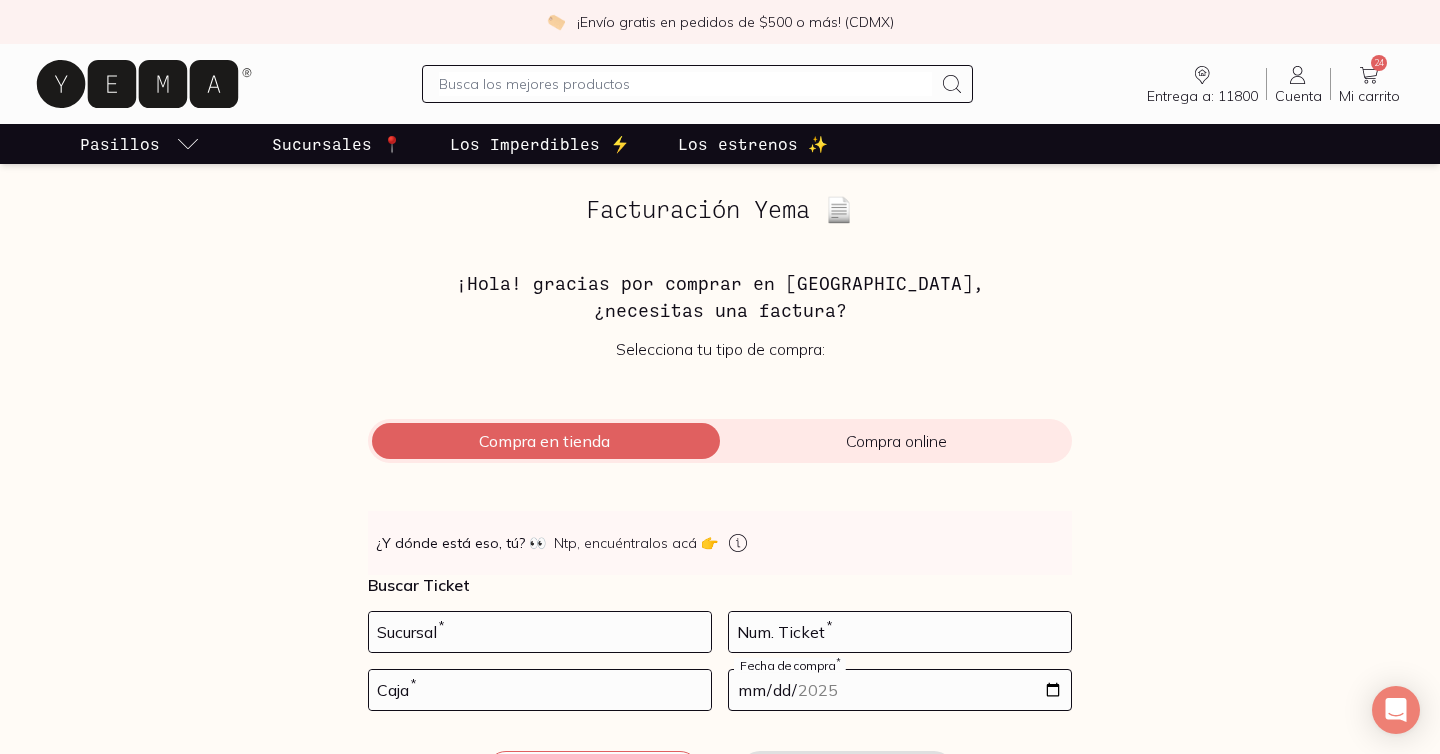 scroll, scrollTop: 144, scrollLeft: 0, axis: vertical 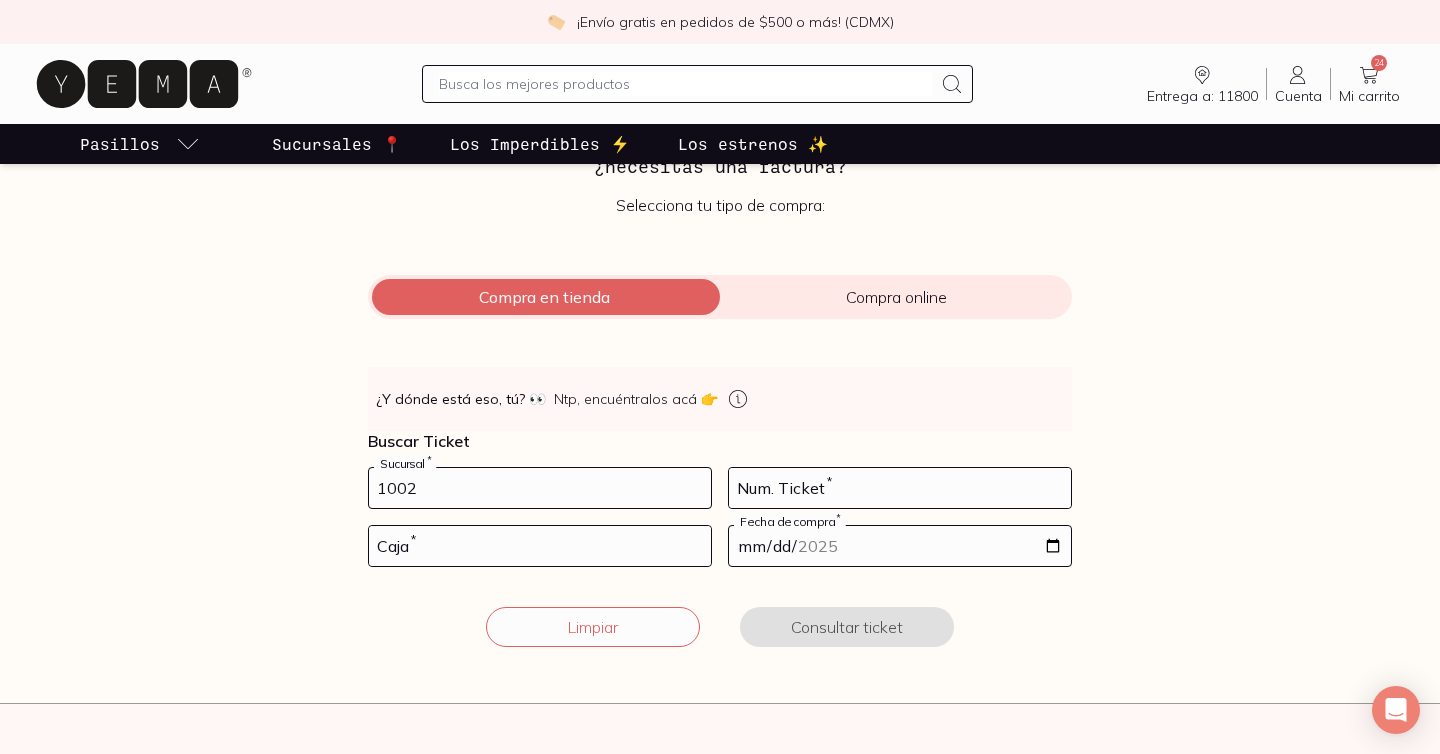 type on "1002" 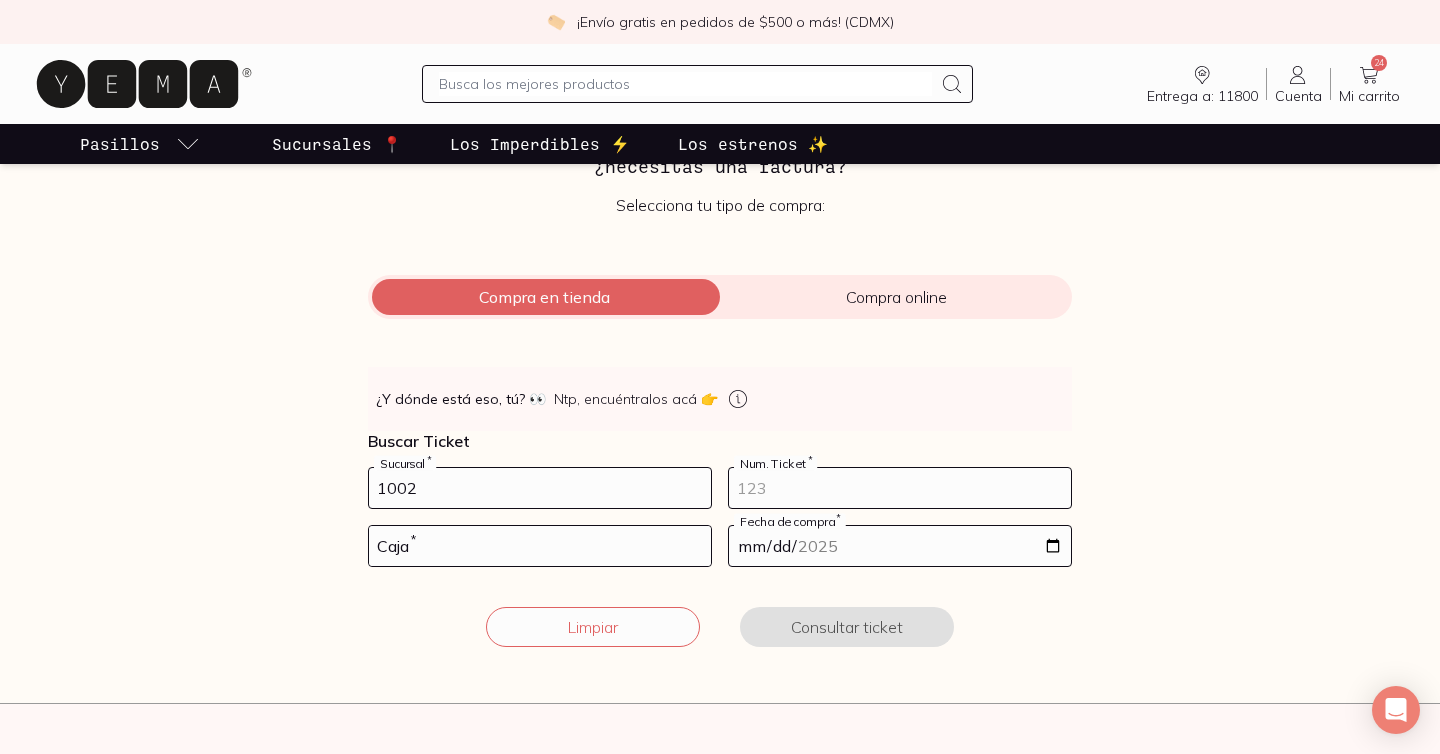 click at bounding box center [900, 488] 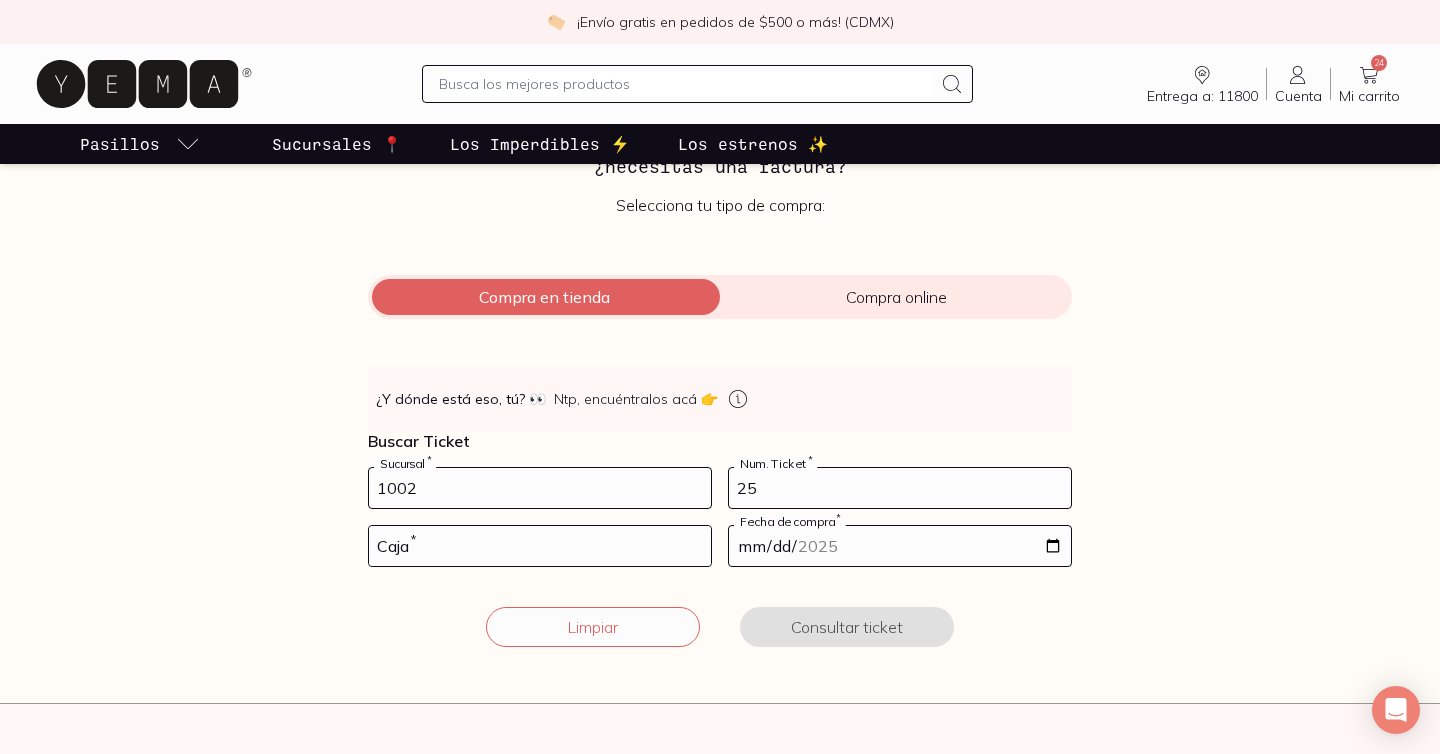 type on "25" 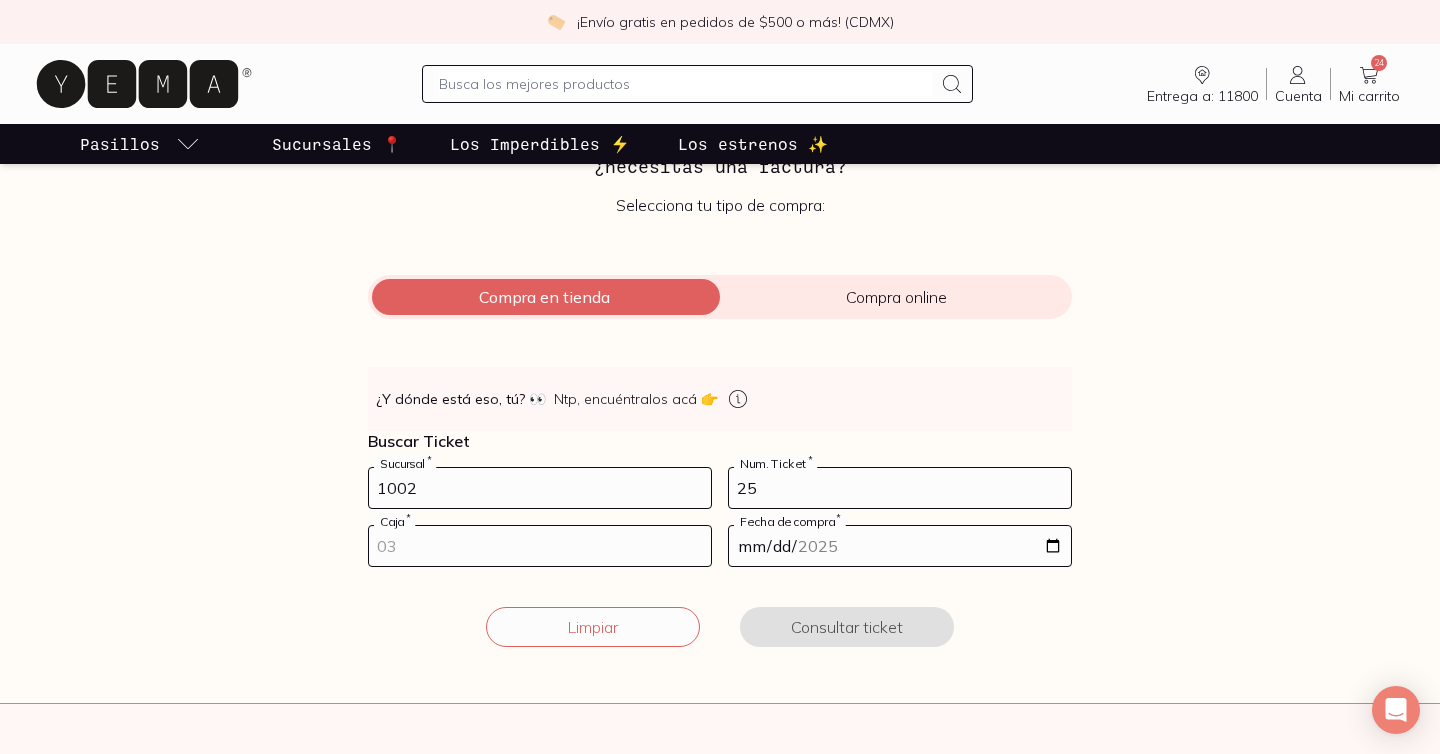 click at bounding box center (540, 546) 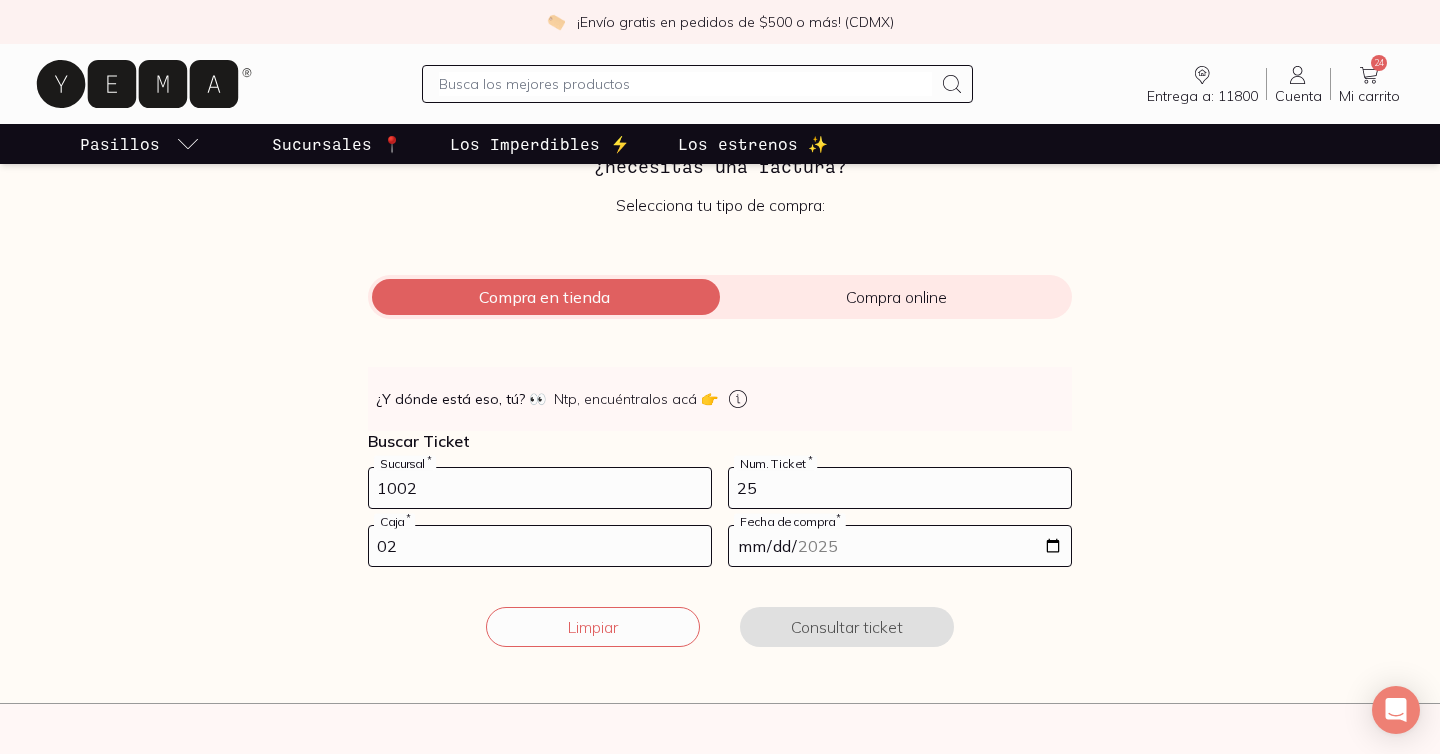 type on "02" 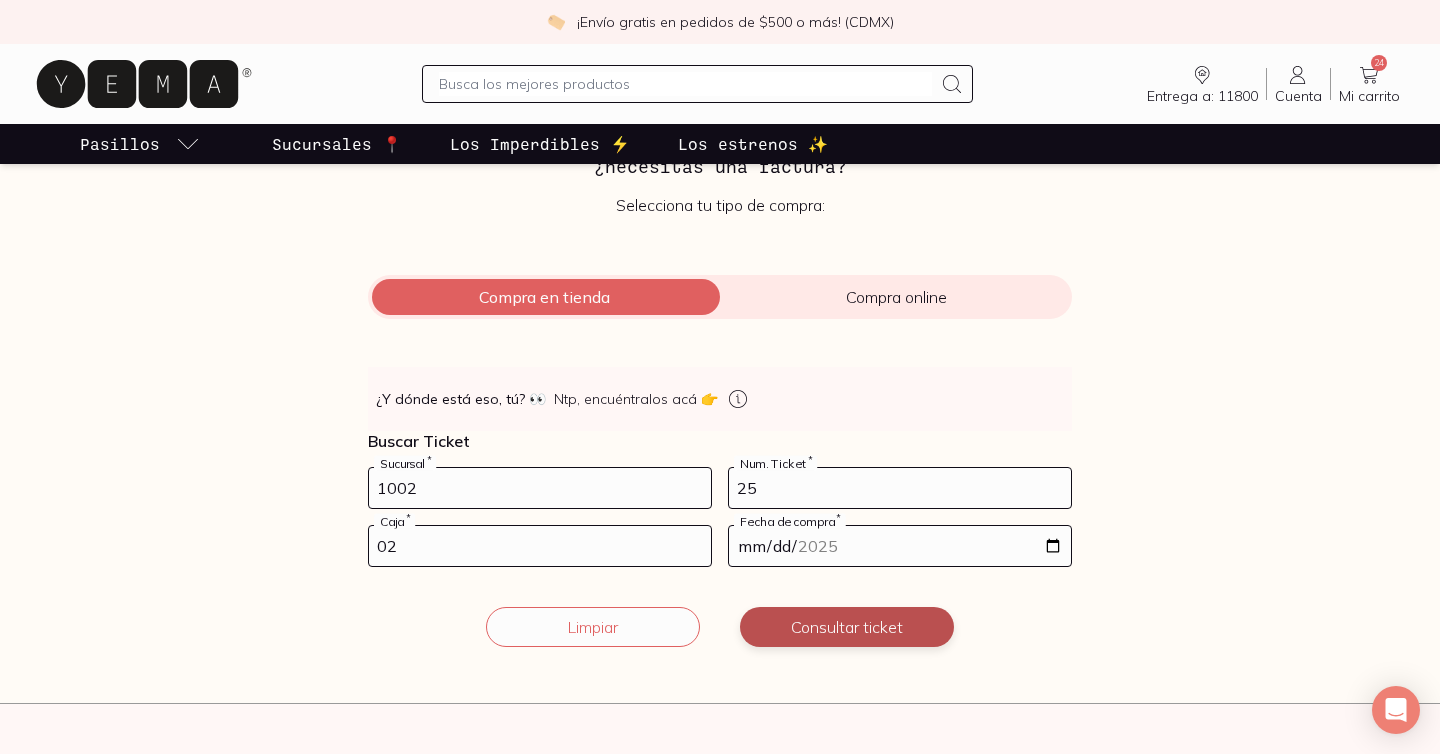 click on "Consultar ticket" at bounding box center [847, 627] 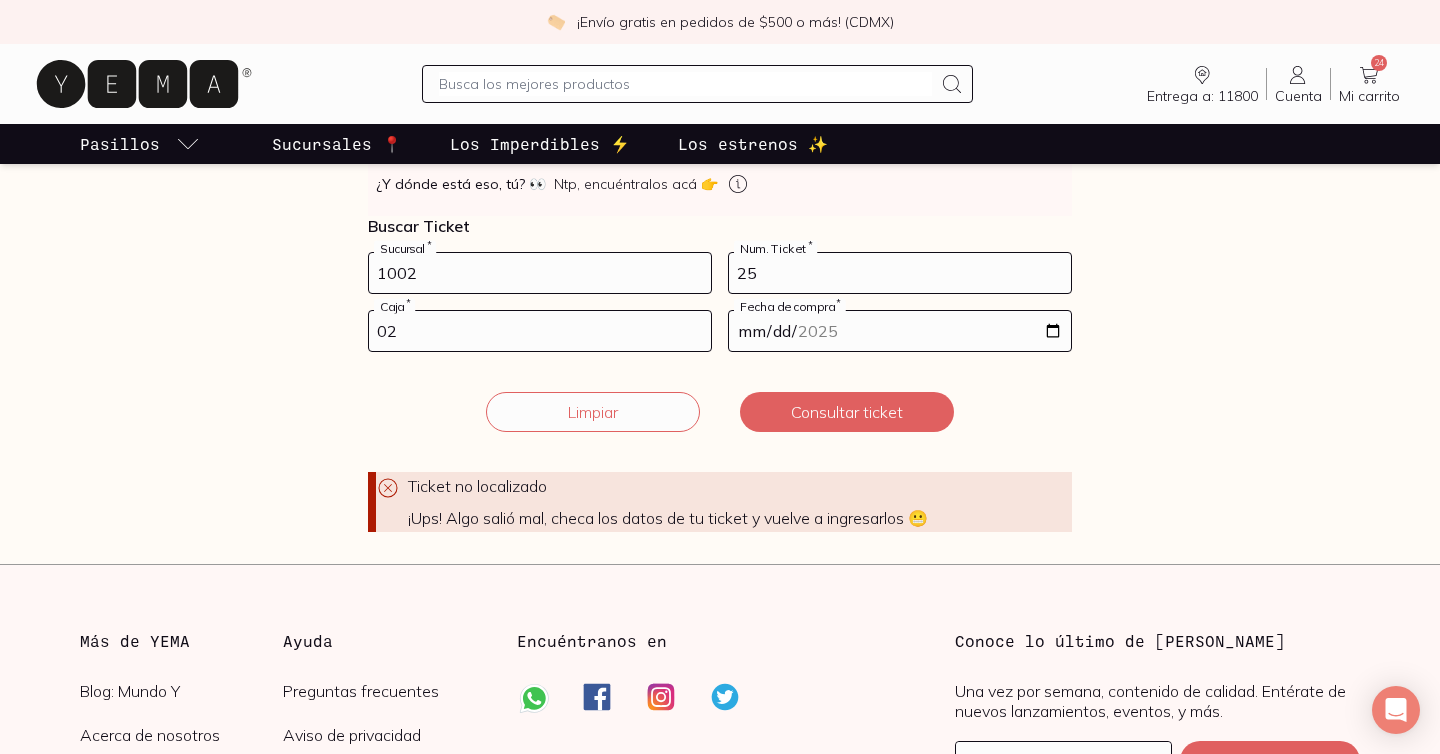 scroll, scrollTop: 402, scrollLeft: 0, axis: vertical 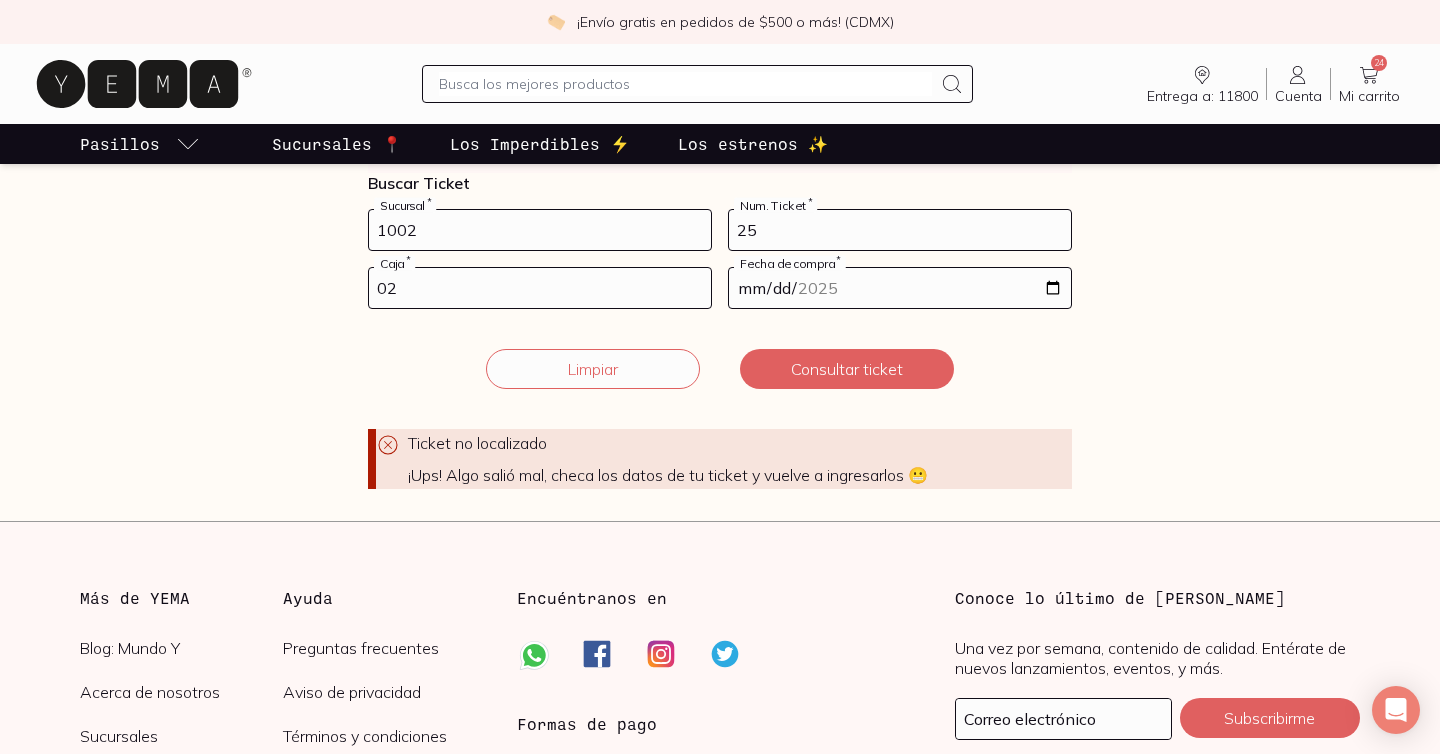 click on "1002" at bounding box center [540, 230] 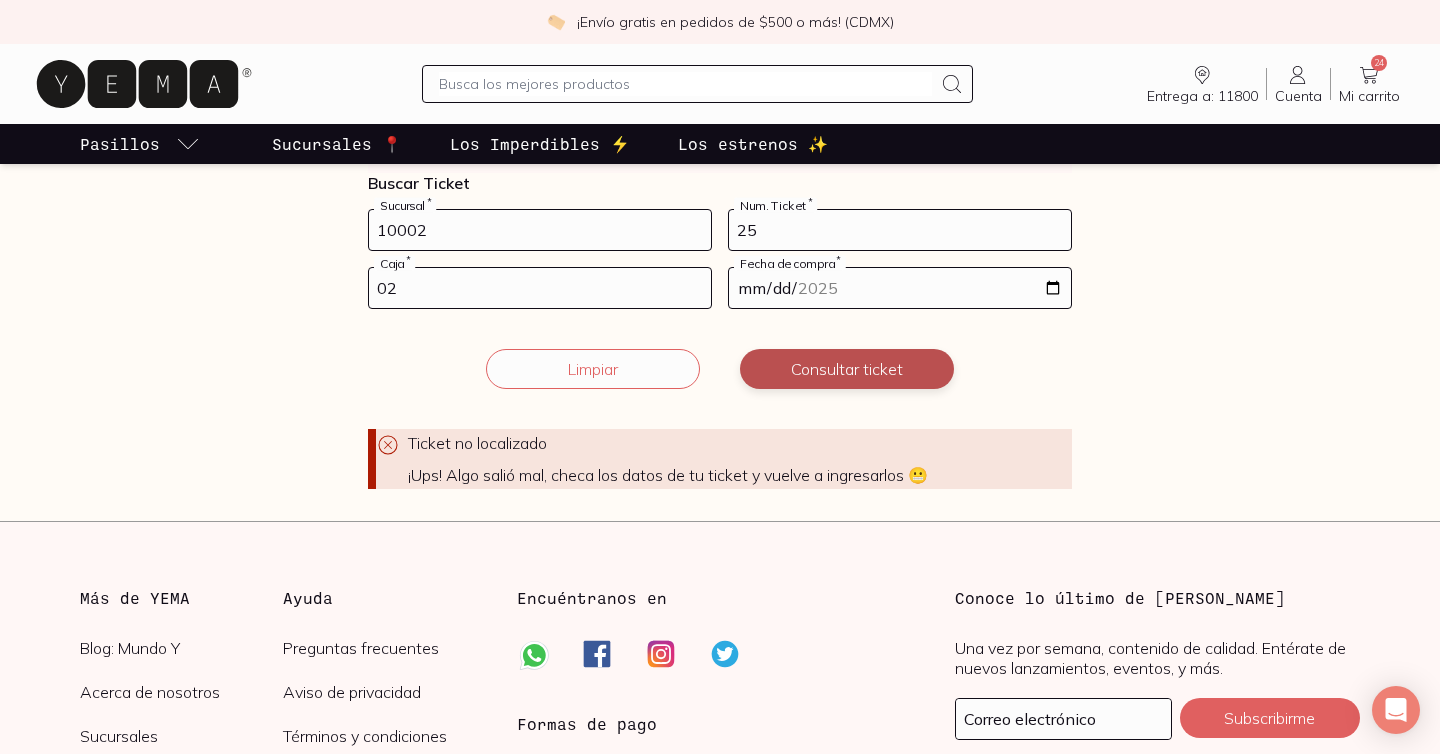 type on "10002" 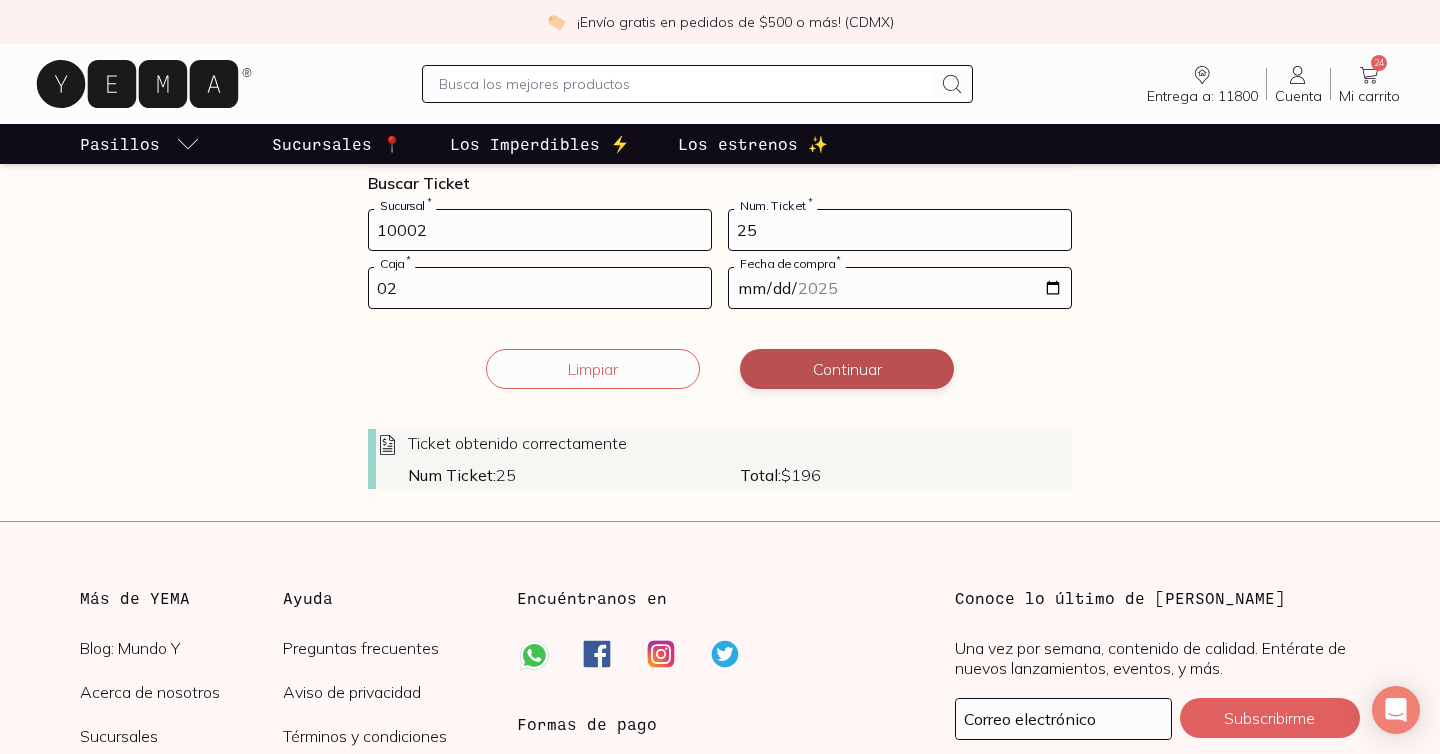 click on "Continuar" at bounding box center (847, 369) 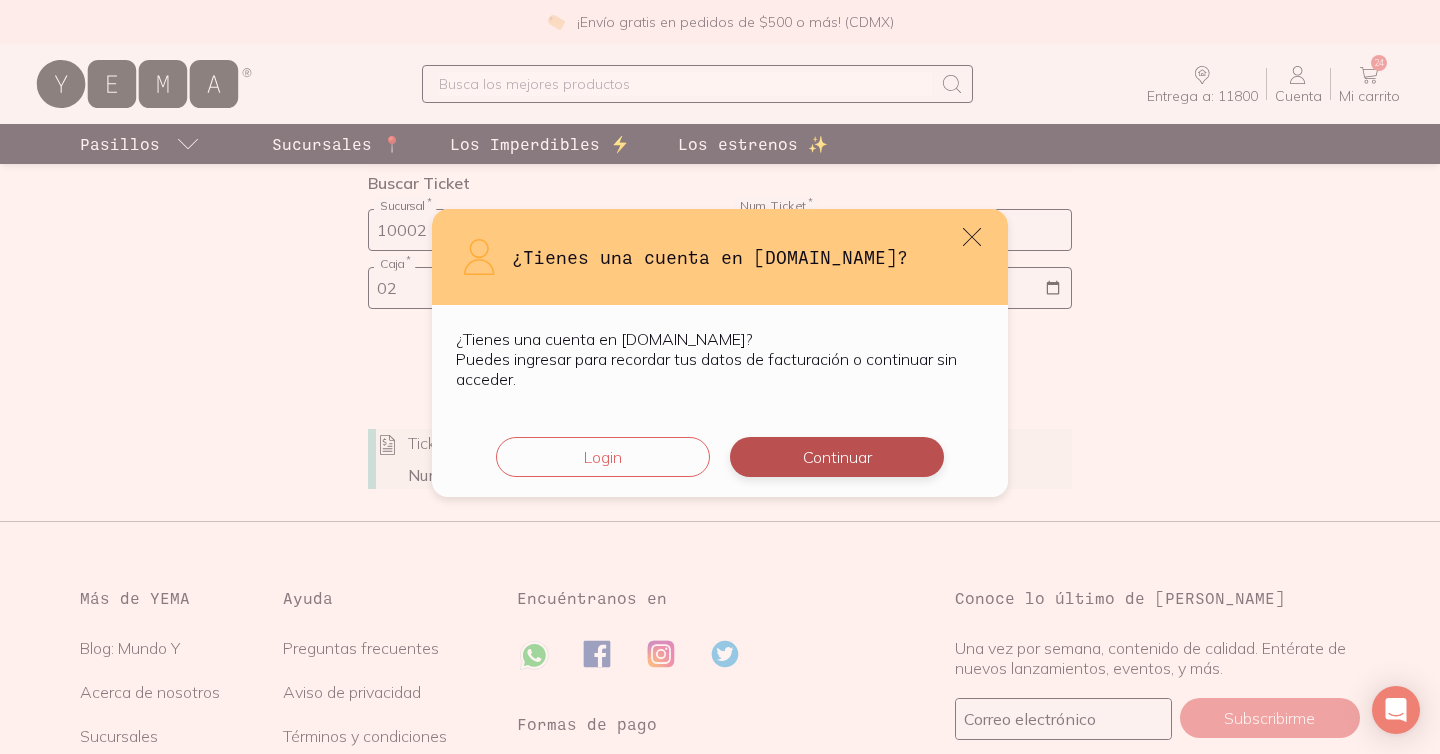 click on "Continuar" at bounding box center [837, 457] 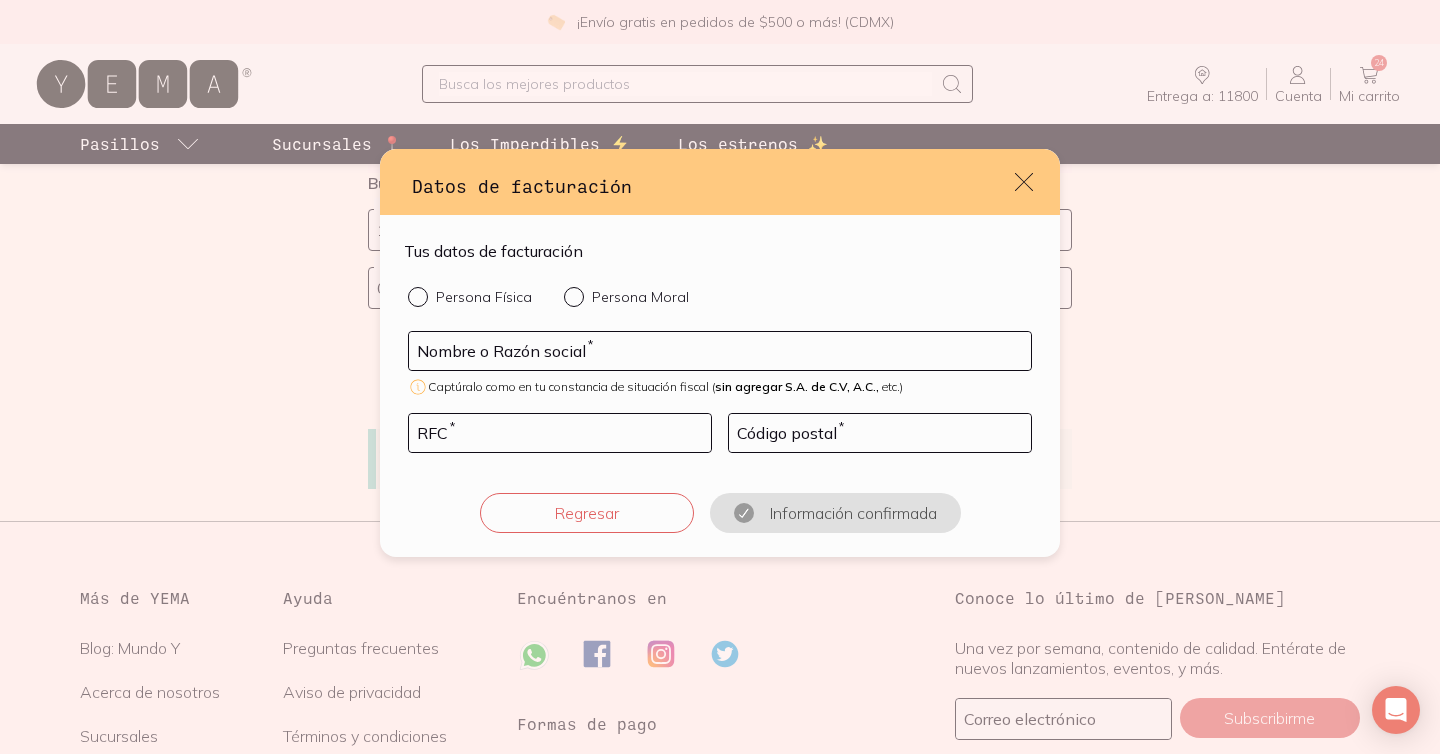 click on "Persona Física" at bounding box center [416, 295] 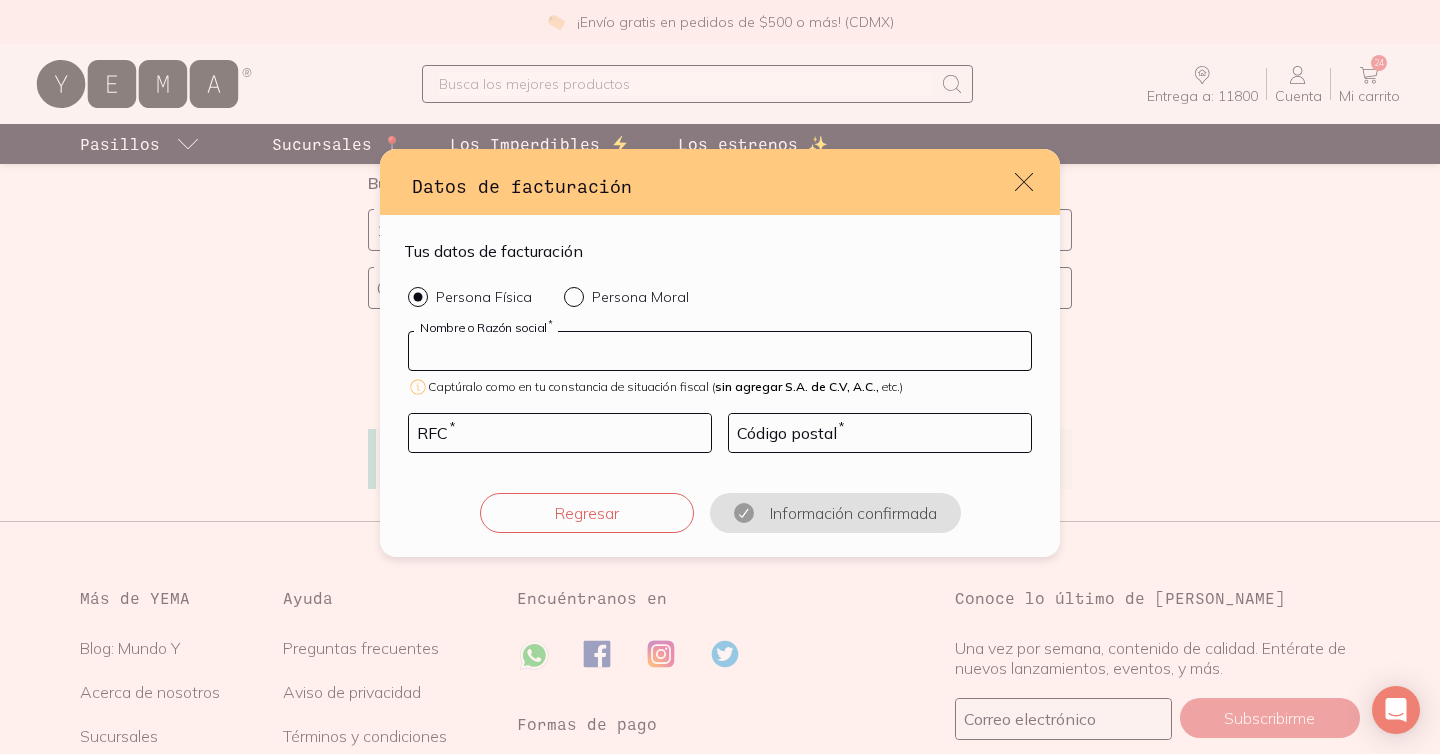 click at bounding box center [720, 351] 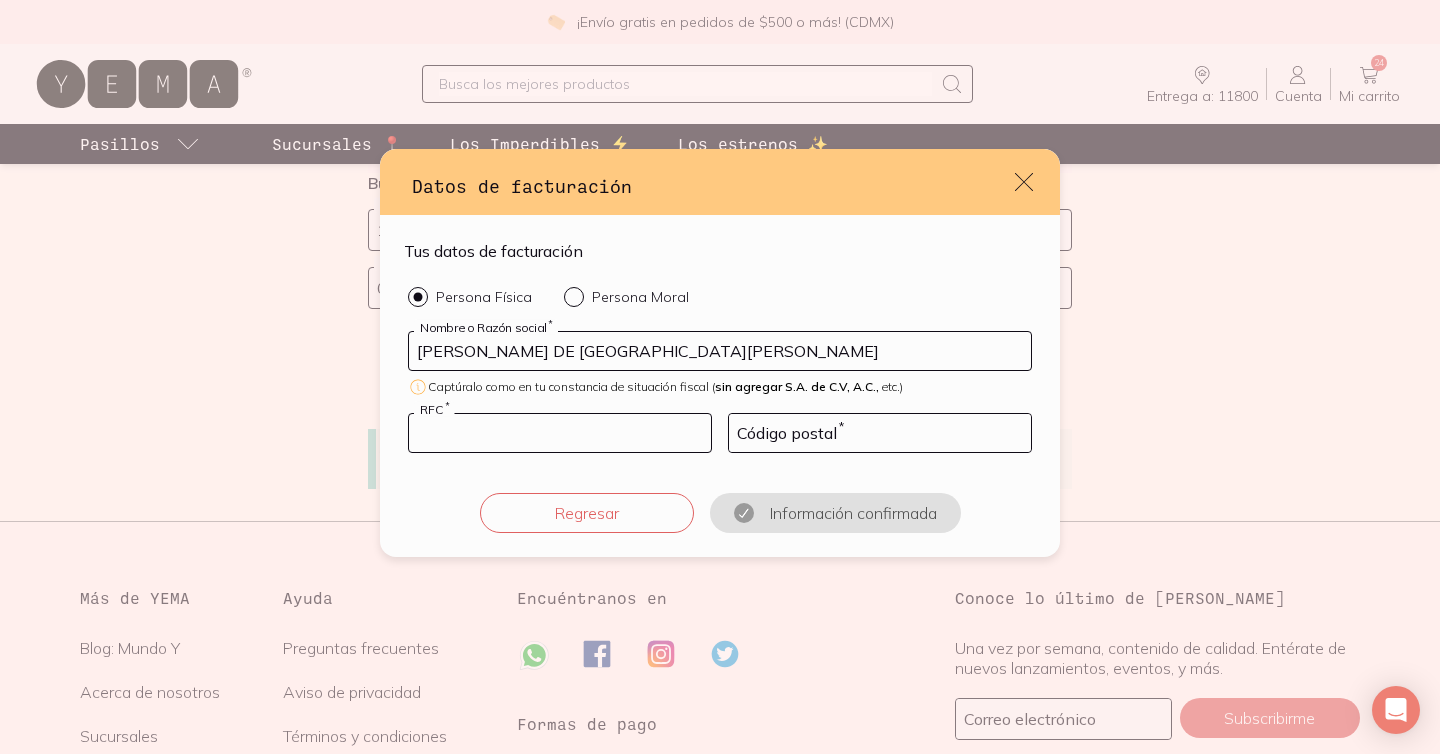 type on "QUAN780509BX7" 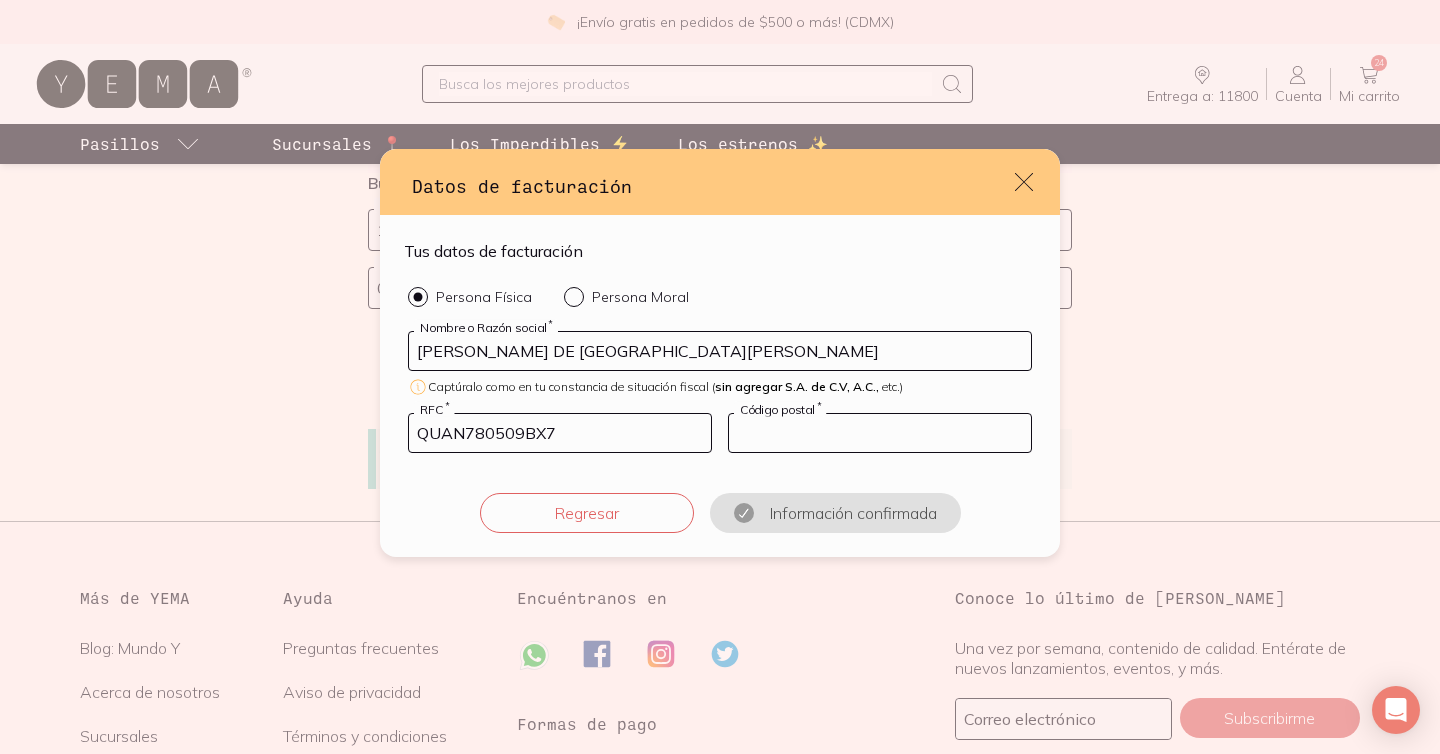 type on "11800" 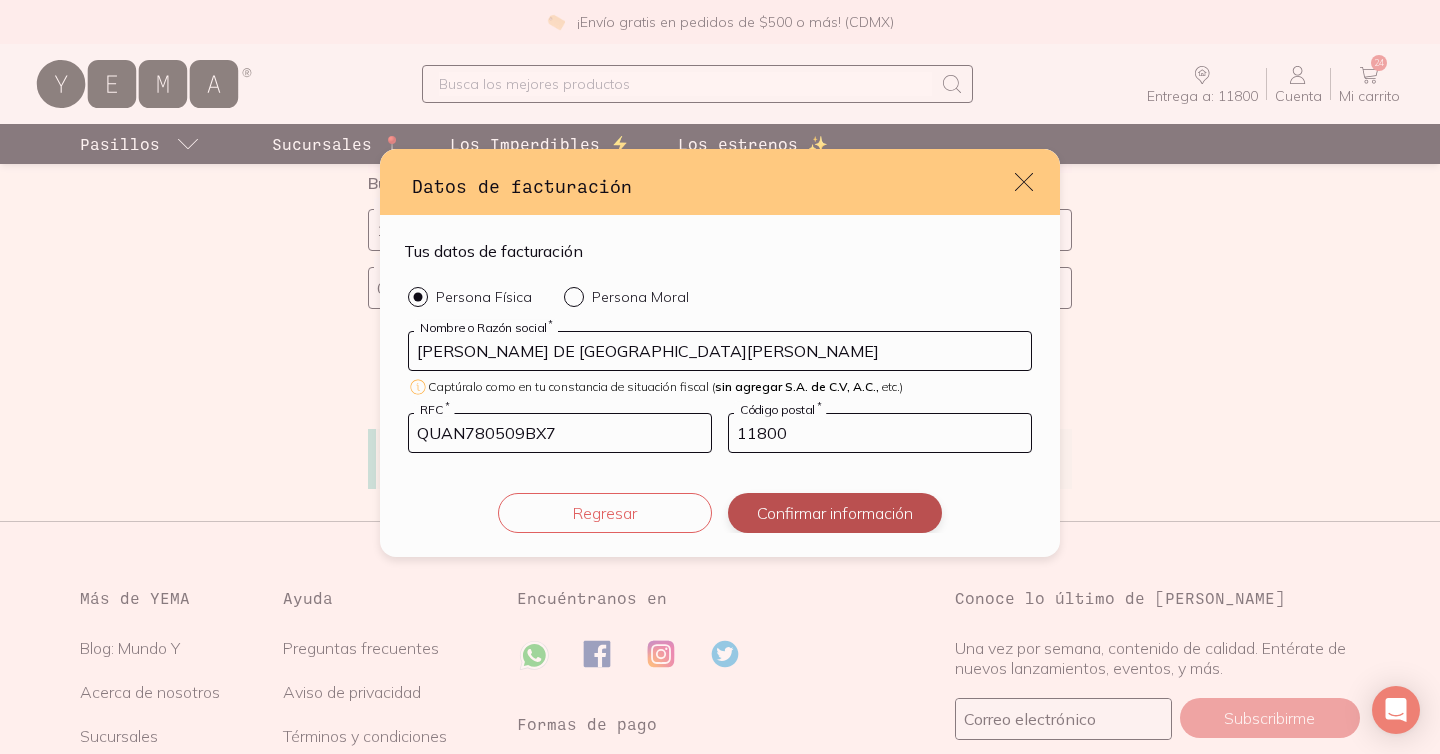 click on "Confirmar información" at bounding box center (835, 513) 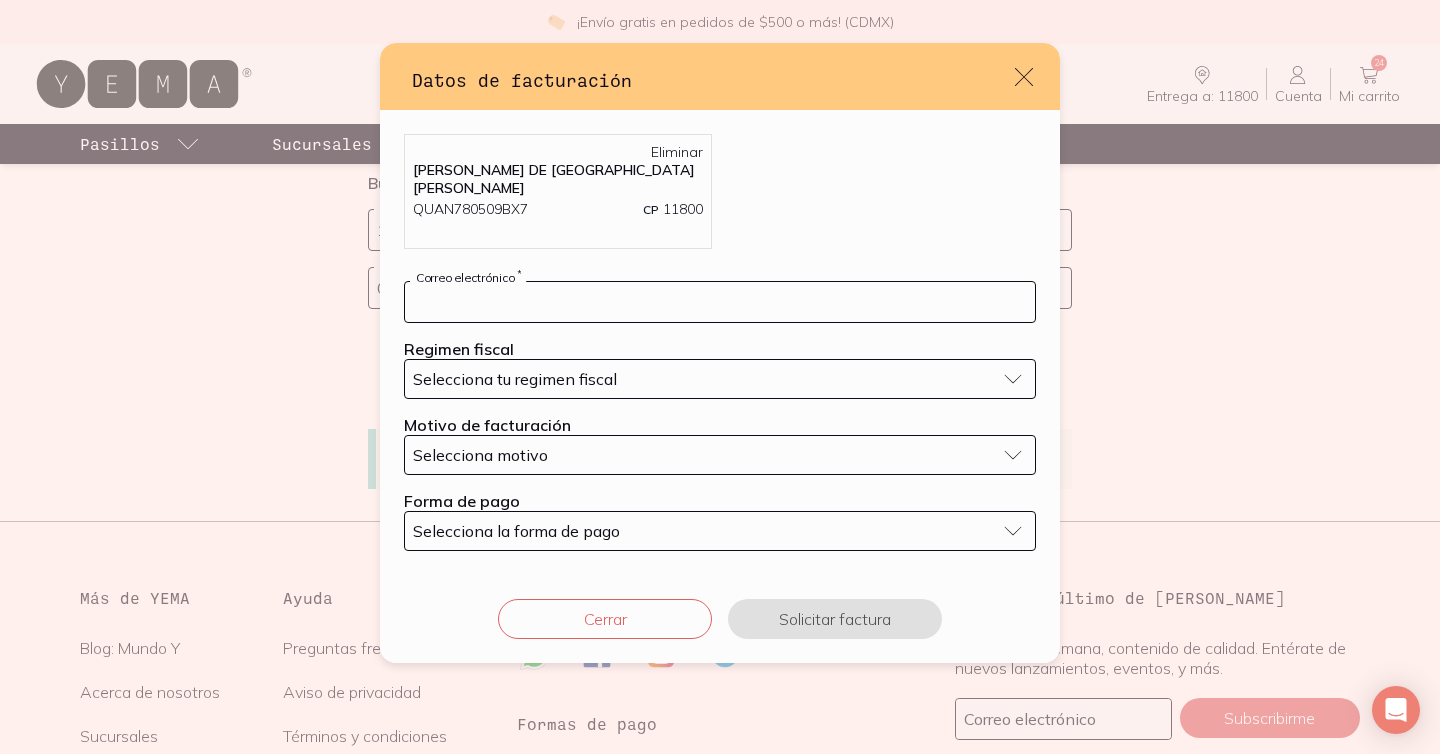 click at bounding box center [720, 302] 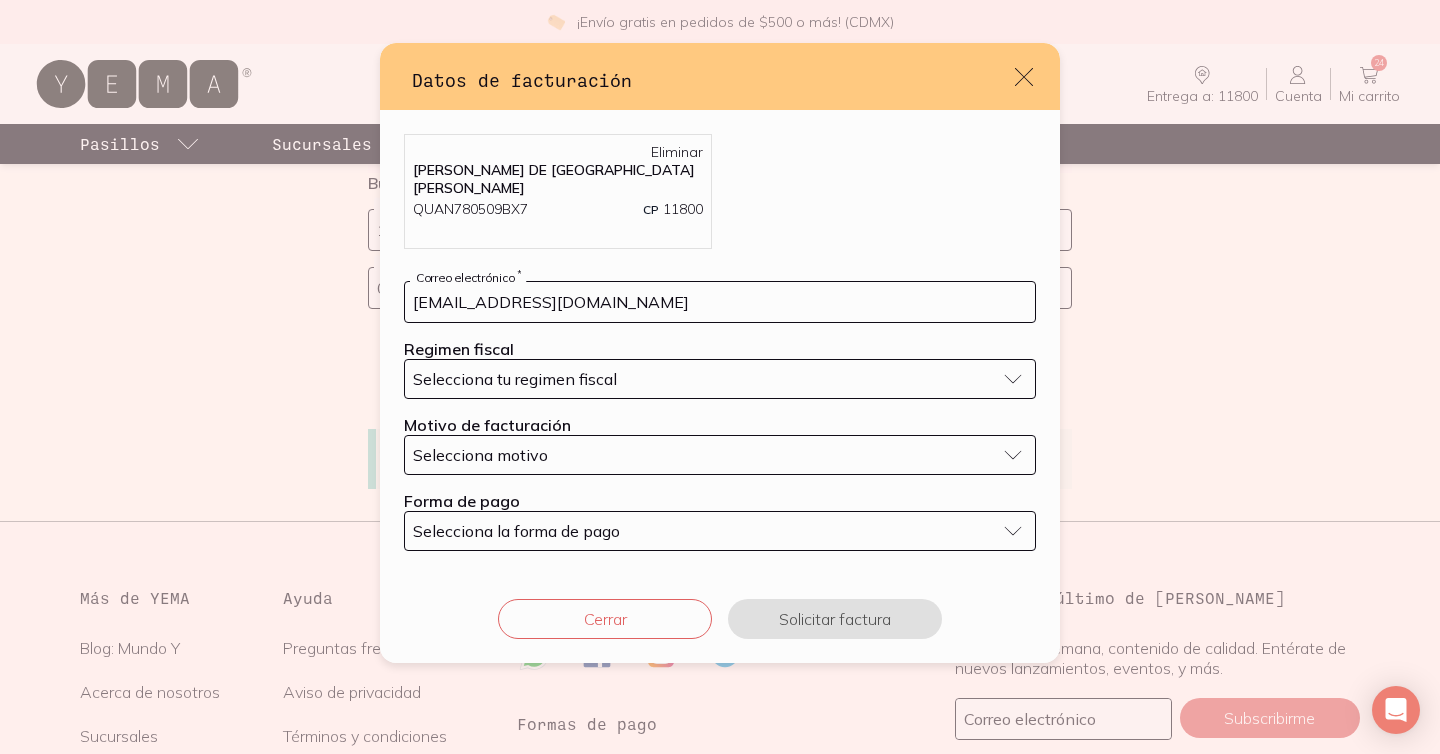 click on "Selecciona tu regimen fiscal" at bounding box center [515, 379] 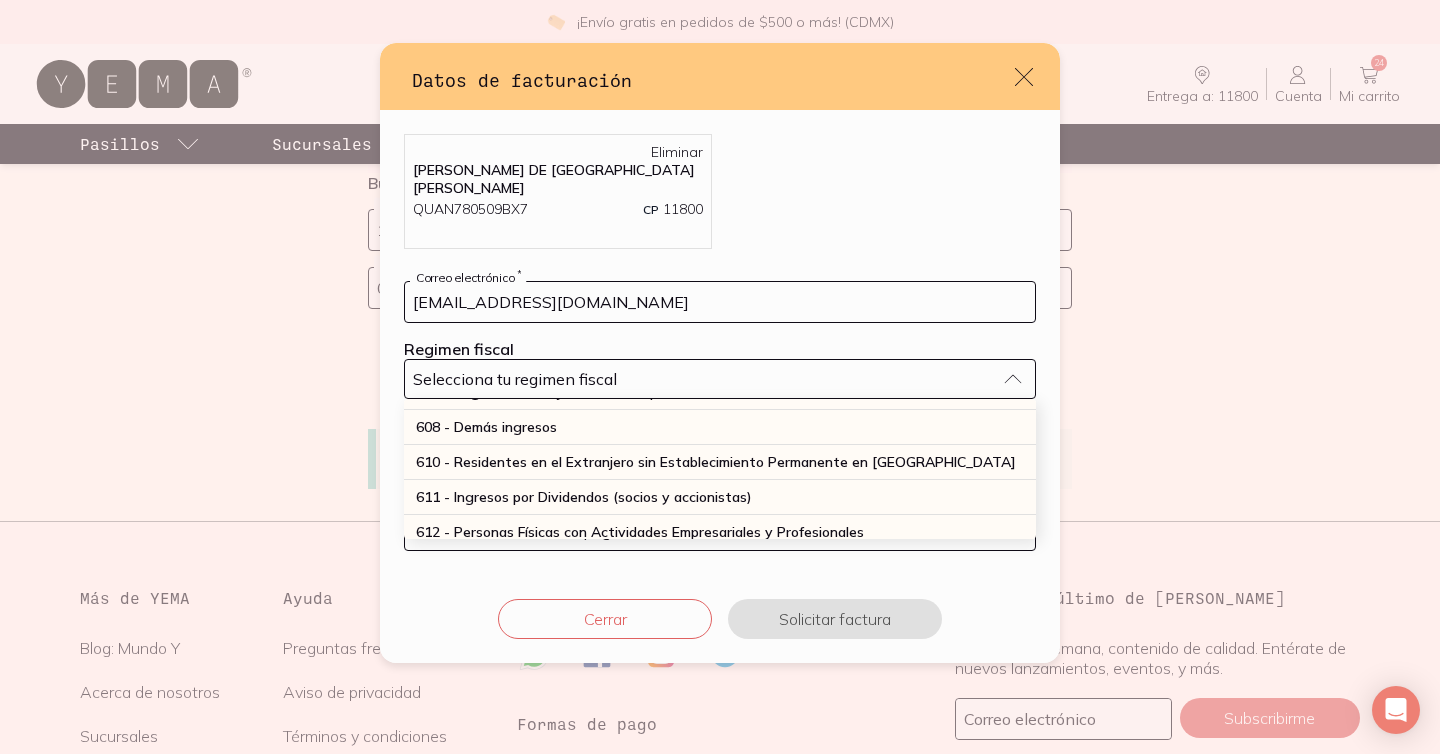 scroll, scrollTop: 186, scrollLeft: 0, axis: vertical 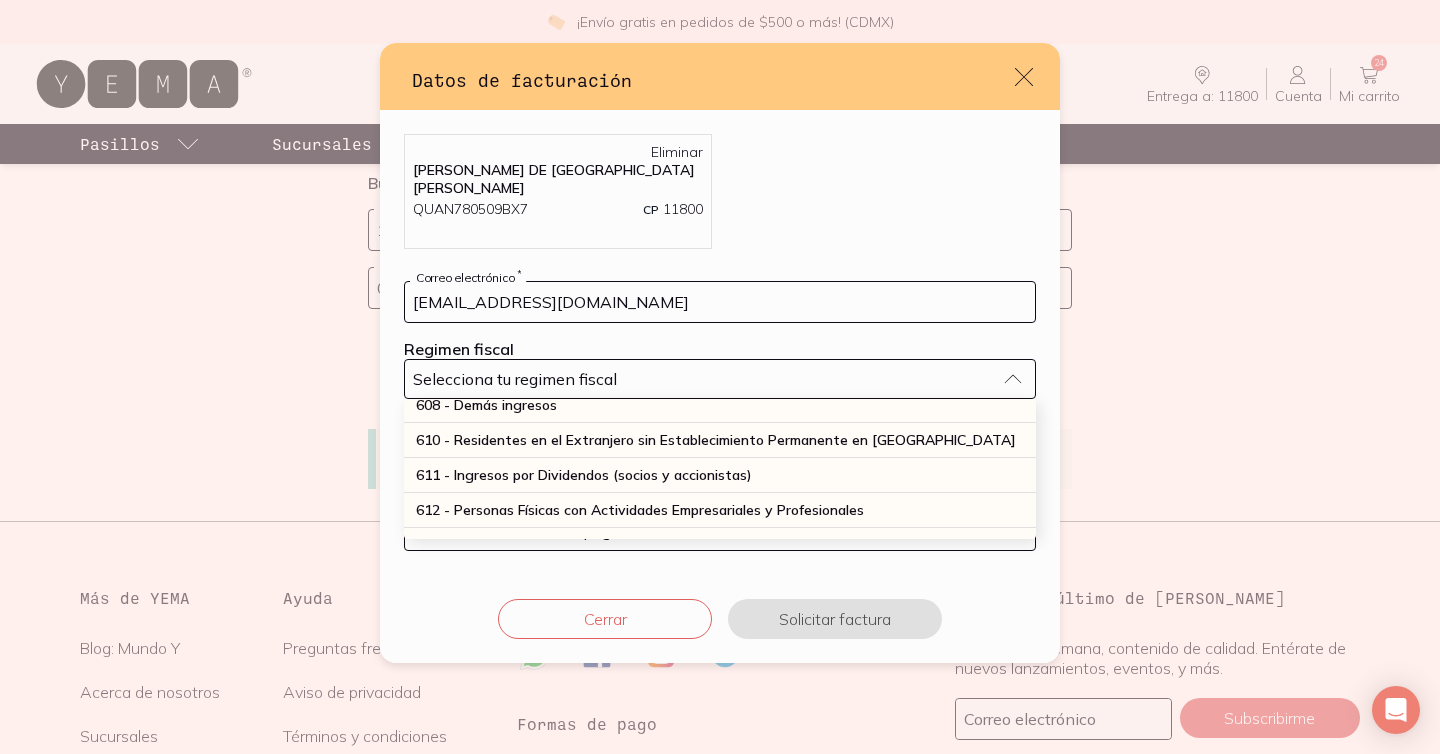 click on "612 - Personas Físicas con Actividades Empresariales y Profesionales" at bounding box center (720, 510) 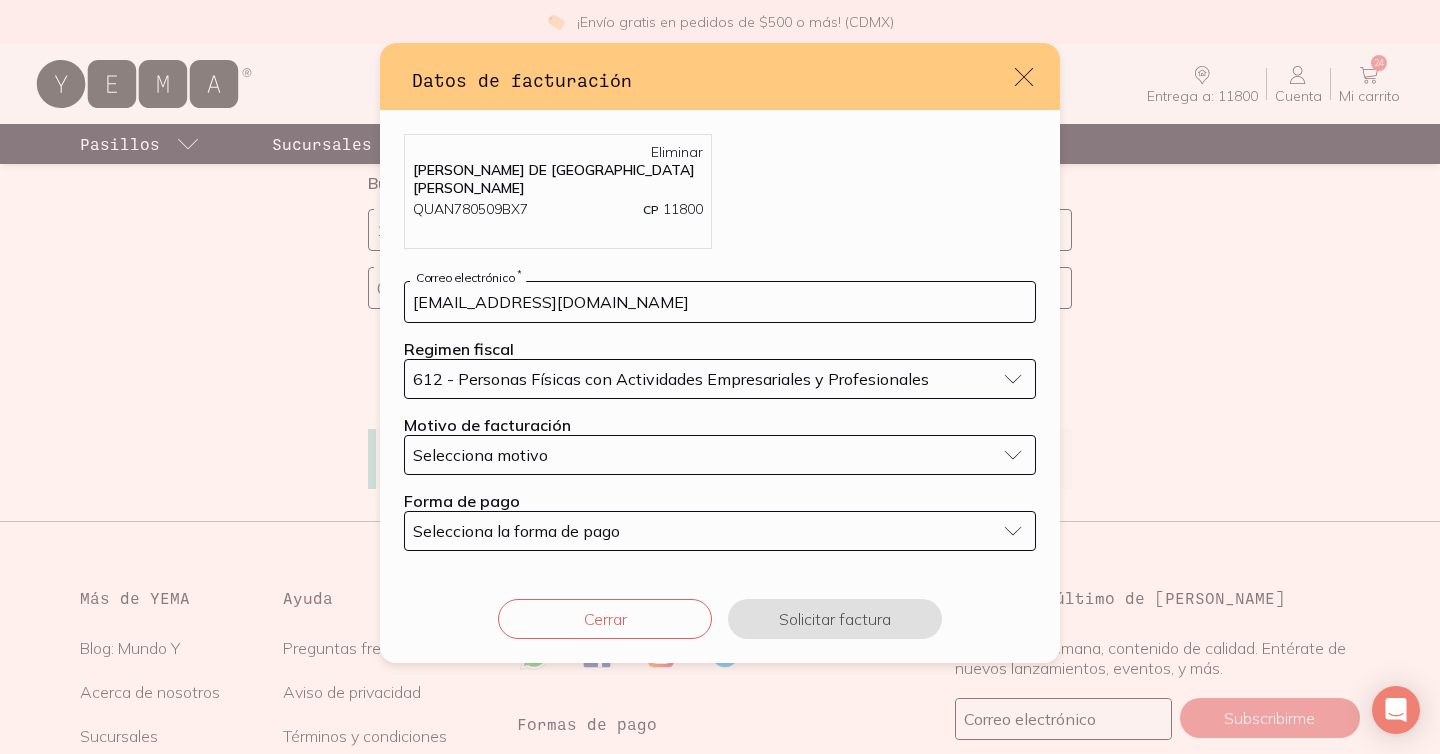 click on "Selecciona motivo" at bounding box center (720, 455) 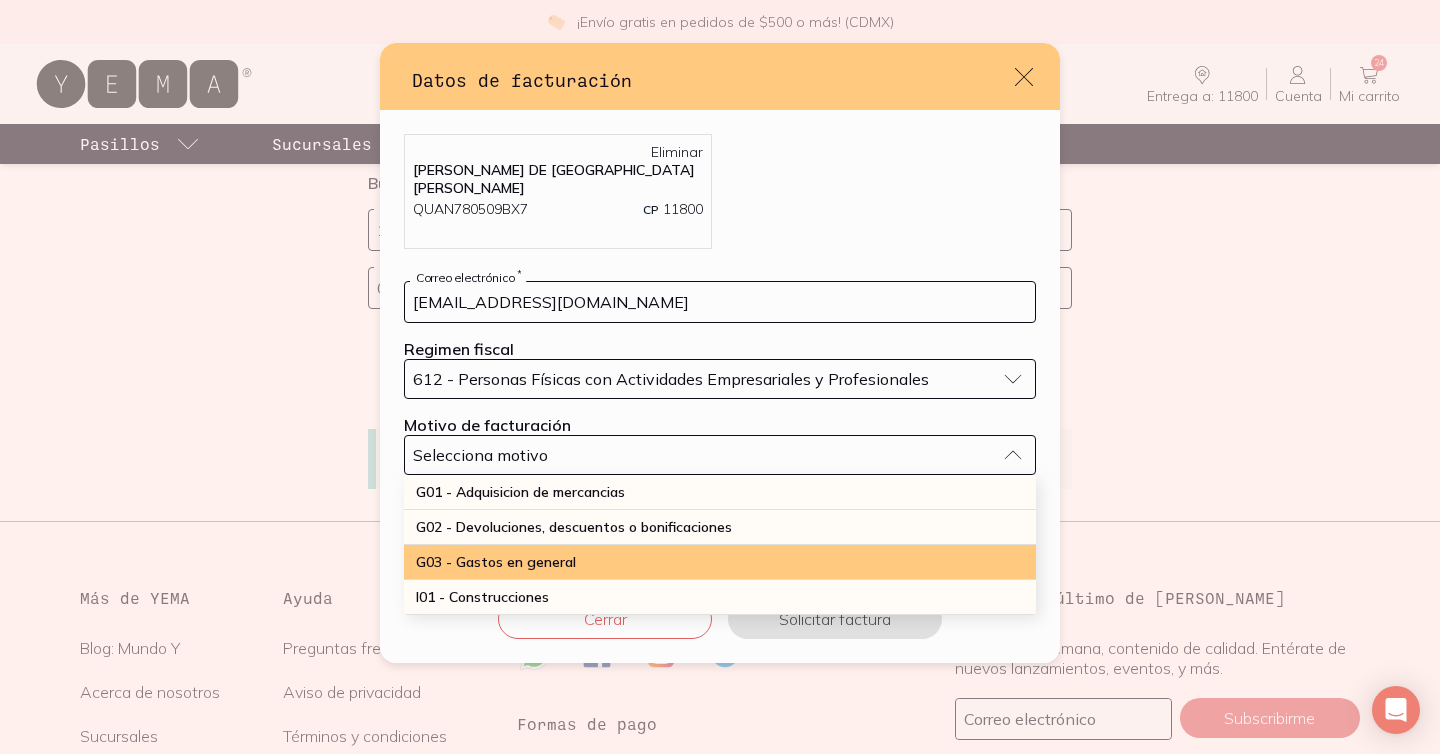 click on "G03 - Gastos en general" at bounding box center [496, 562] 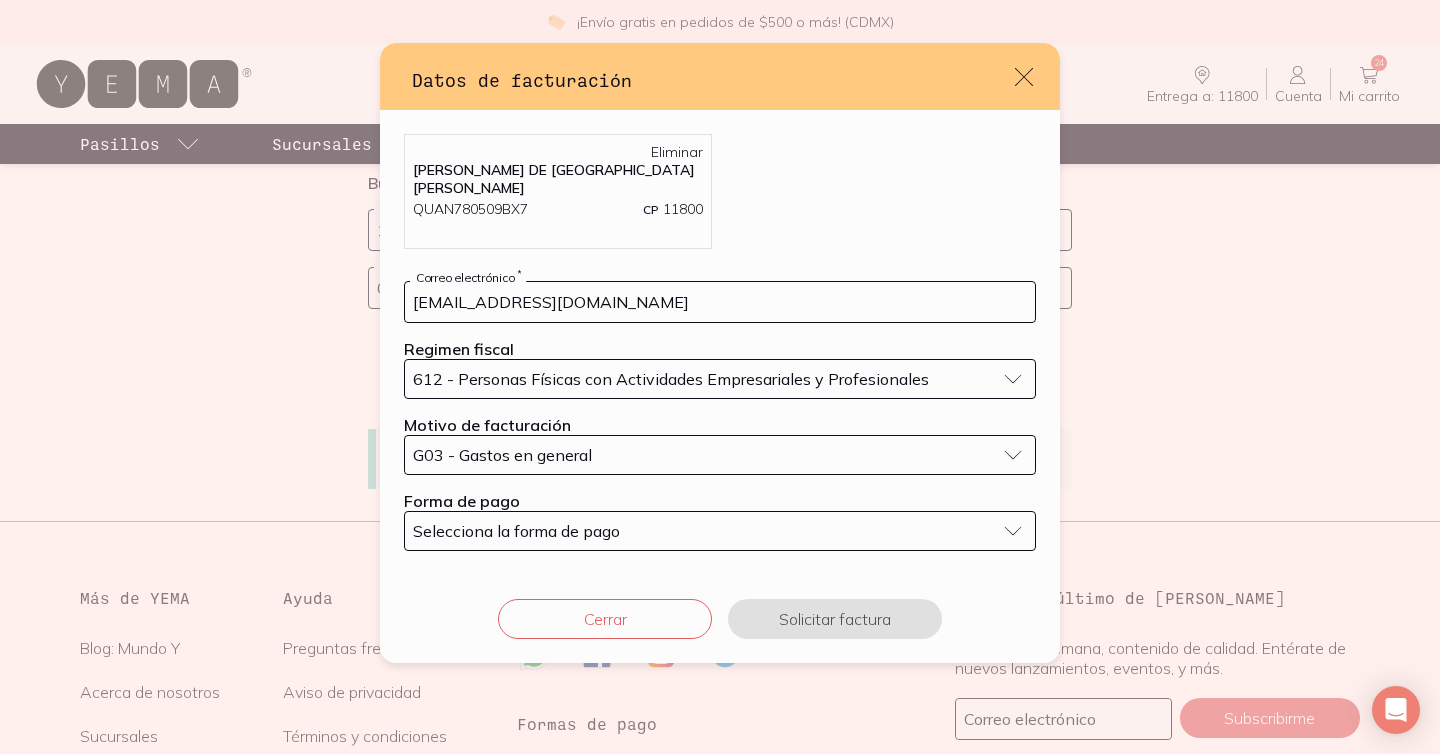 click on "Selecciona la forma de pago" at bounding box center (516, 531) 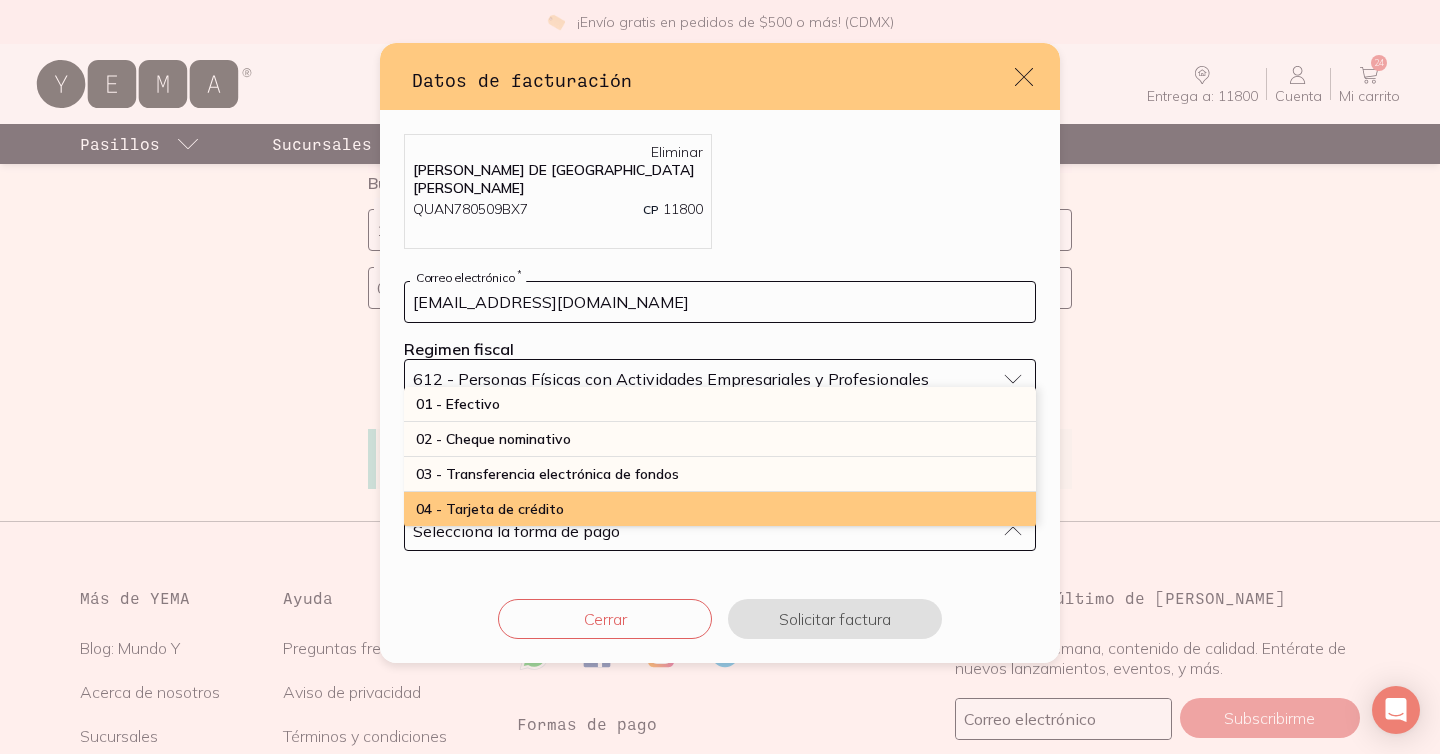 click on "04 - Tarjeta de crédito" at bounding box center (490, 509) 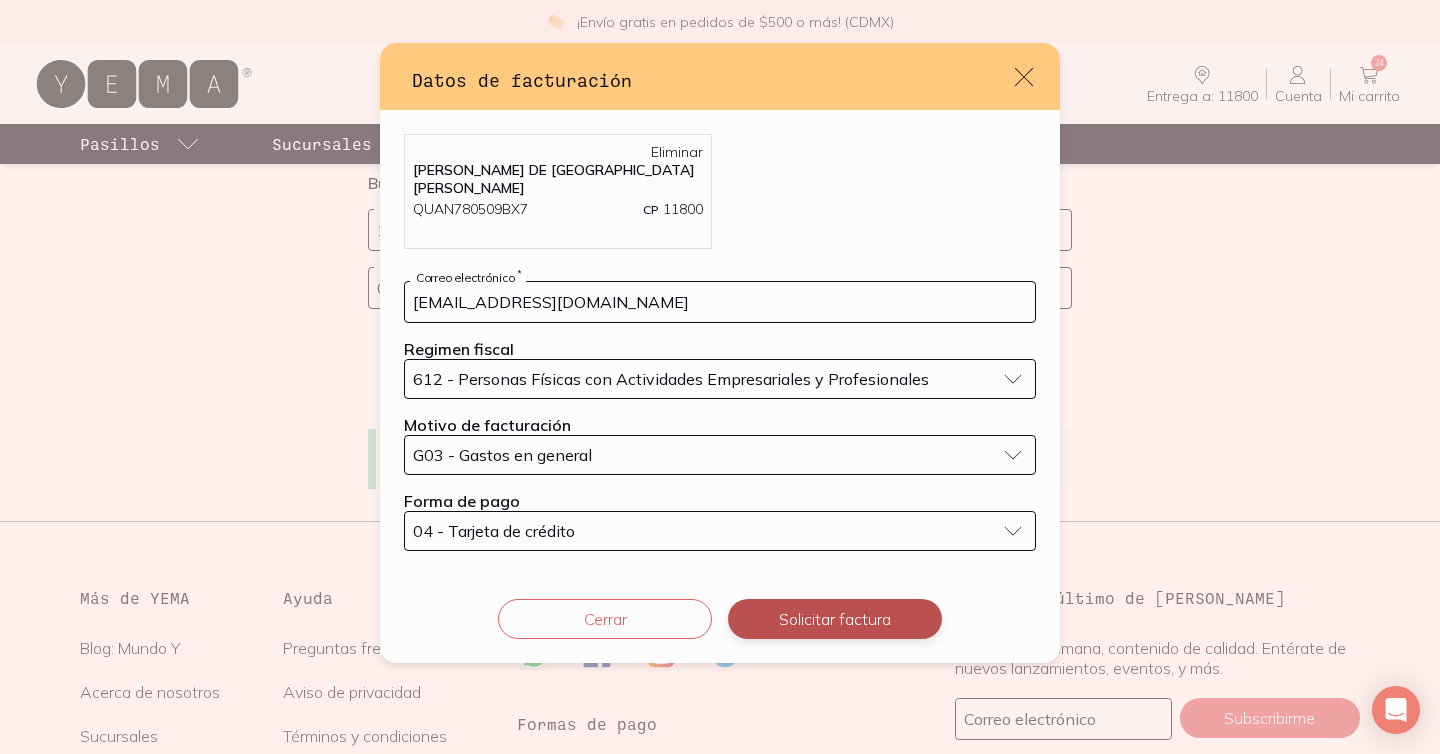 click on "Solicitar factura" at bounding box center [835, 619] 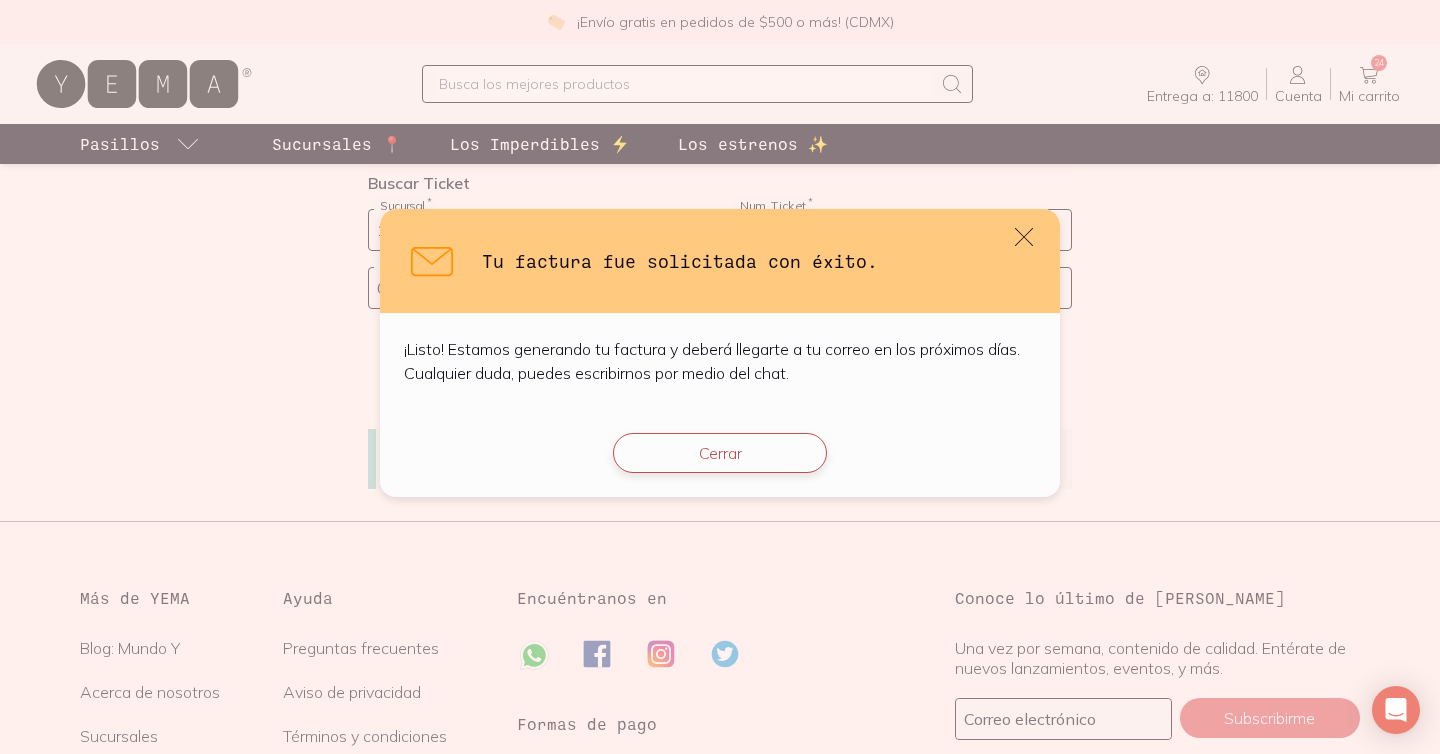 click on "Cerrar" at bounding box center (720, 453) 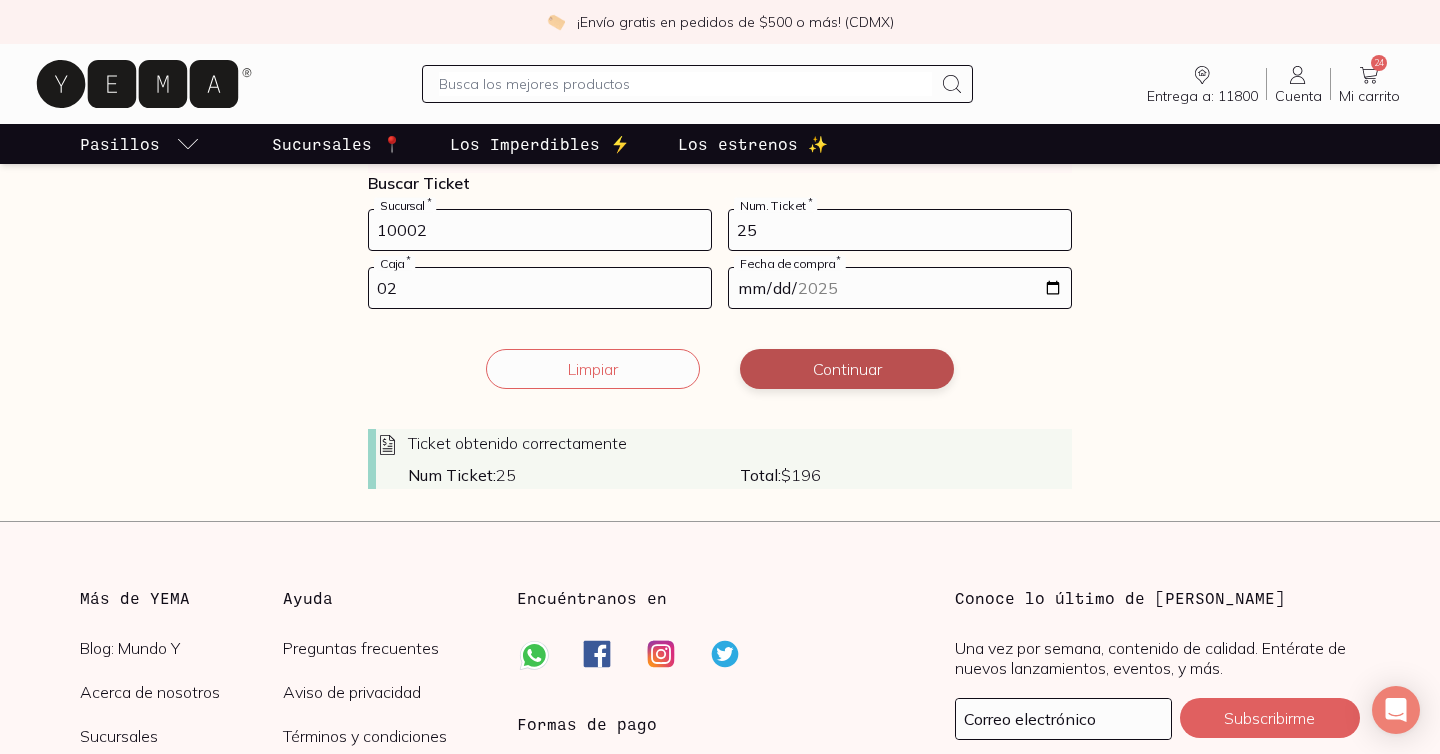 click on "Continuar" at bounding box center (847, 369) 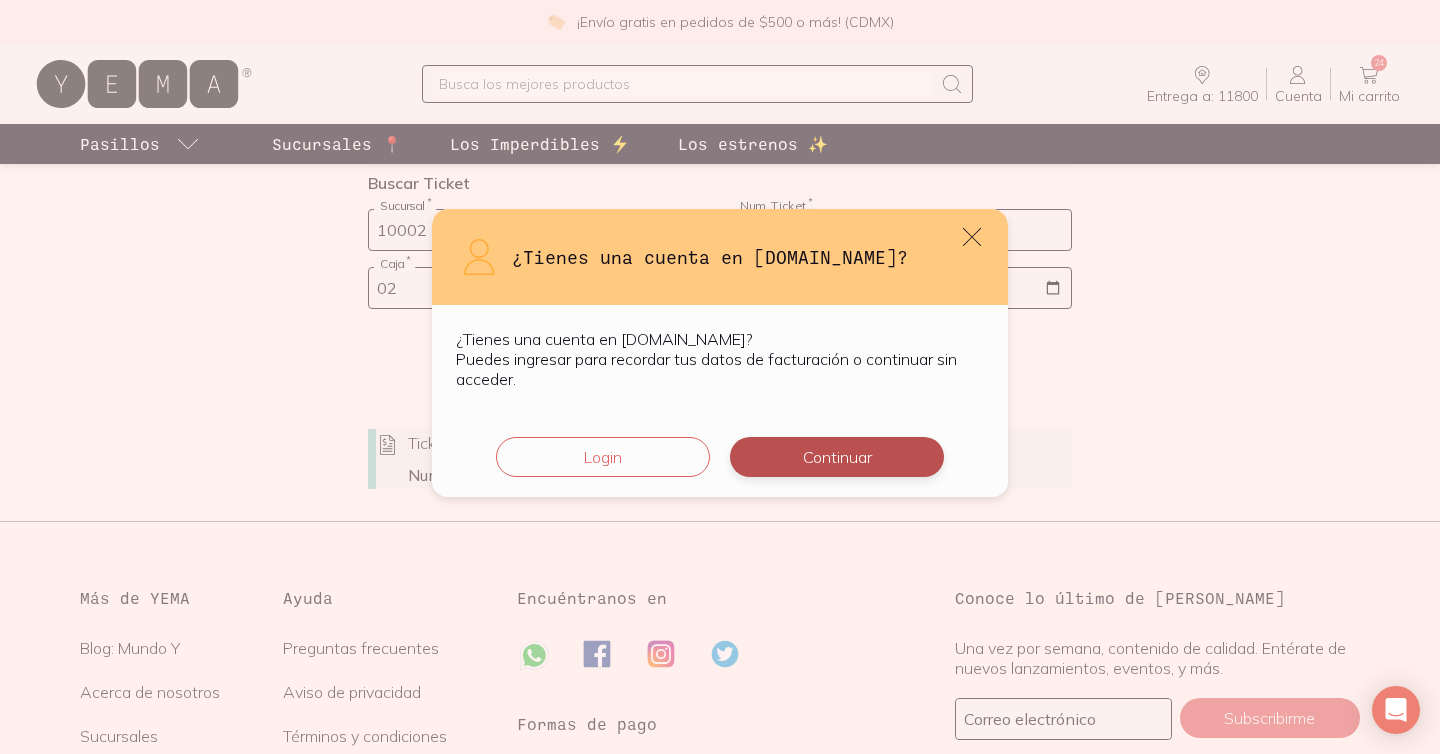 click on "Continuar" at bounding box center (837, 457) 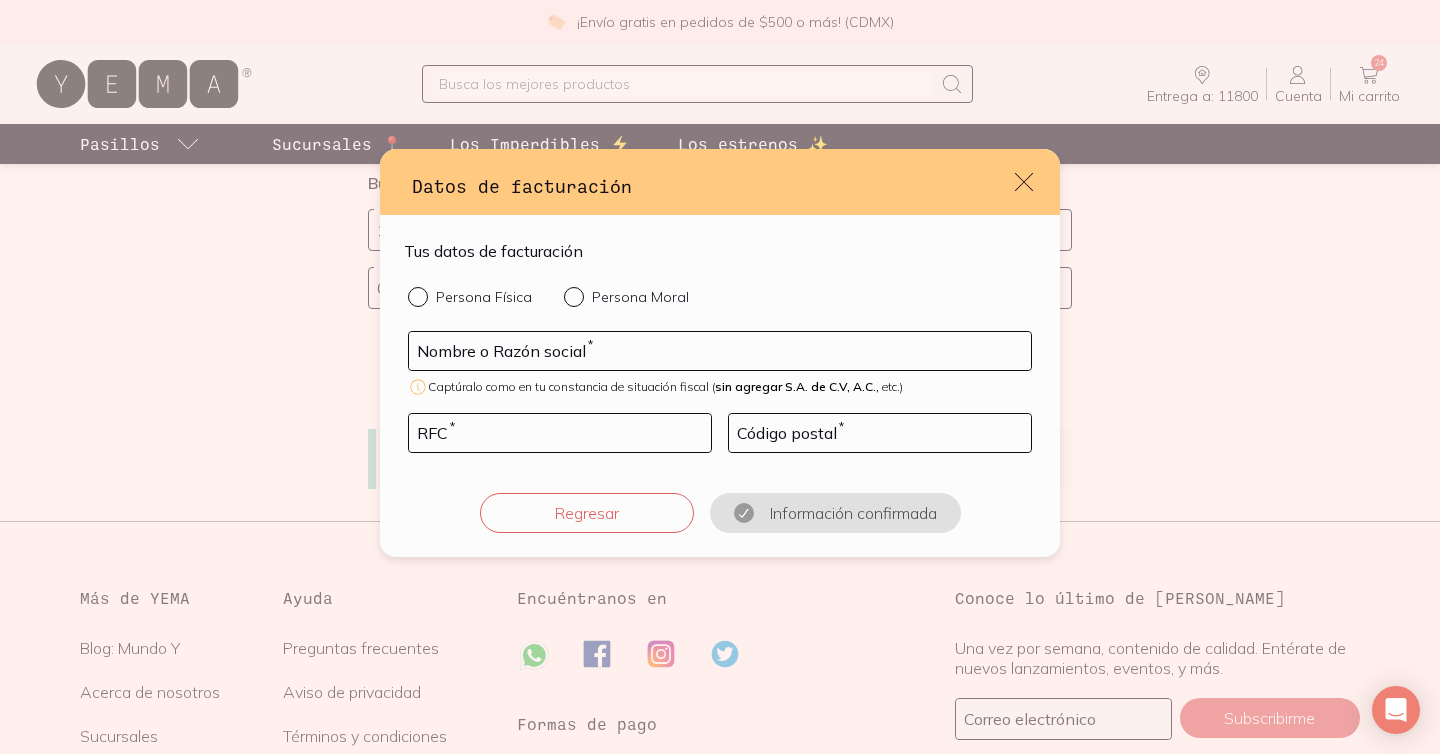 click on "Persona Física" at bounding box center [416, 295] 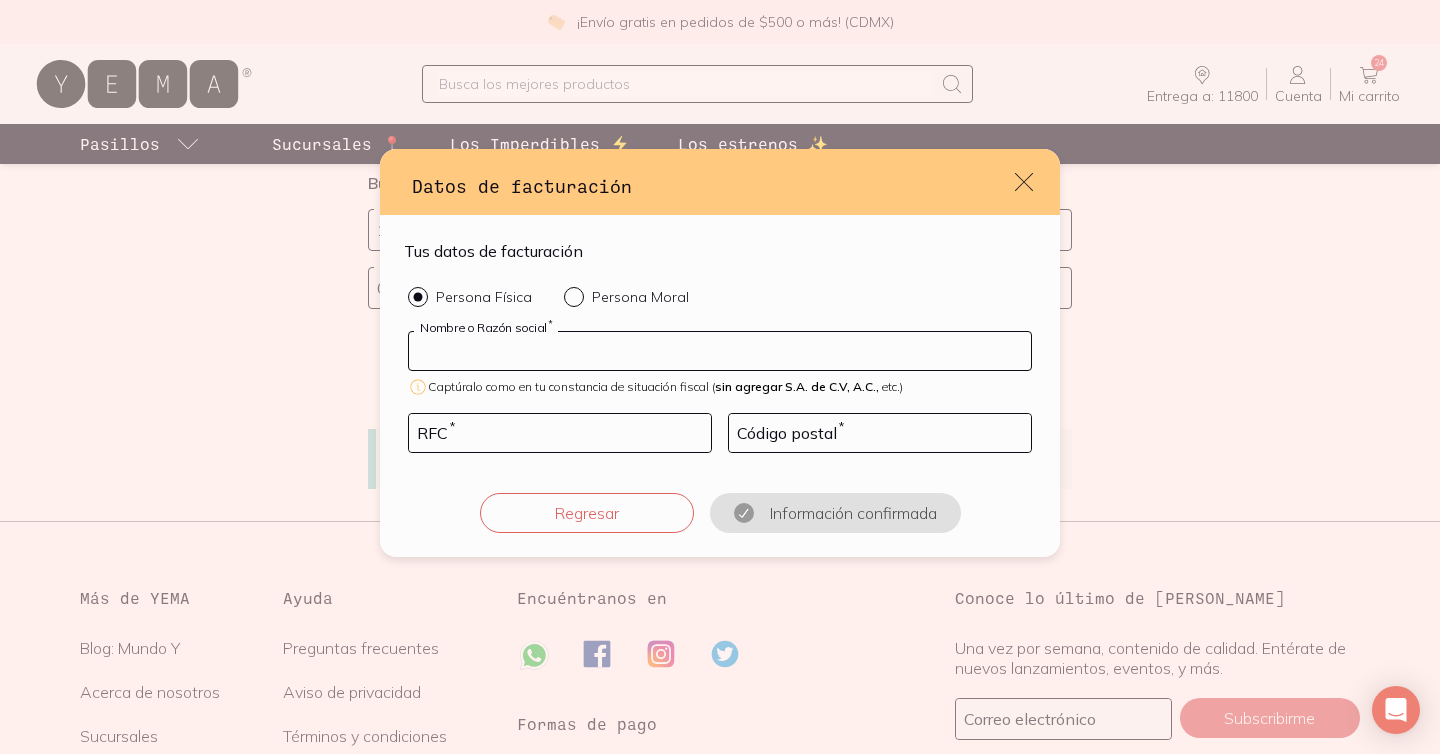 click at bounding box center (720, 351) 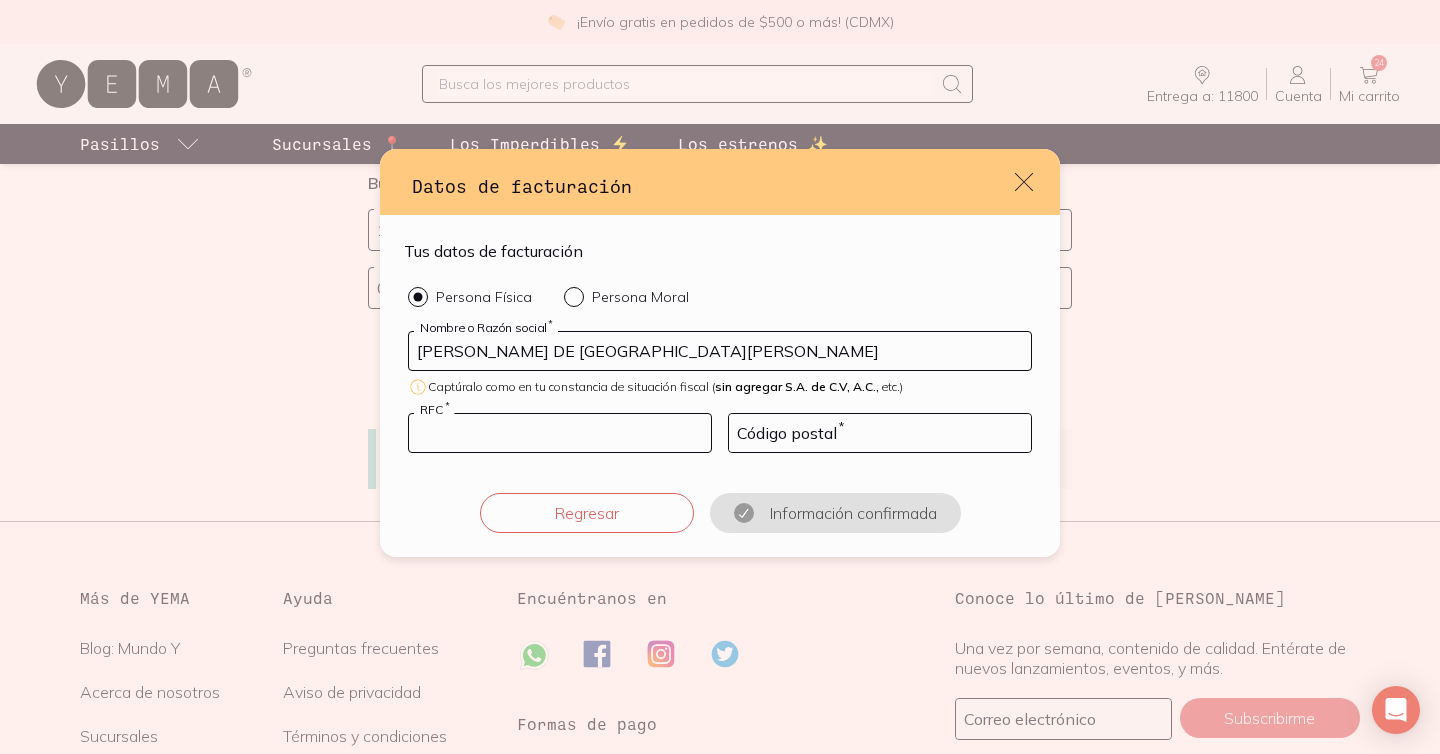 type on "QUAN780509BX7" 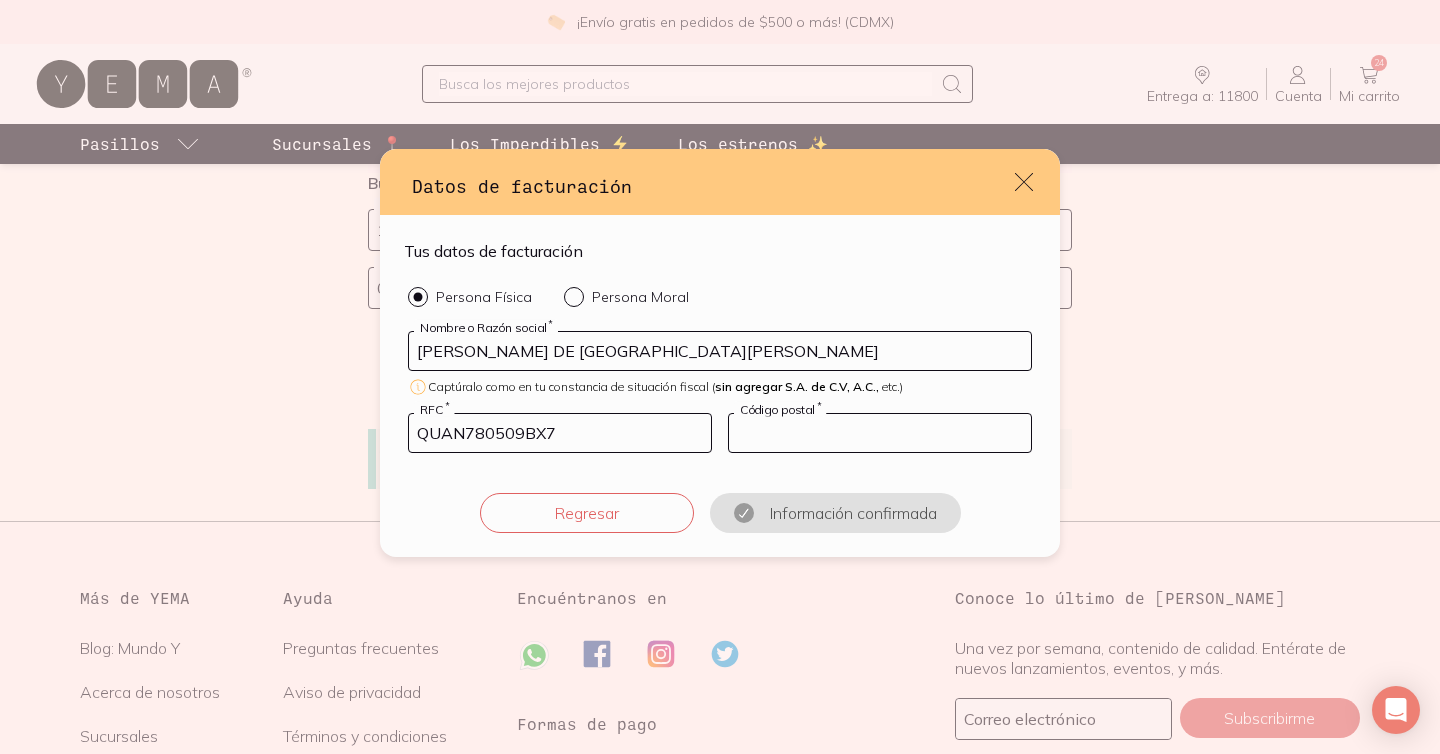 type on "11800" 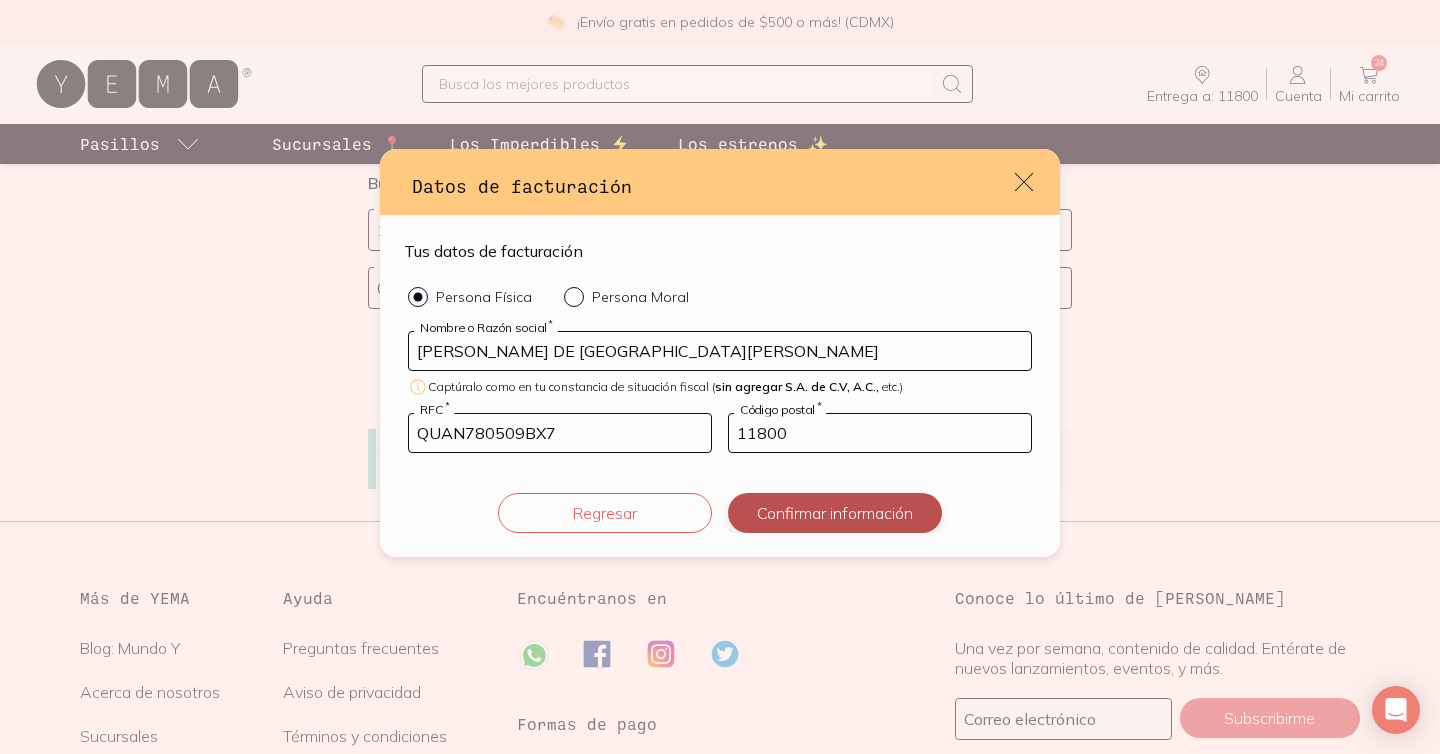 click on "Confirmar información" at bounding box center [835, 513] 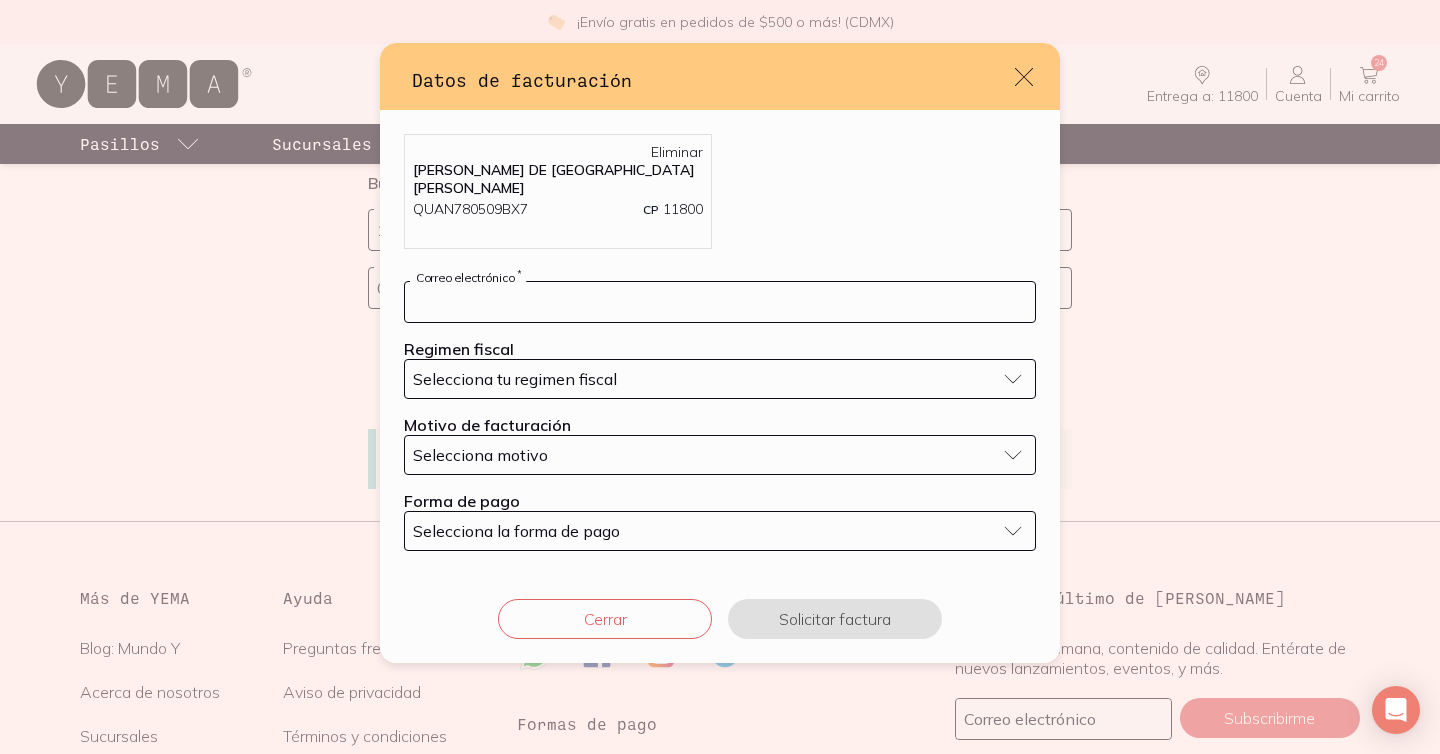 click at bounding box center [720, 302] 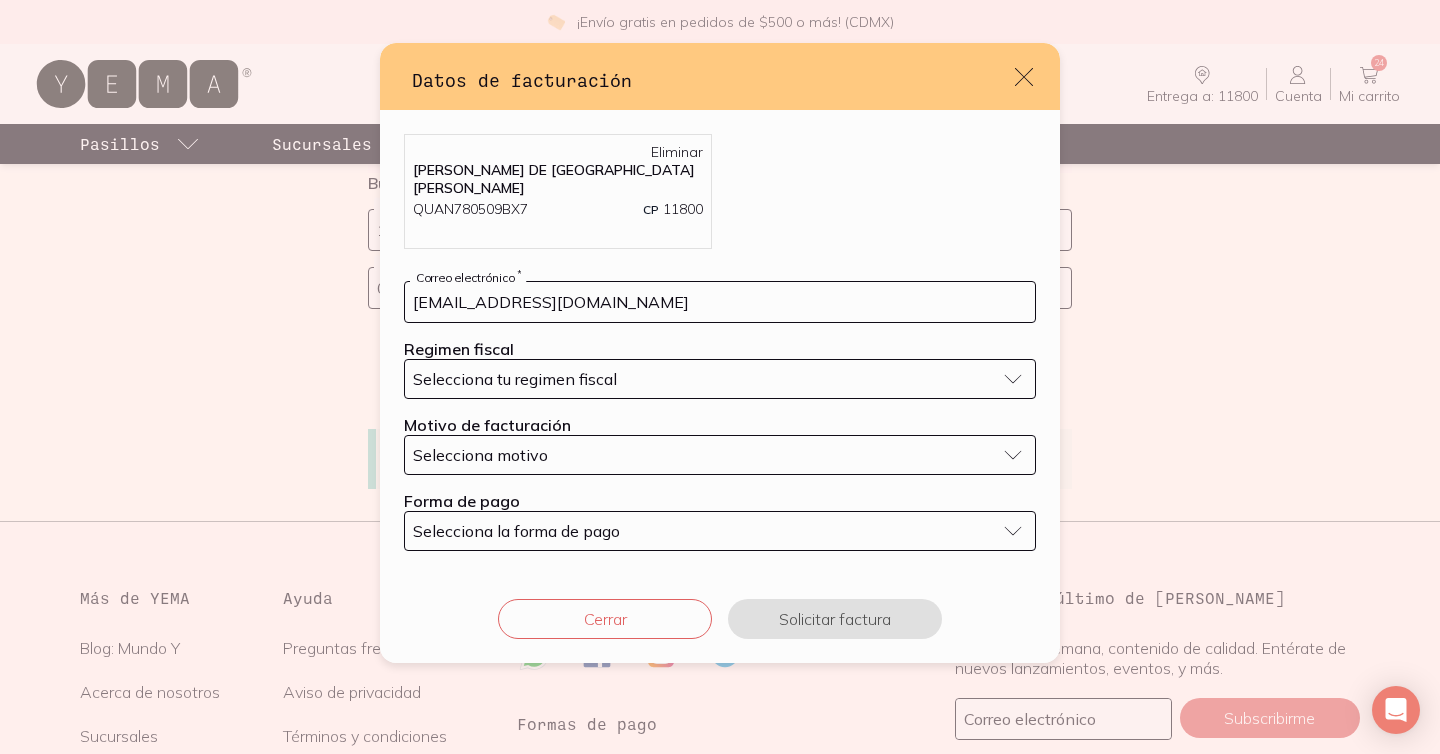 click on "Selecciona tu regimen fiscal" at bounding box center (515, 379) 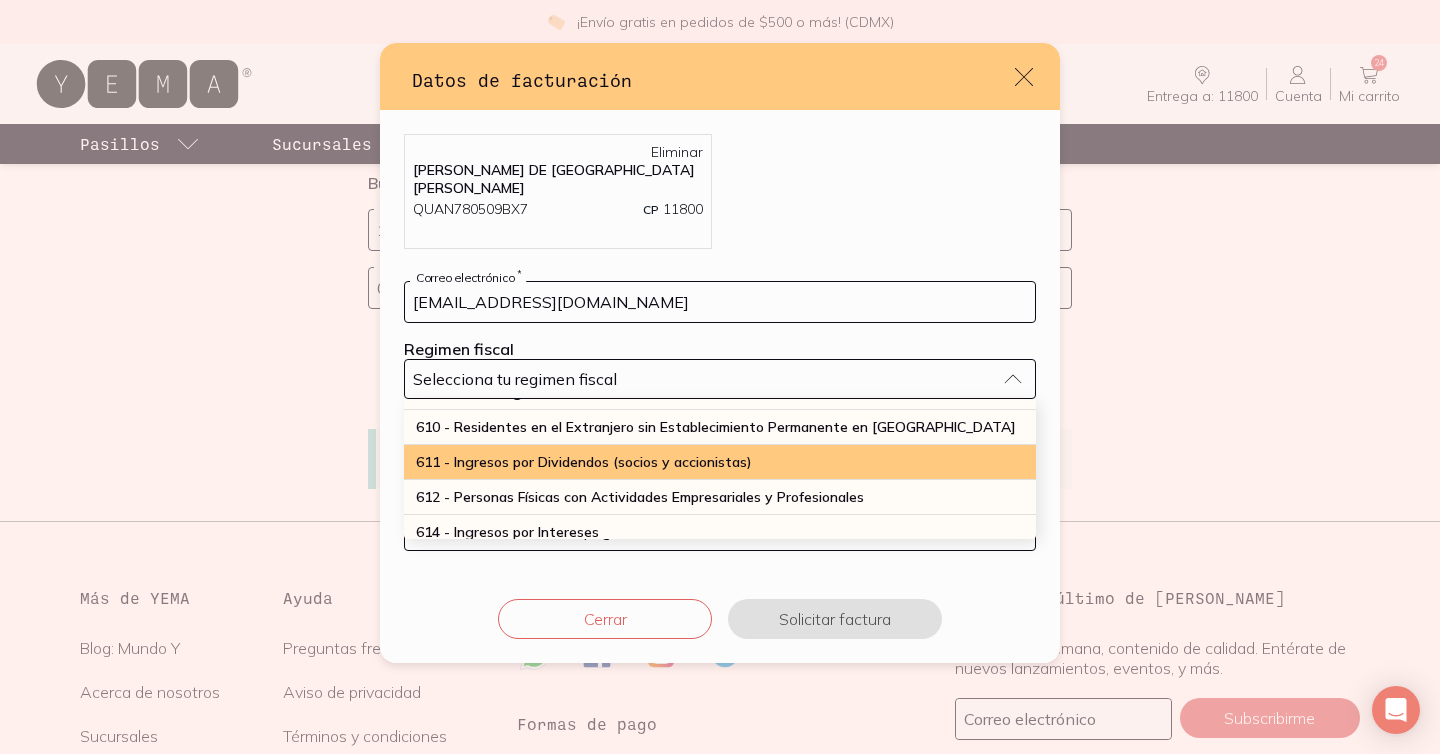 scroll, scrollTop: 204, scrollLeft: 0, axis: vertical 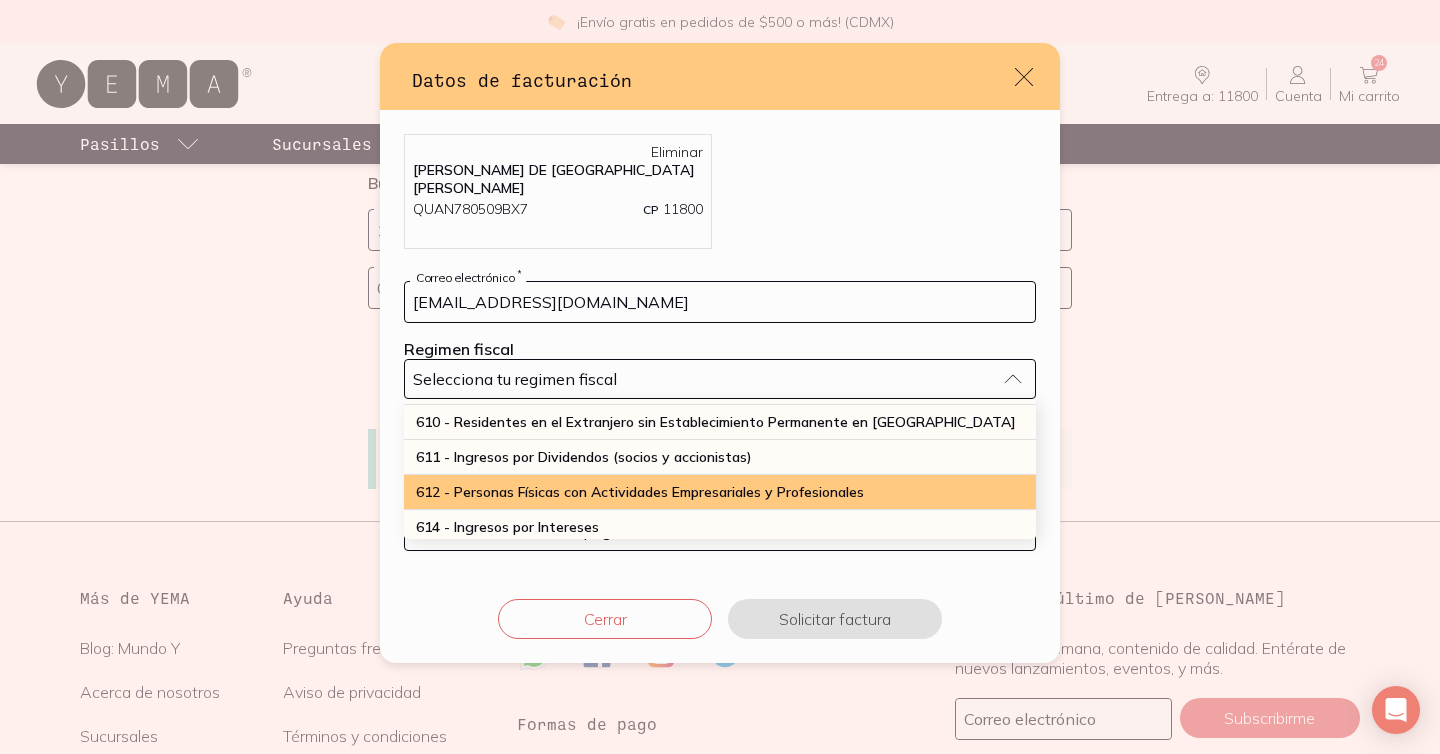 click on "612 - Personas Físicas con Actividades Empresariales y Profesionales" at bounding box center (720, 492) 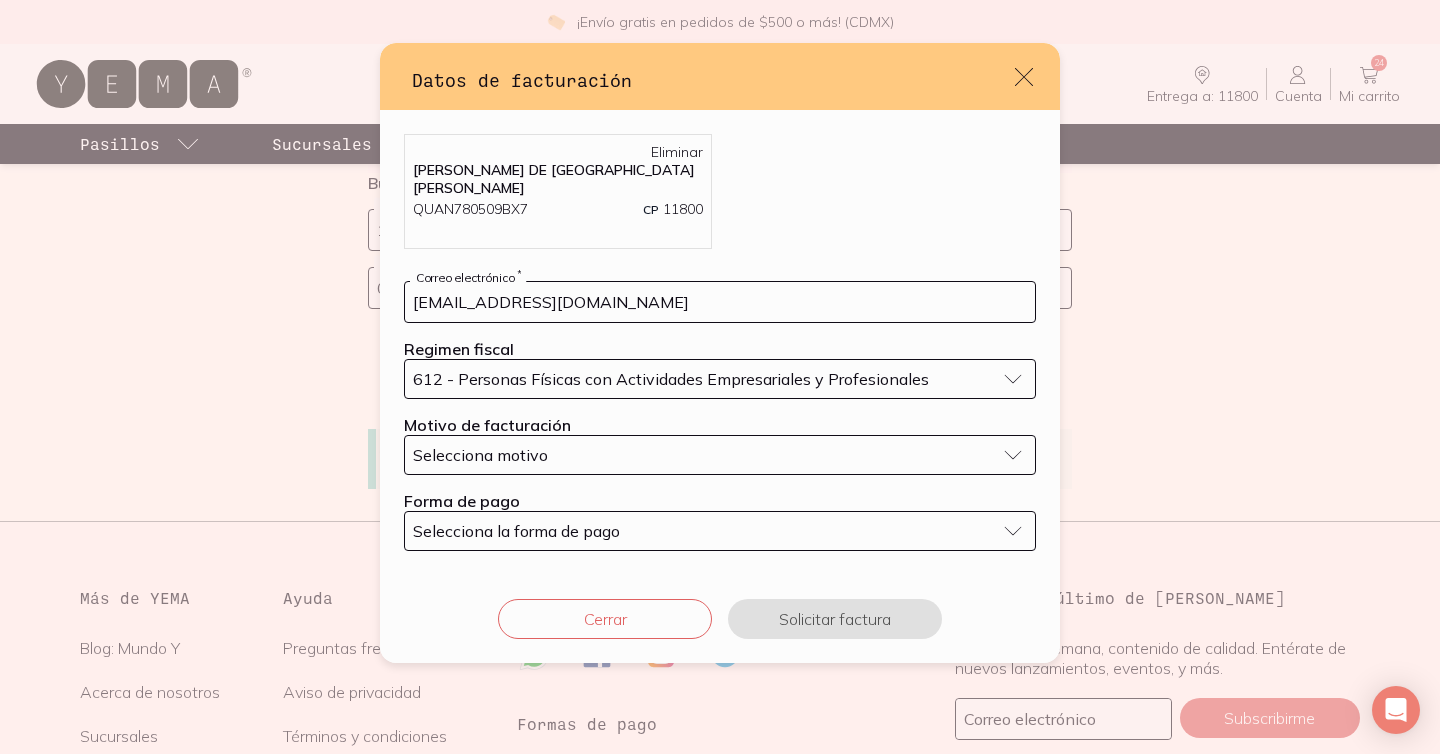 click on "Selecciona motivo" at bounding box center (480, 455) 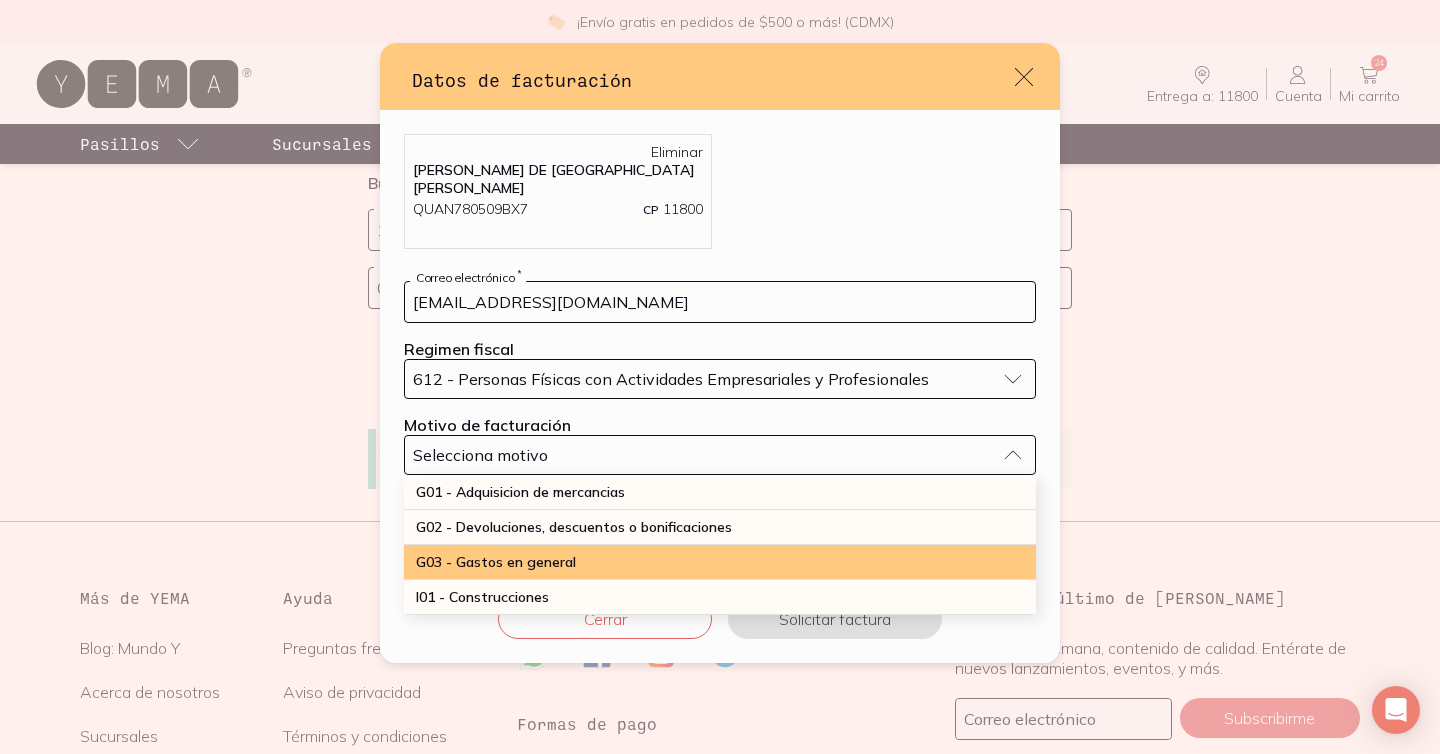 click on "G03 - Gastos en general" at bounding box center (496, 562) 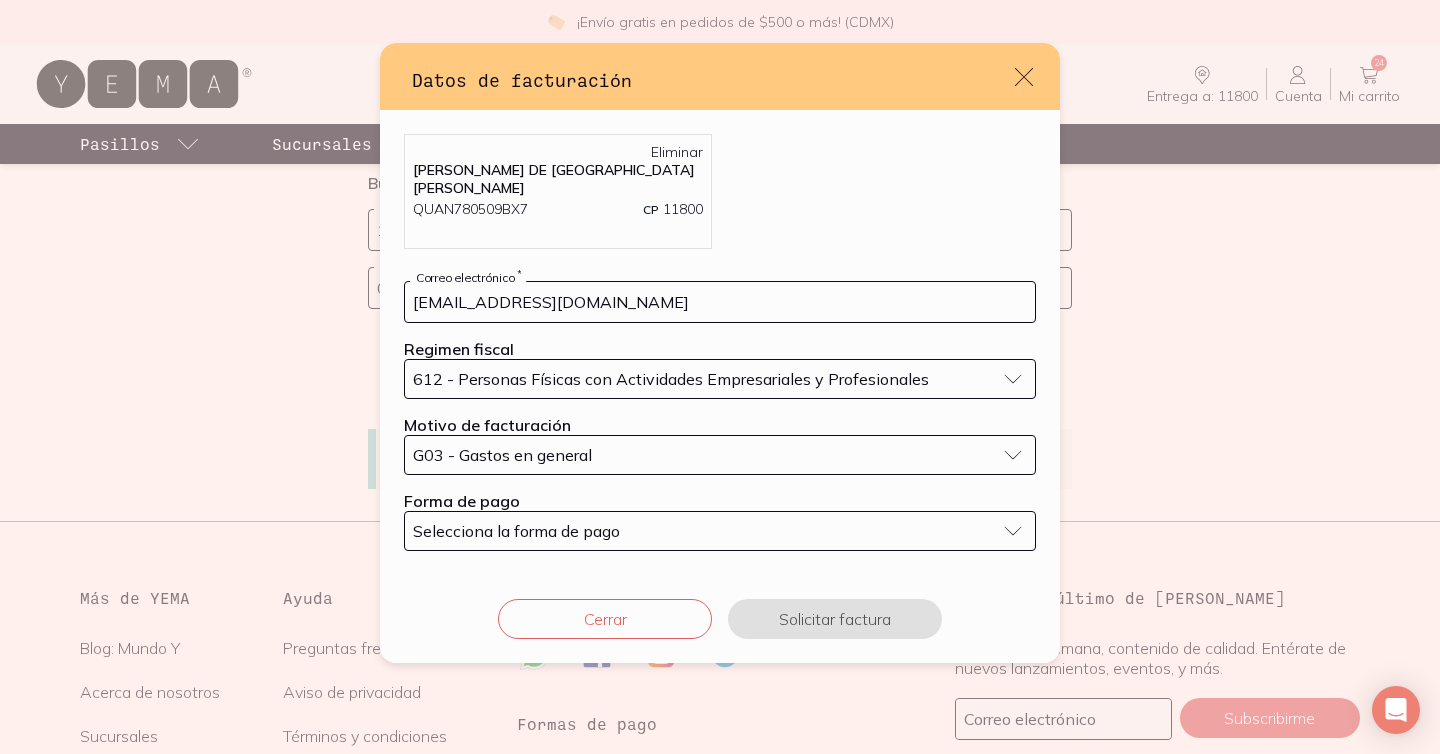 click on "Selecciona la forma de pago" at bounding box center [516, 531] 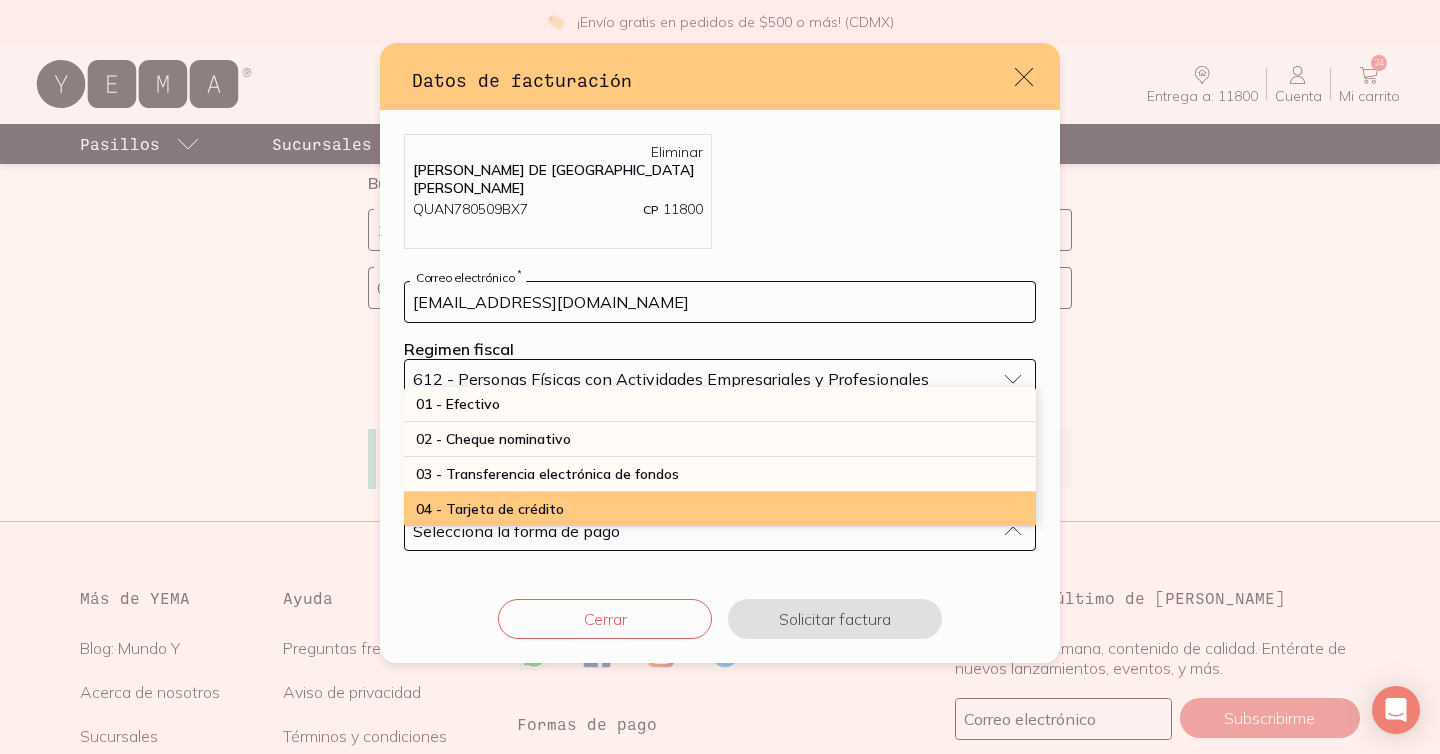 click on "04 - Tarjeta de crédito" at bounding box center (490, 509) 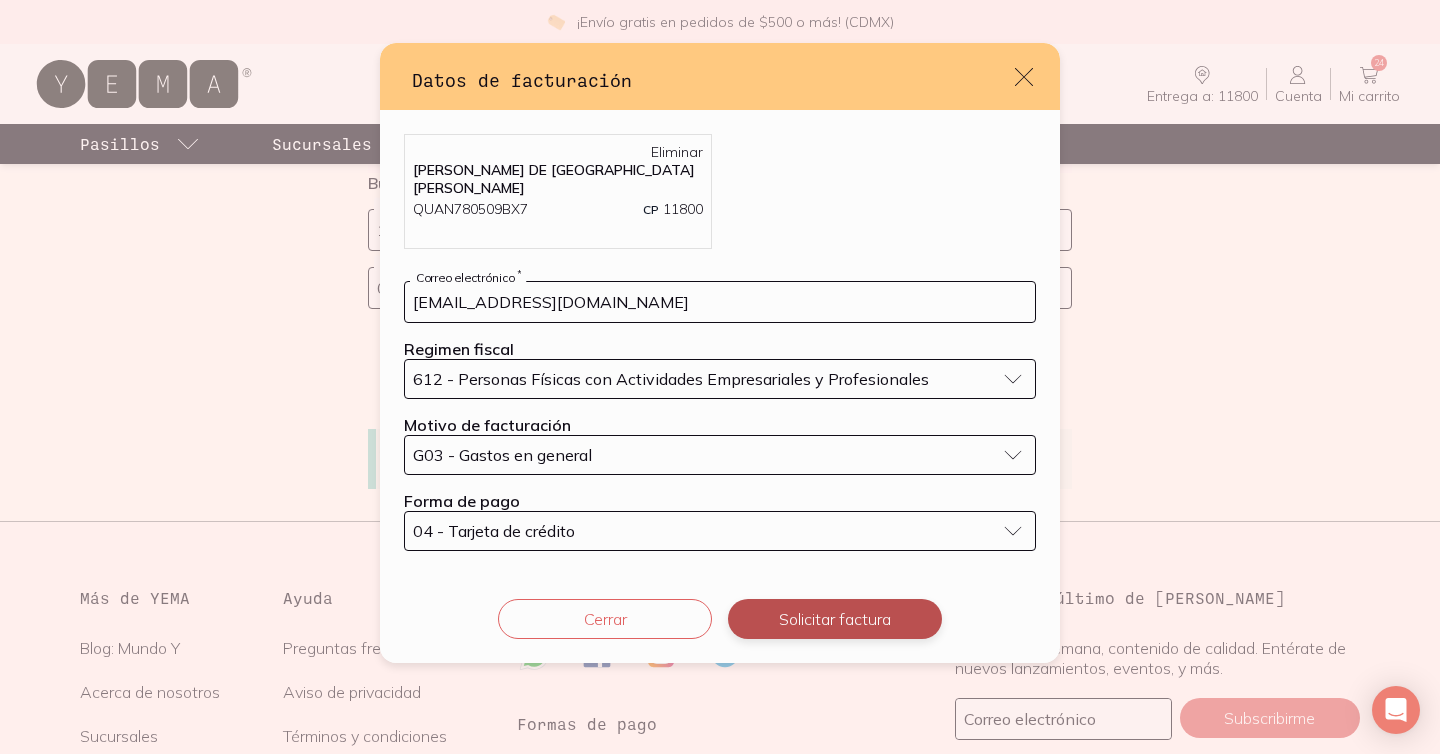 click on "Solicitar factura" at bounding box center (835, 619) 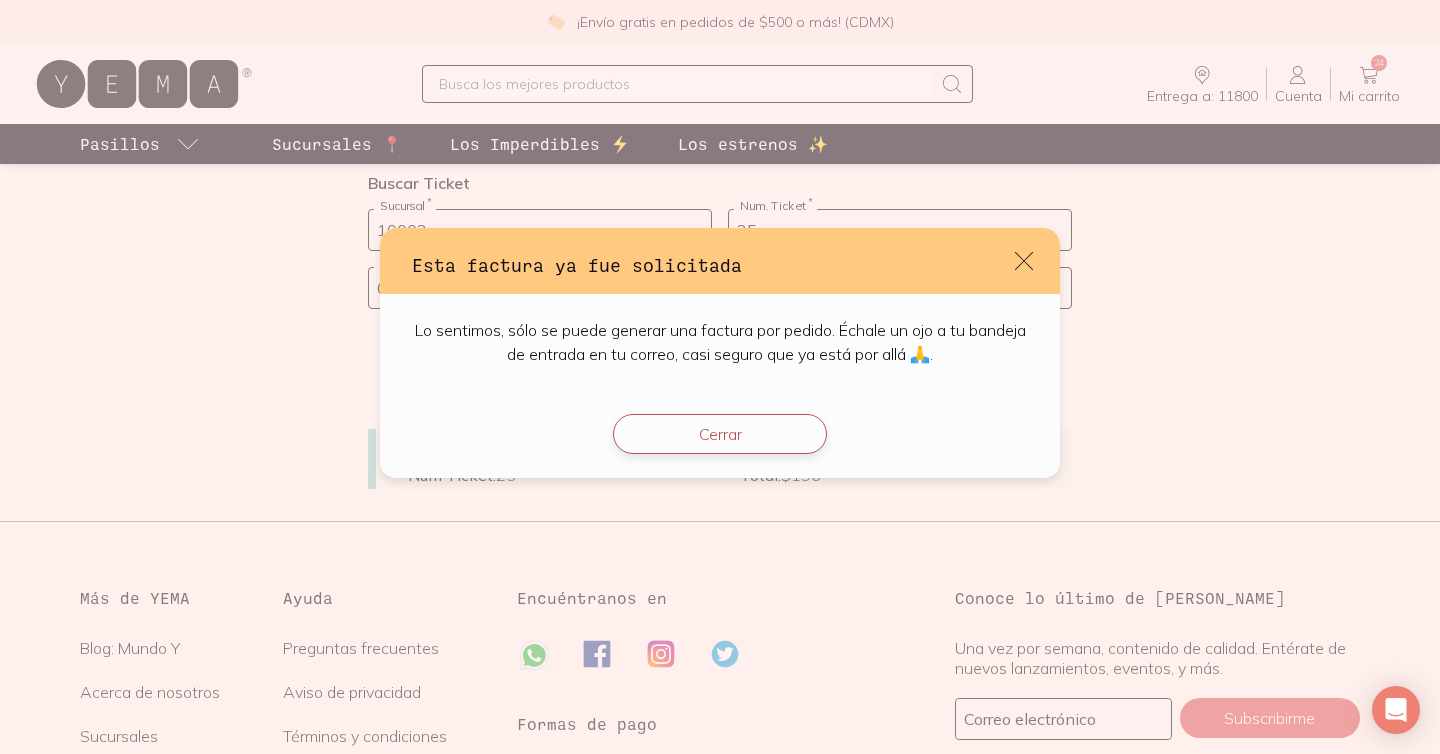click on "Cerrar" at bounding box center (720, 434) 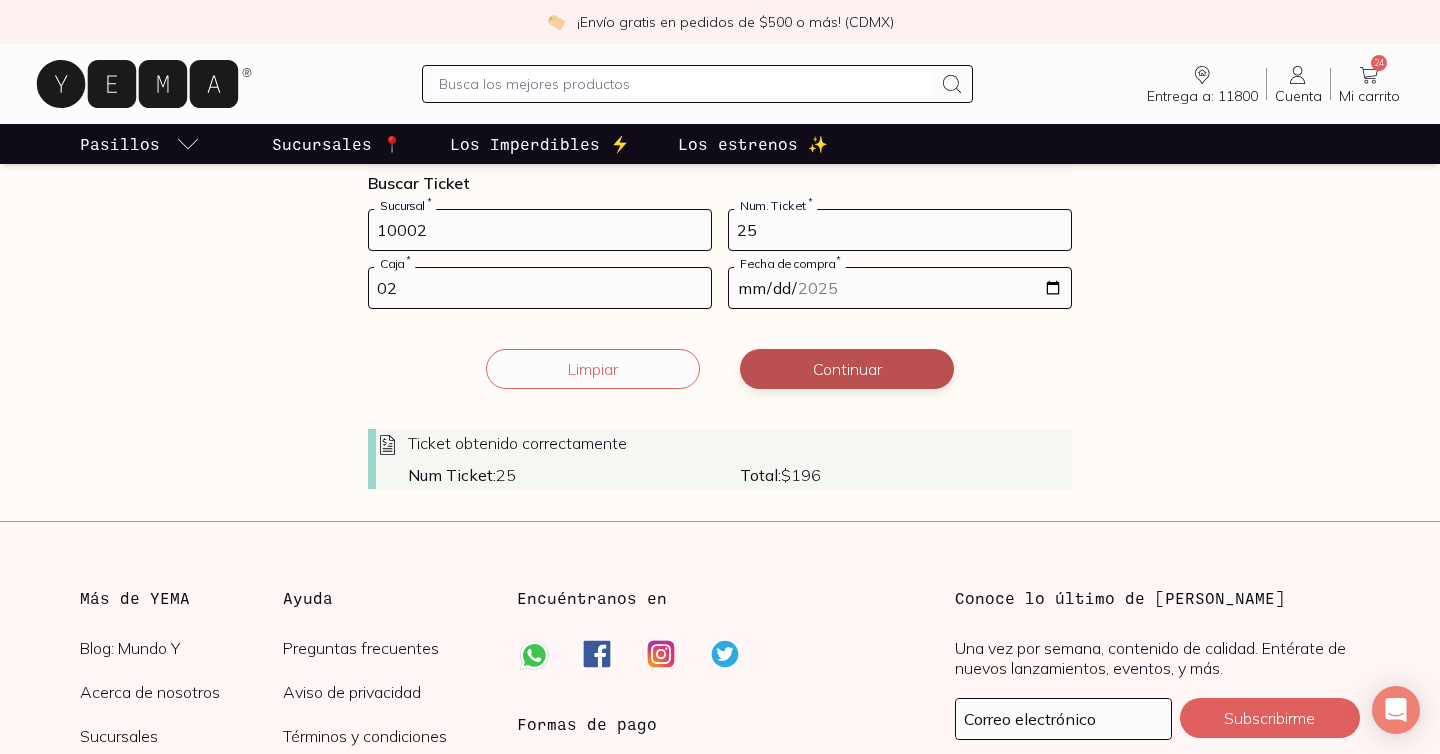 click on "Continuar" at bounding box center (847, 369) 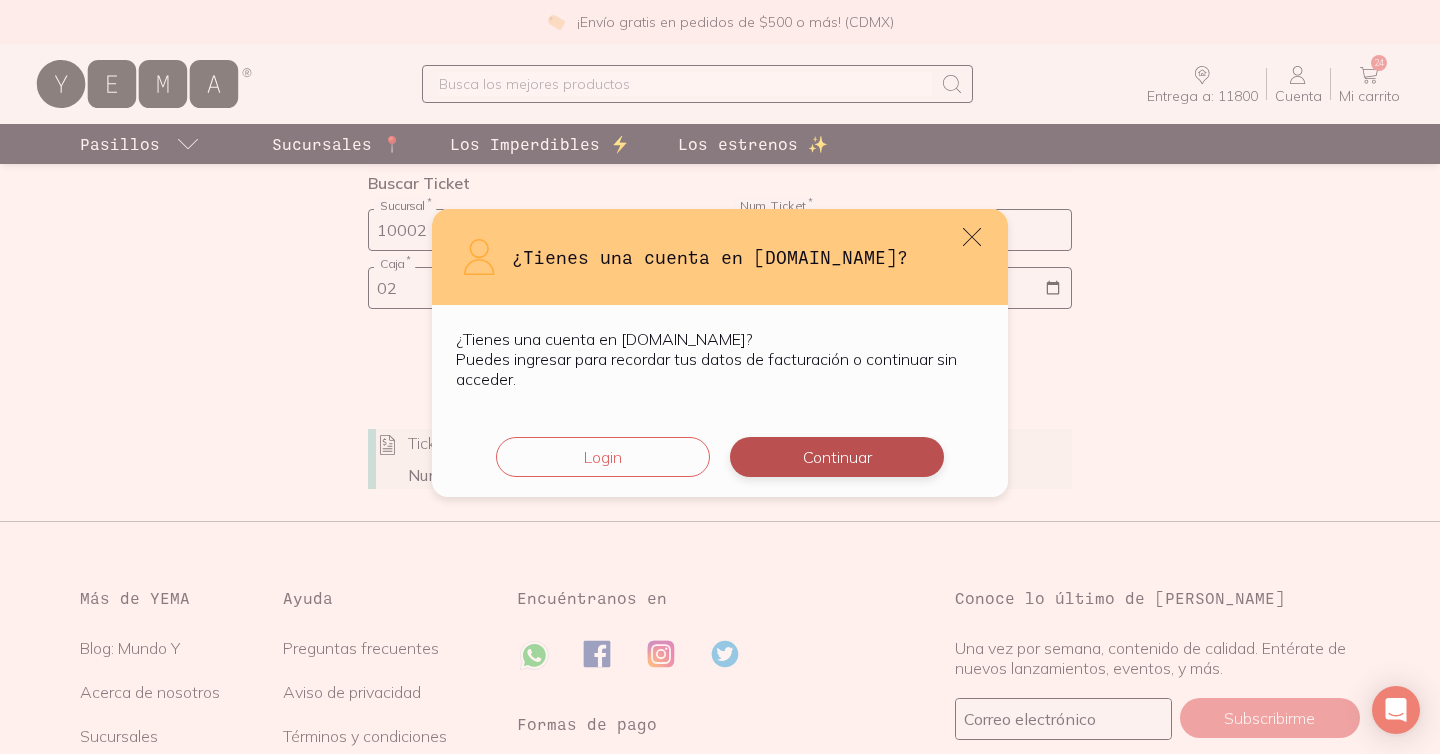 click on "Continuar" at bounding box center [837, 457] 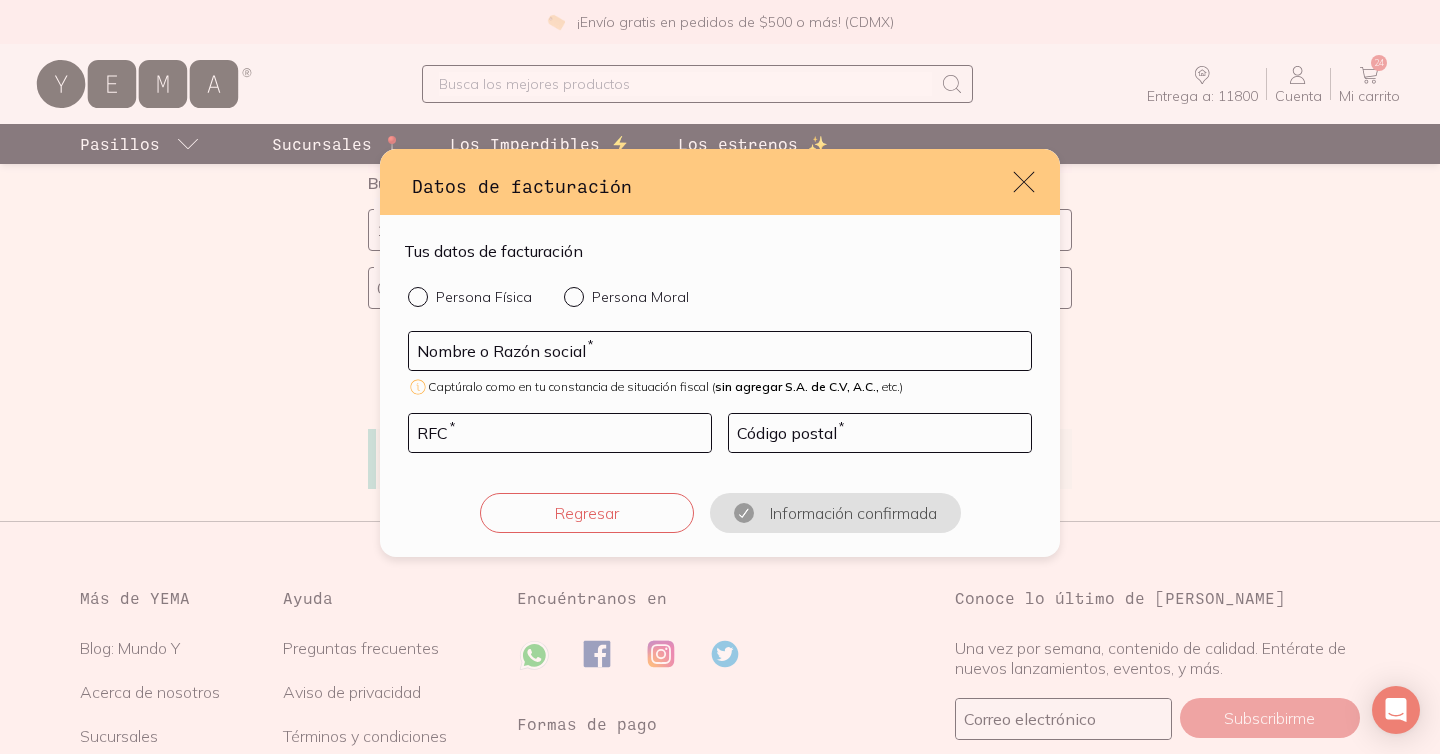 click 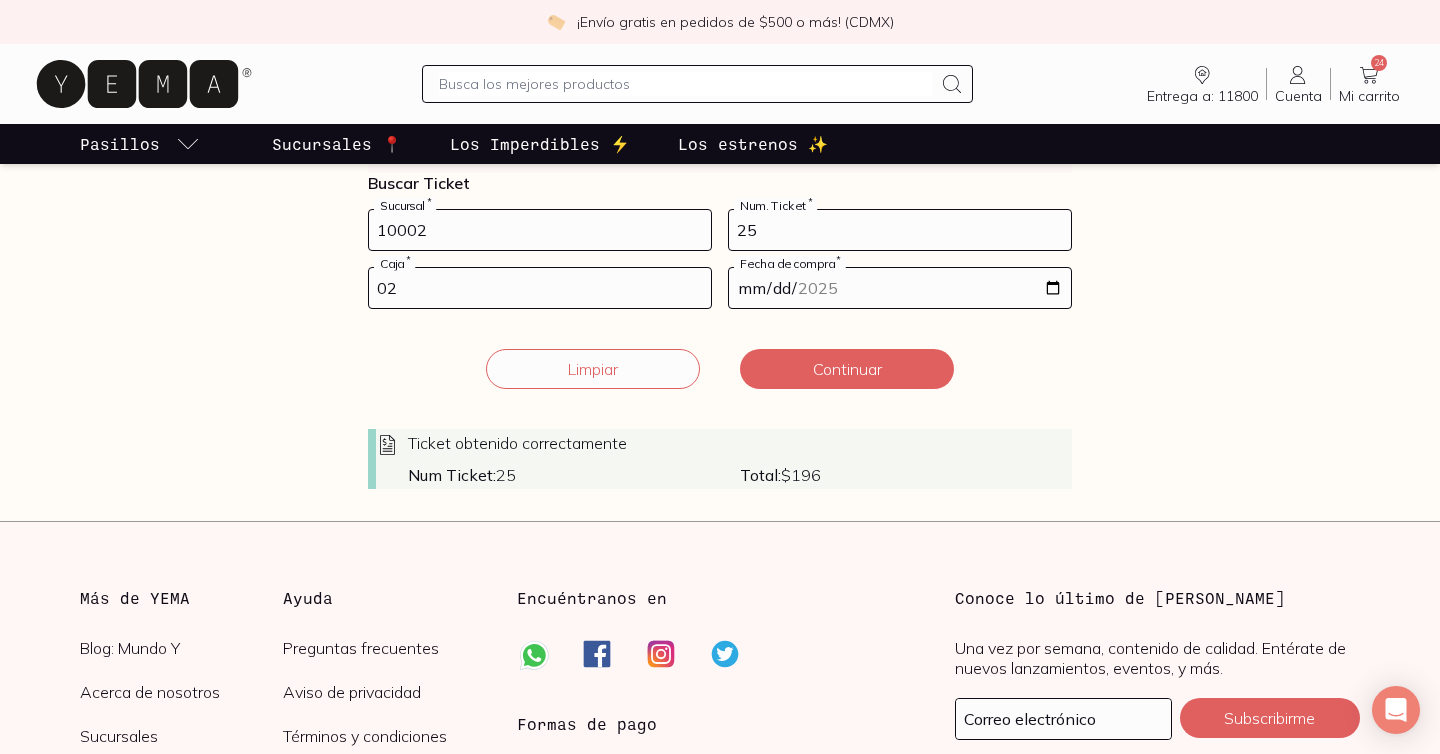 click on "25" at bounding box center (900, 230) 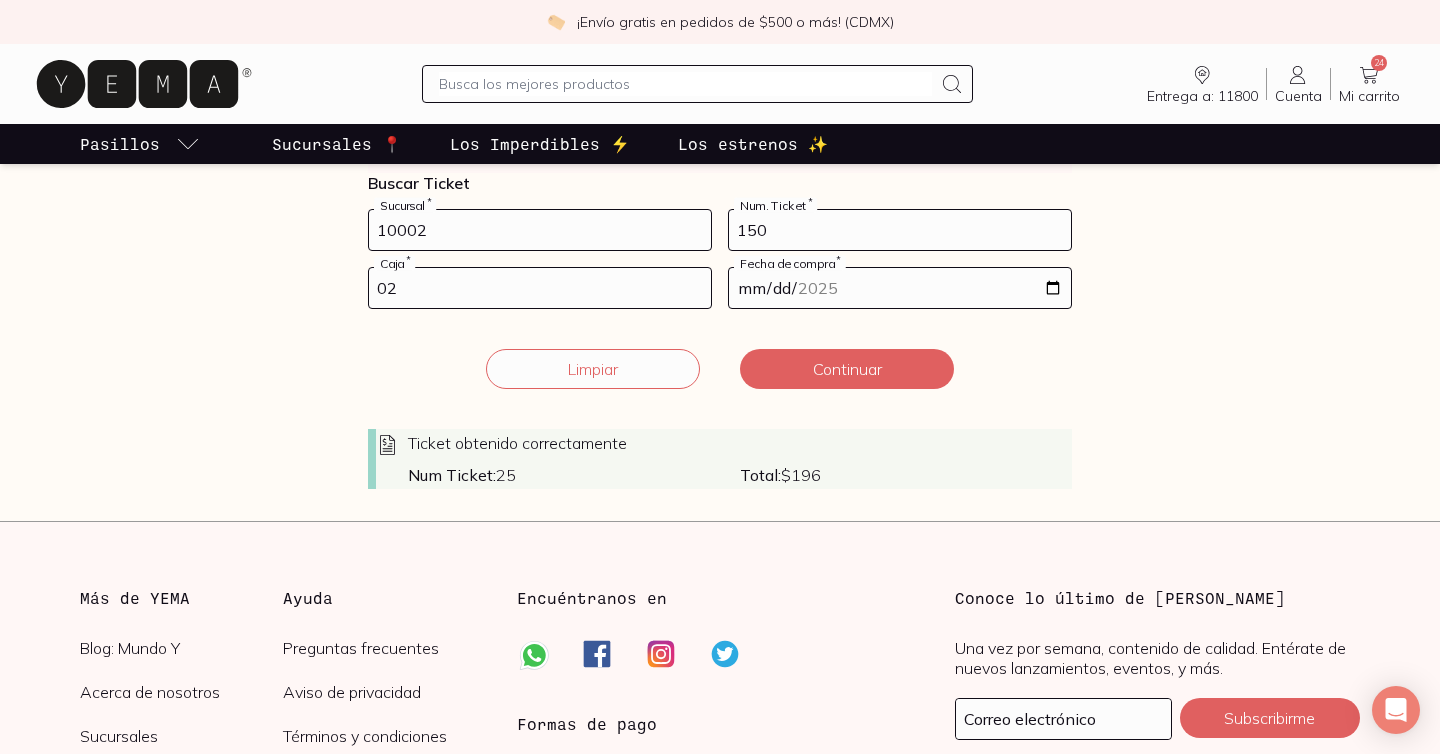 type on "150" 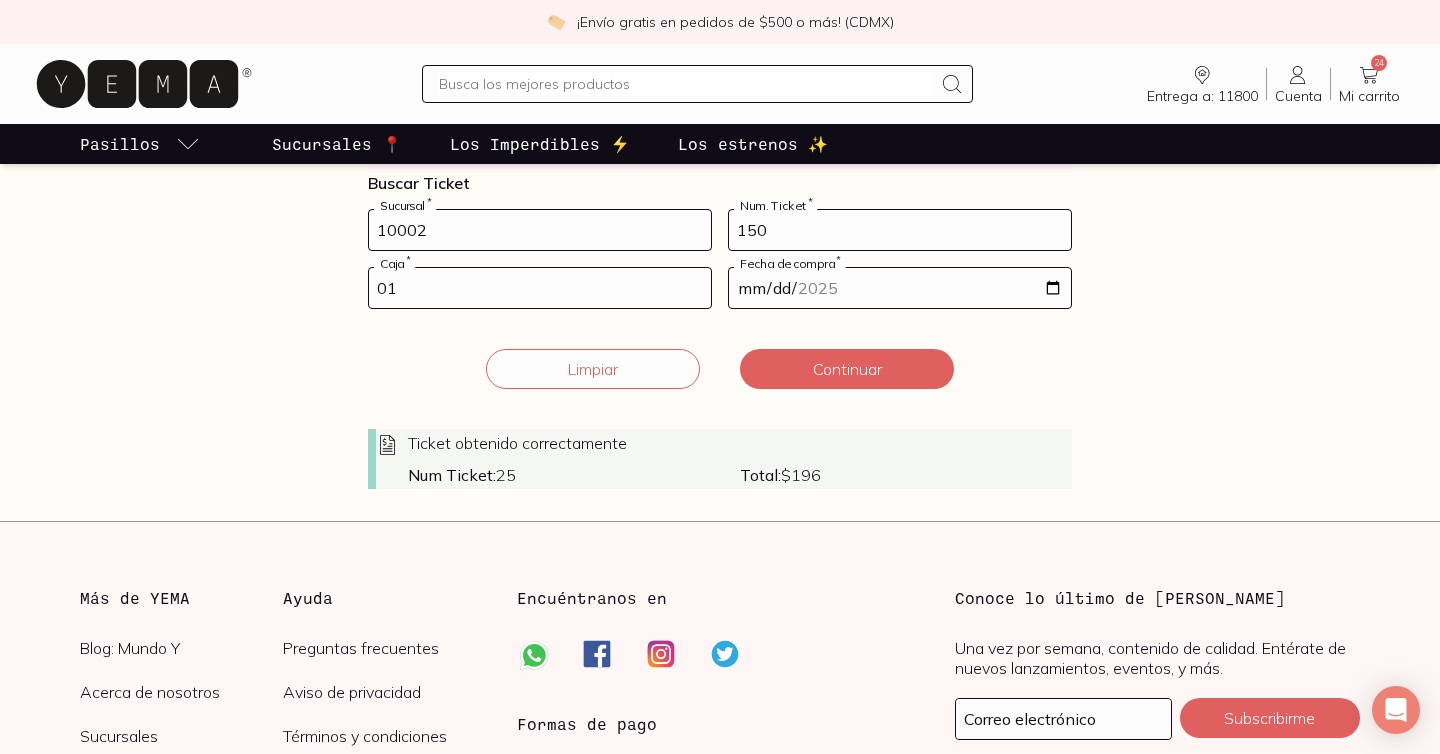 type on "01" 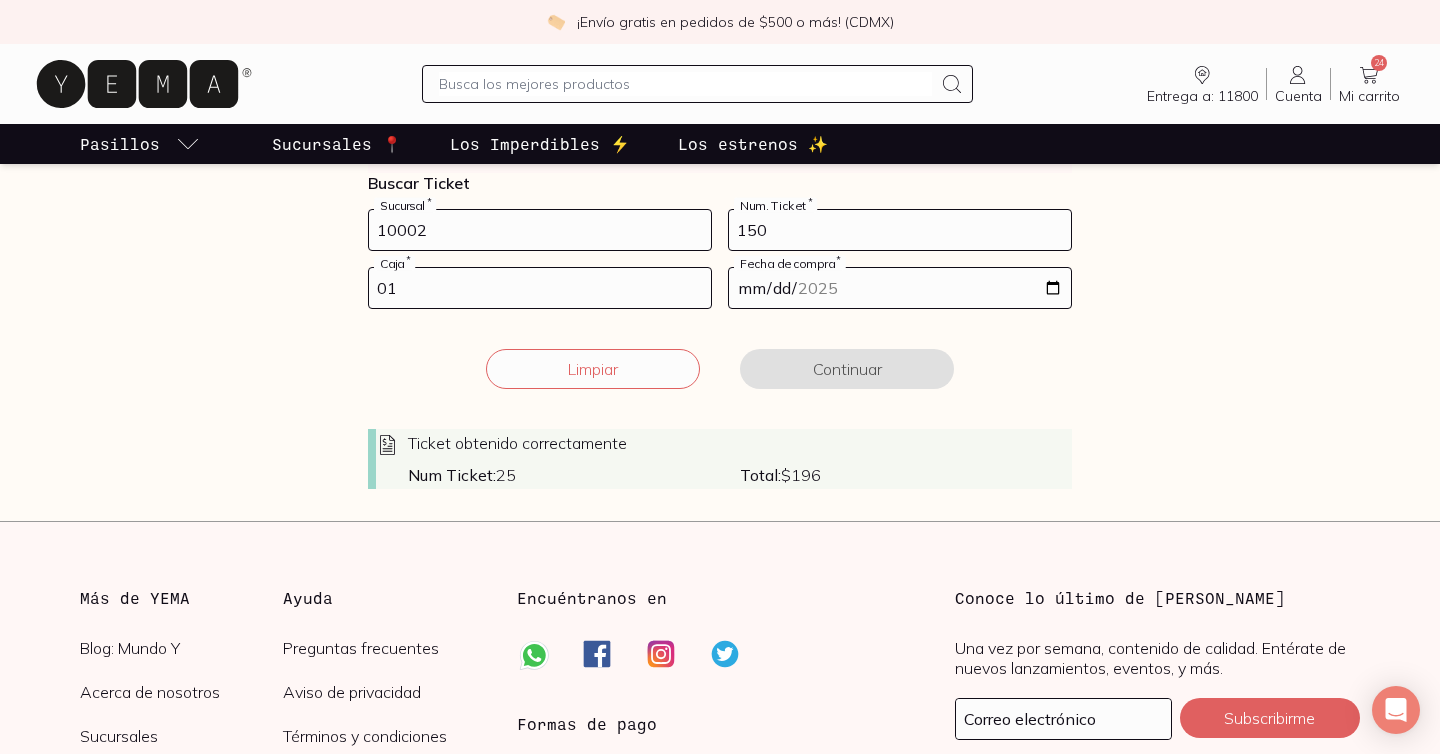 type on "[DATE]" 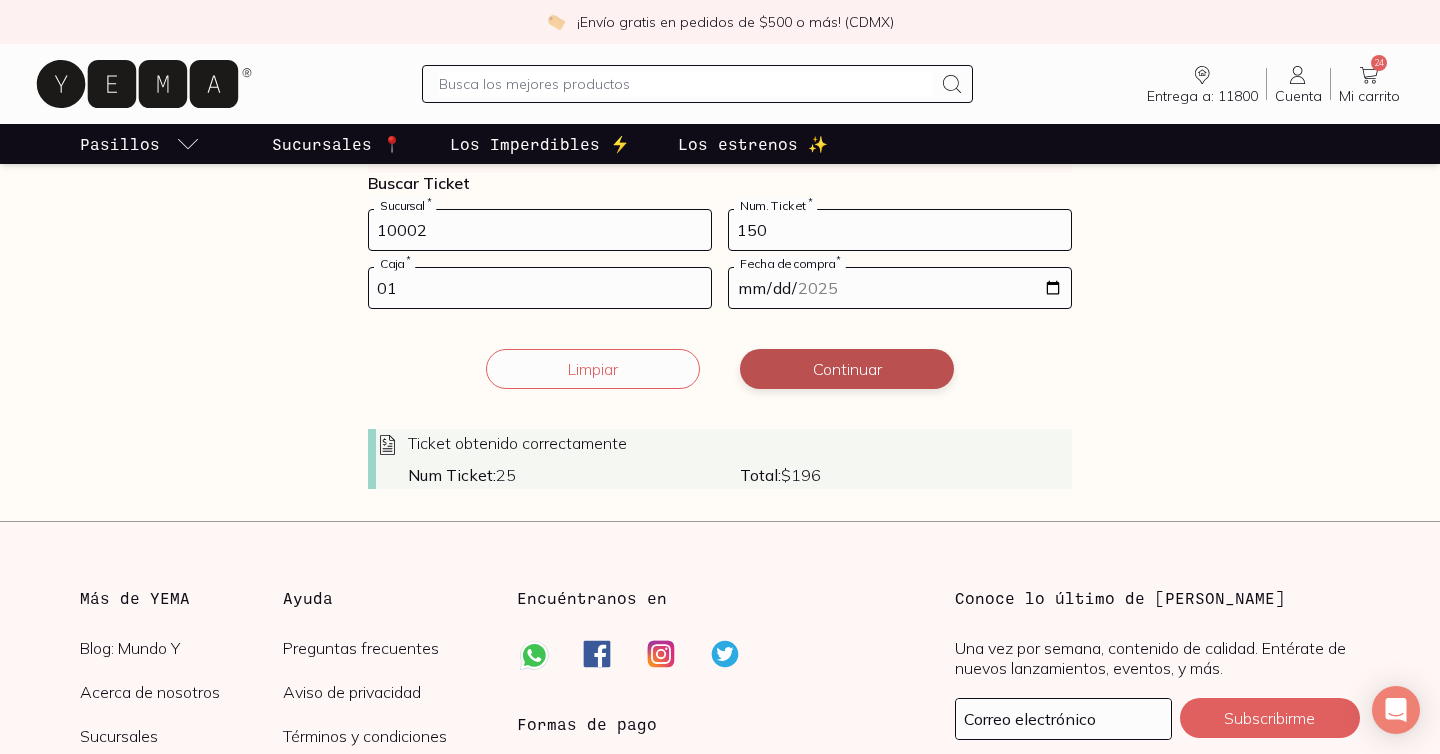 click on "Continuar" at bounding box center (847, 369) 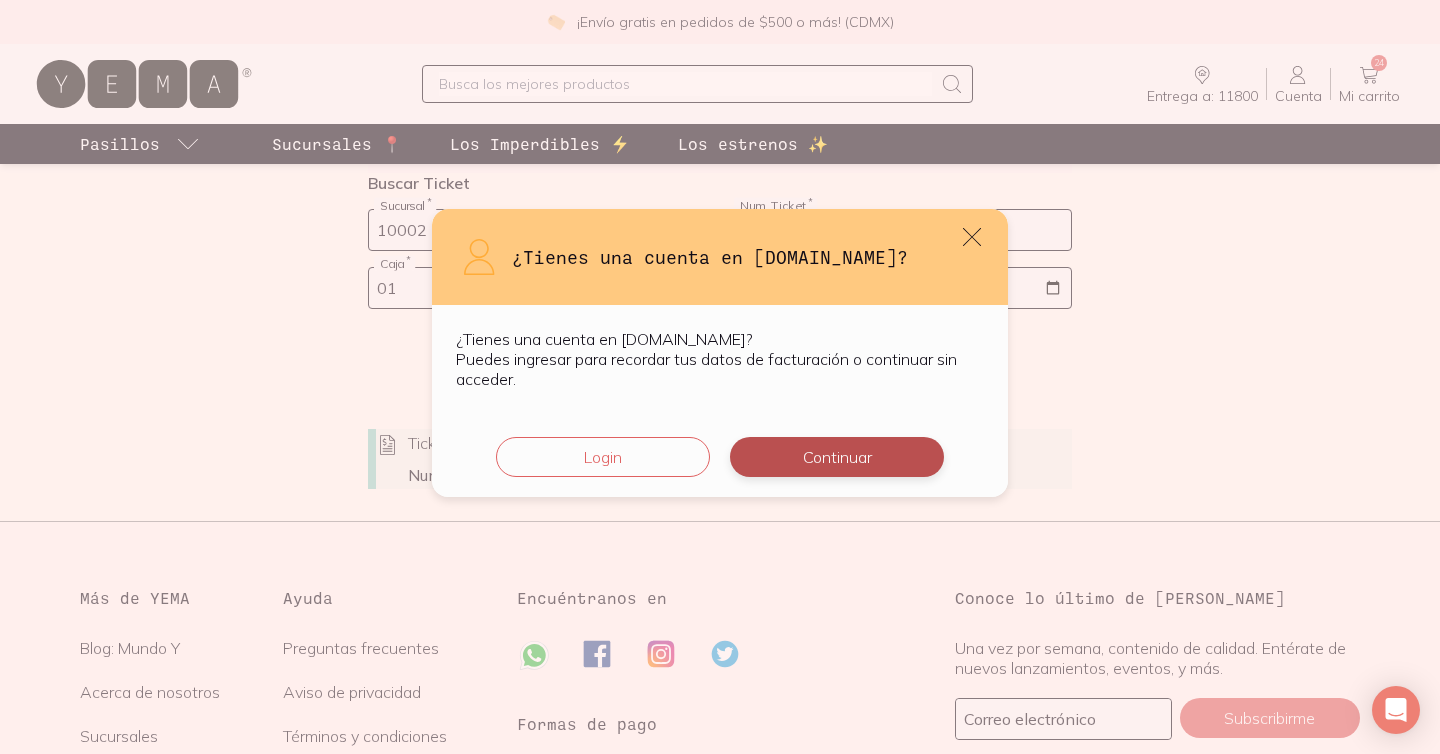 click on "Continuar" at bounding box center [837, 457] 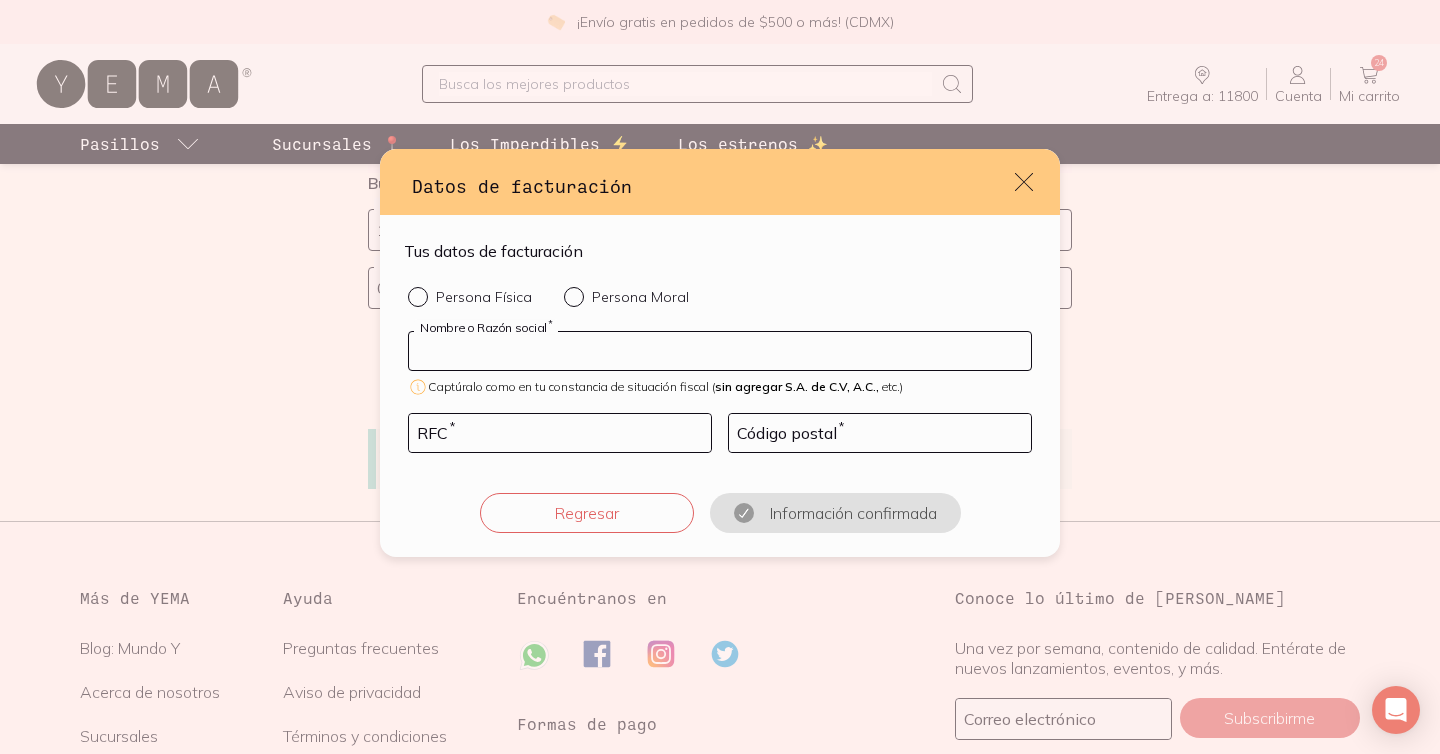 click at bounding box center (720, 351) 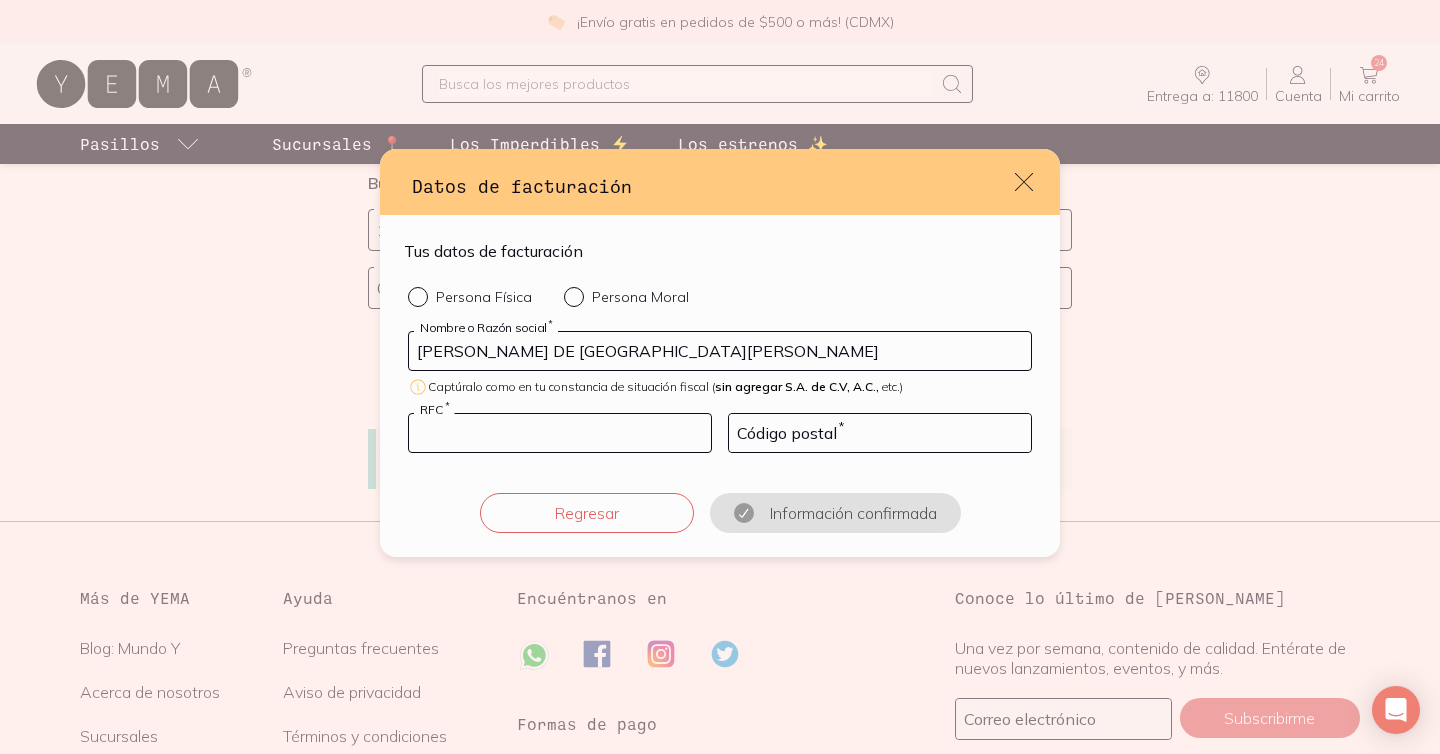 type on "QUAN780509BX7" 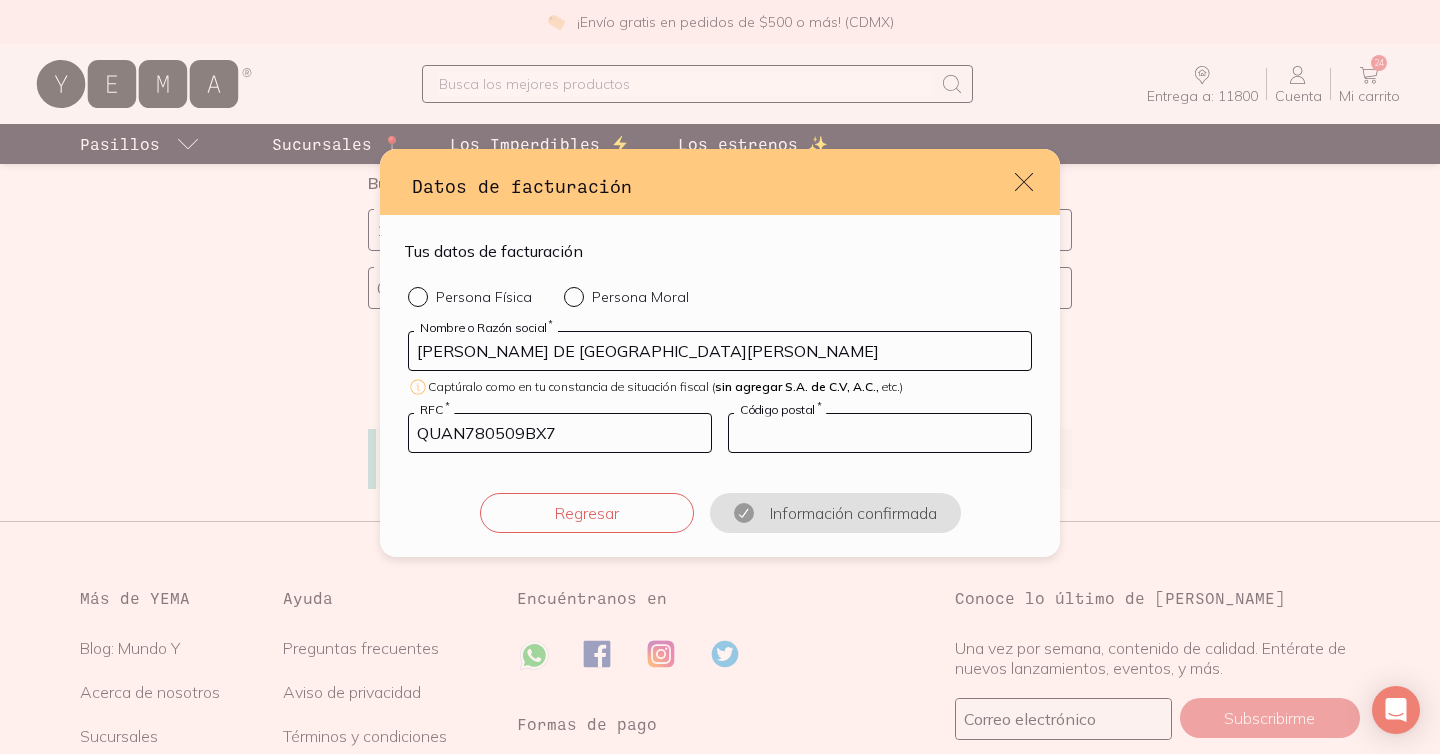 type on "11800" 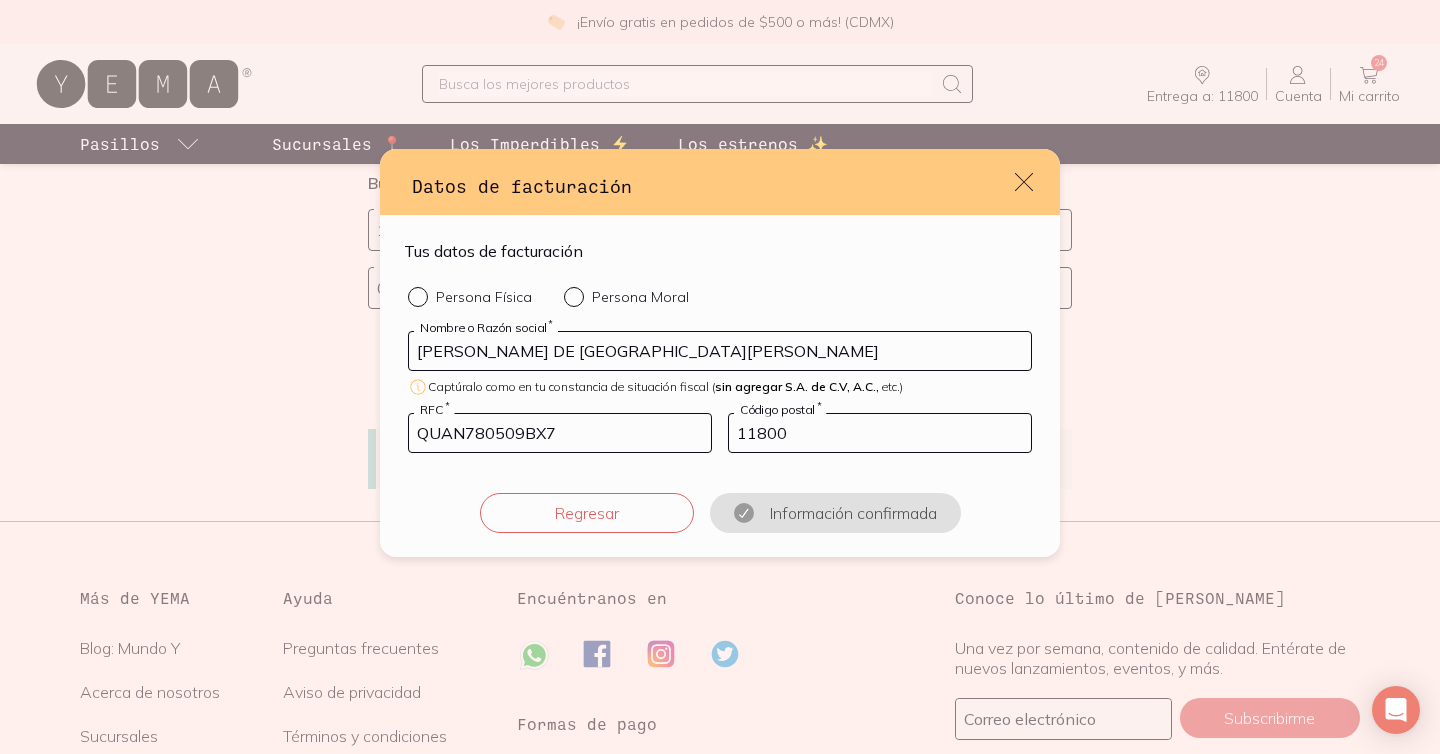 click at bounding box center [422, 297] 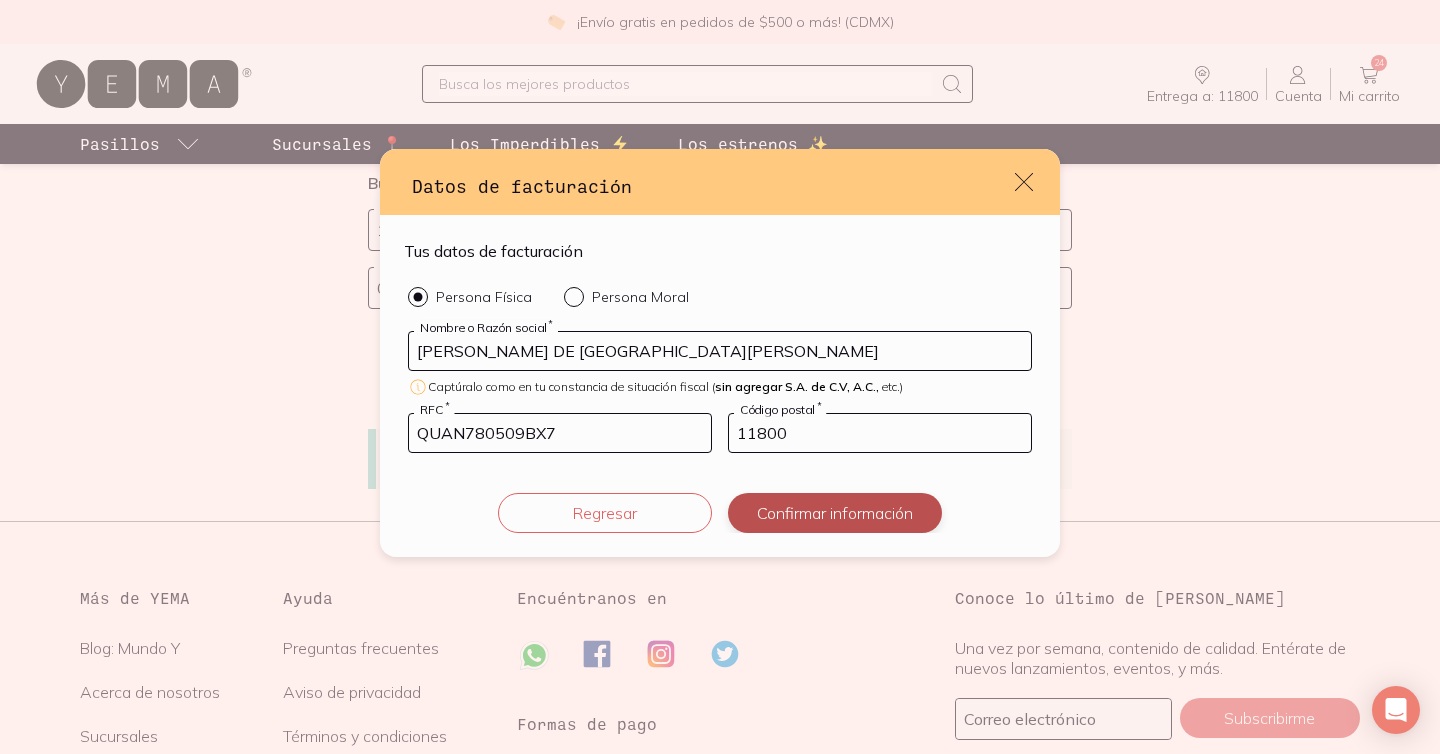 click on "Confirmar información" at bounding box center (835, 513) 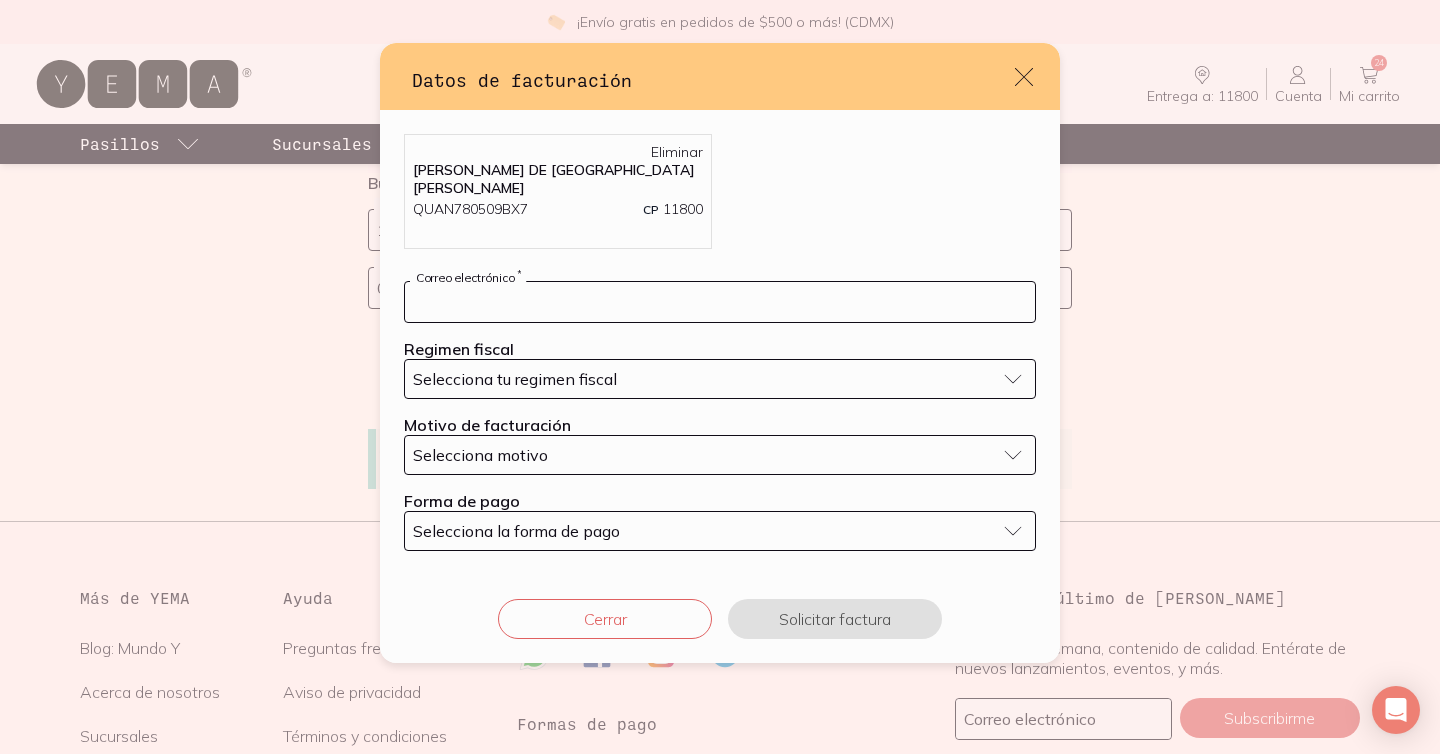 click at bounding box center (720, 302) 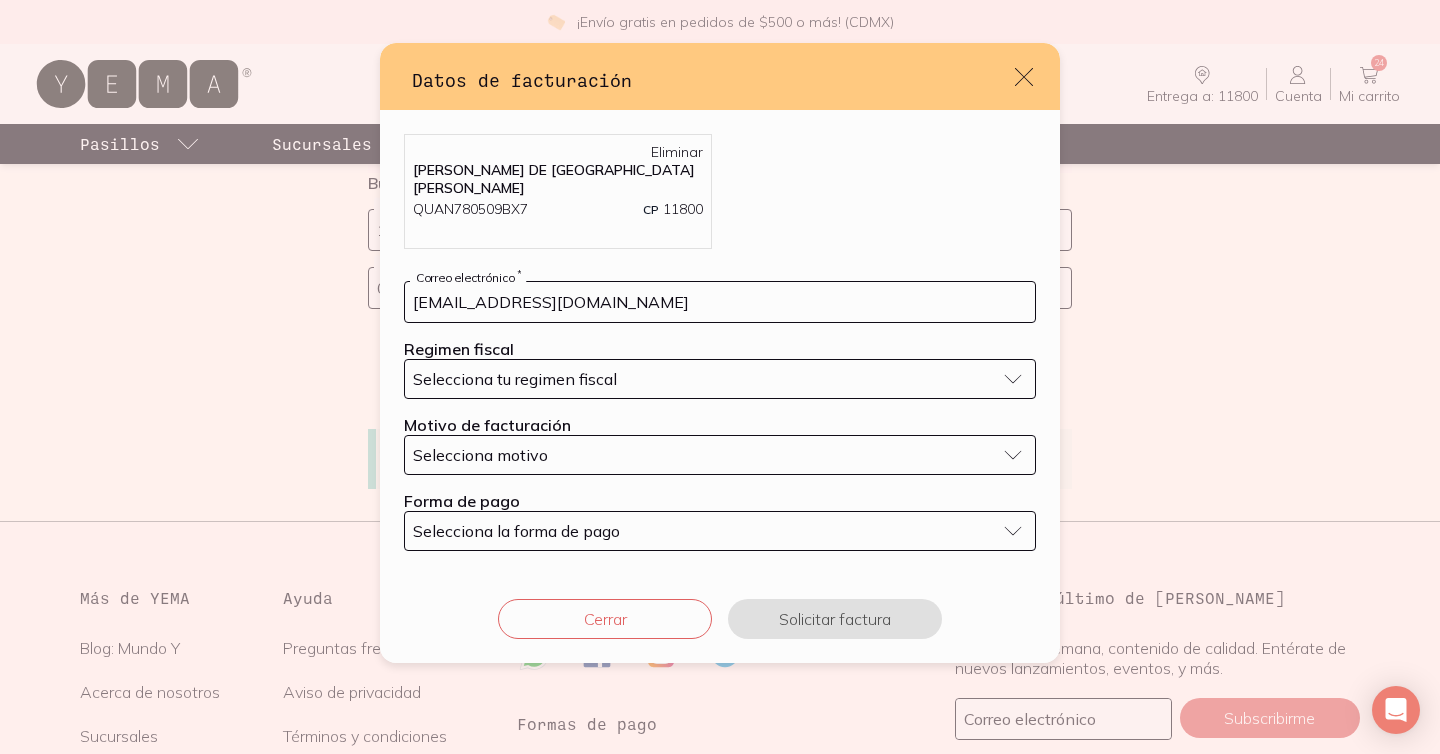 click on "Selecciona tu regimen fiscal" at bounding box center [515, 379] 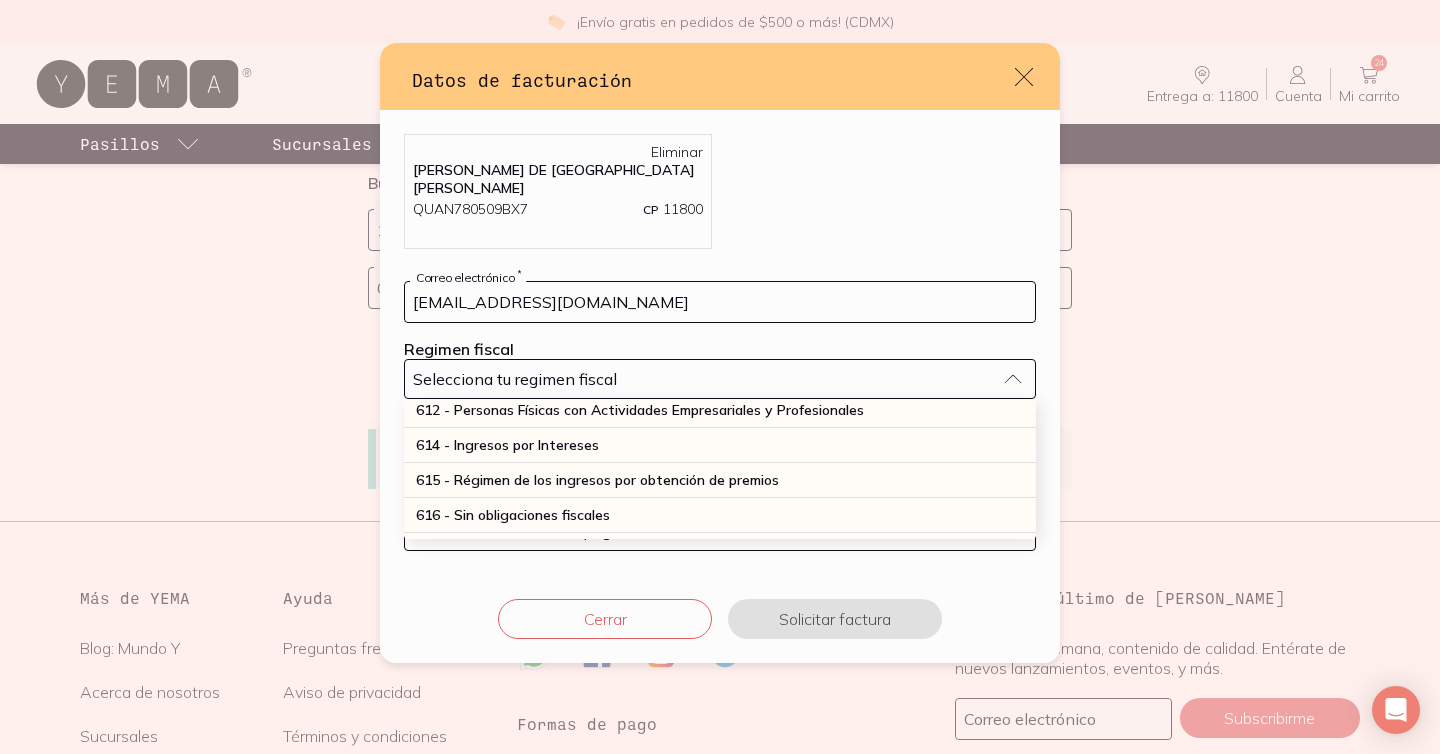 scroll, scrollTop: 291, scrollLeft: 0, axis: vertical 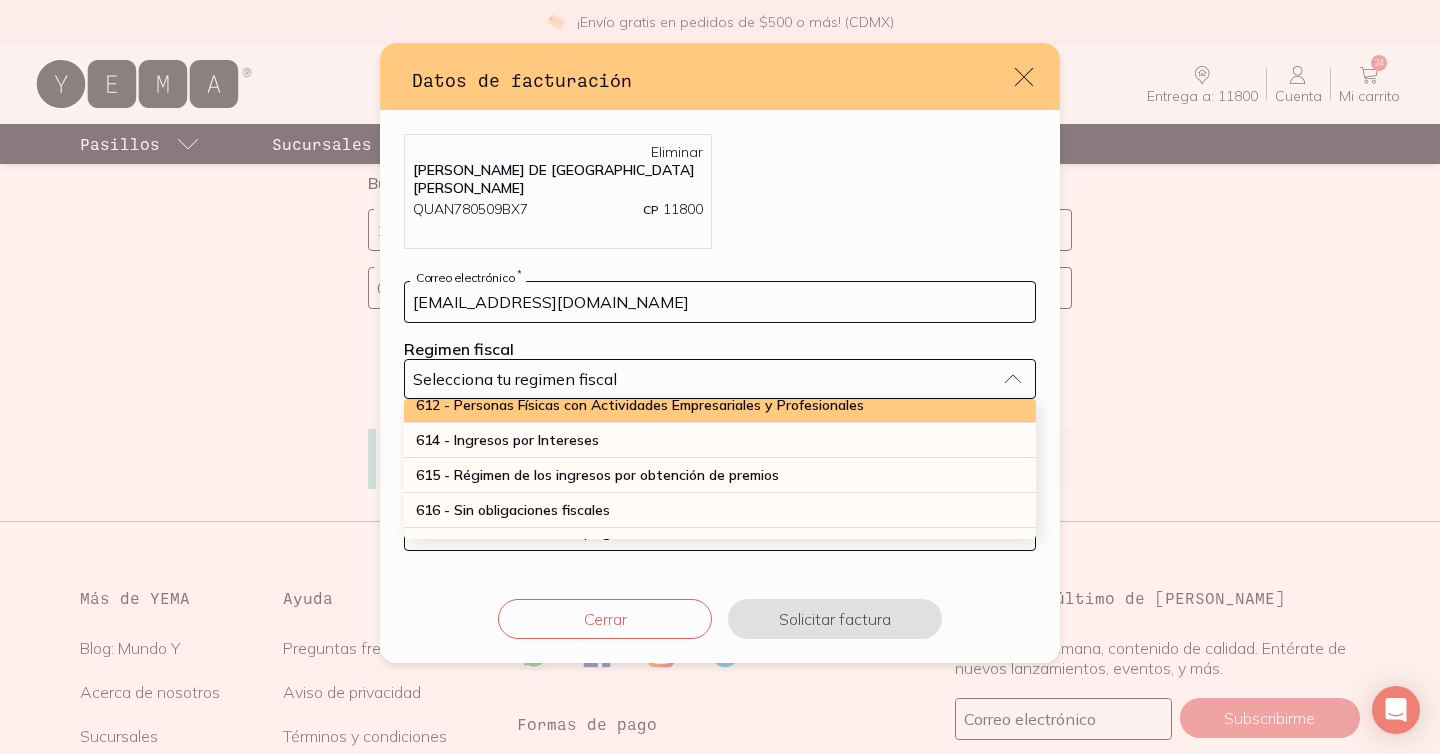 click on "612 - Personas Físicas con Actividades Empresariales y Profesionales" at bounding box center (720, 405) 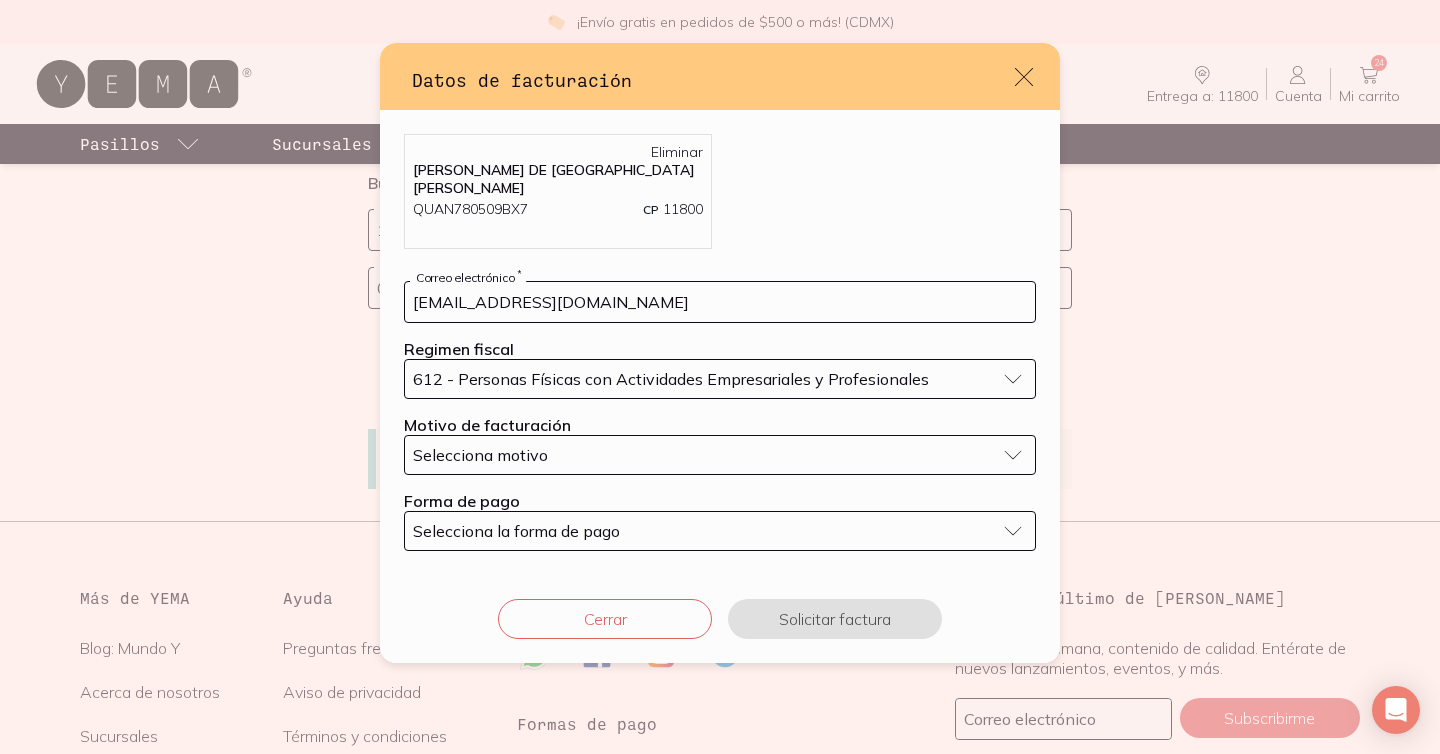 click on "Selecciona motivo" at bounding box center [720, 455] 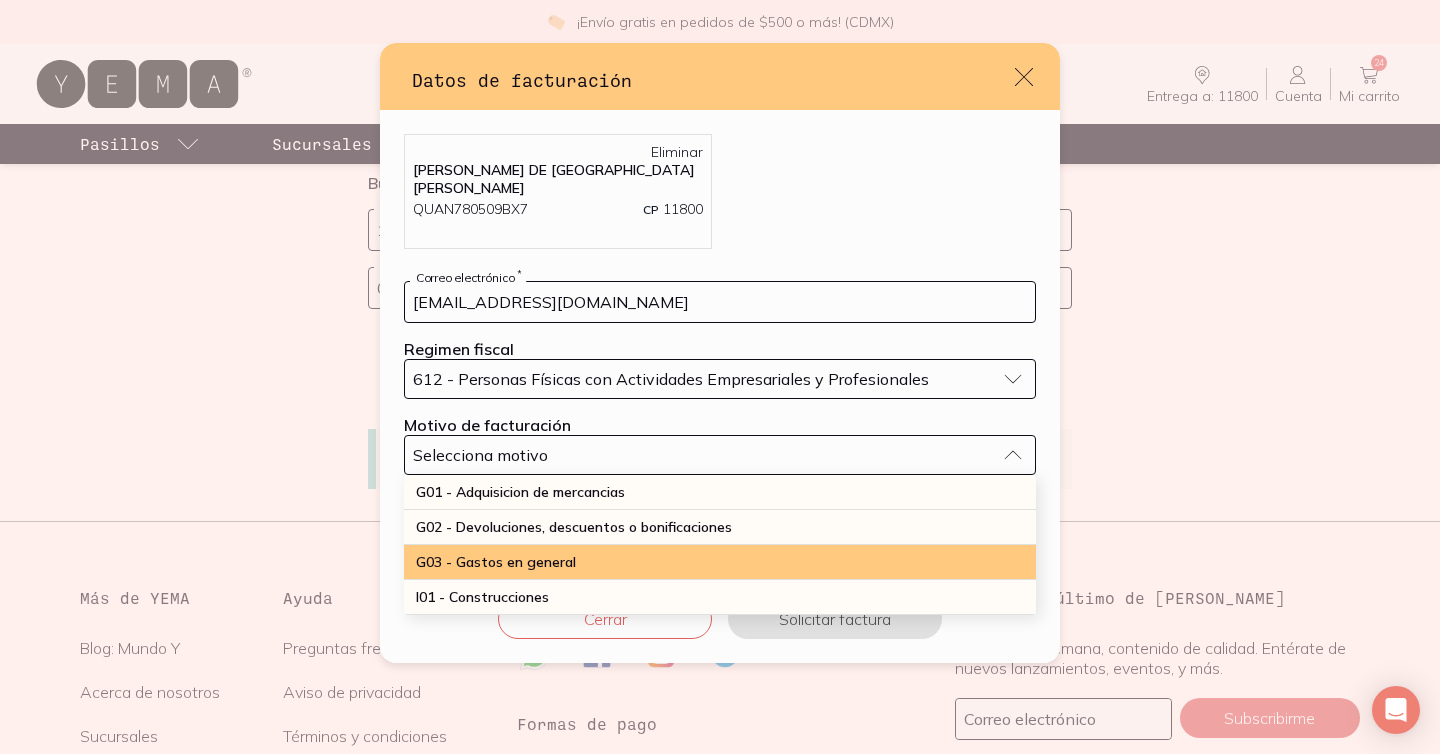 click on "G03 - Gastos en general" at bounding box center [496, 562] 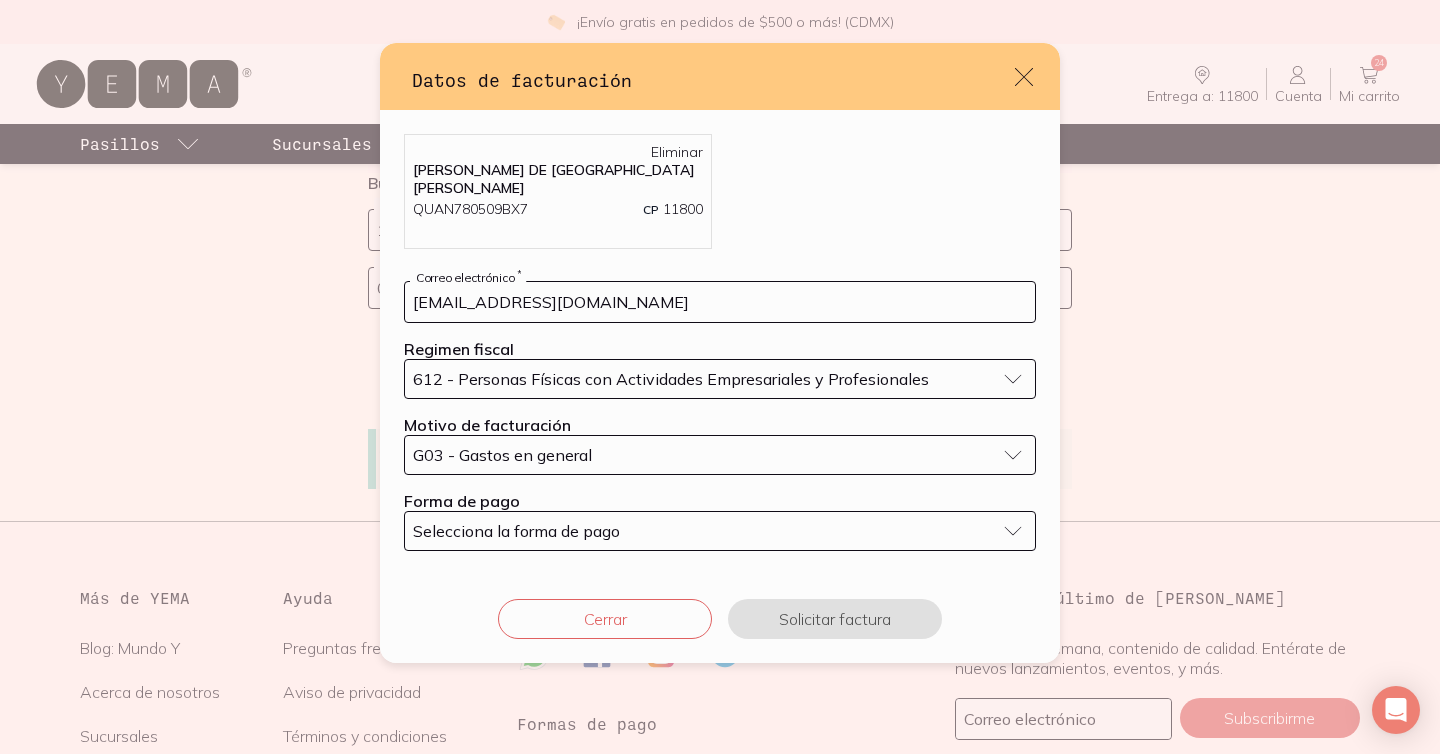 click on "Selecciona la forma de pago" at bounding box center (516, 531) 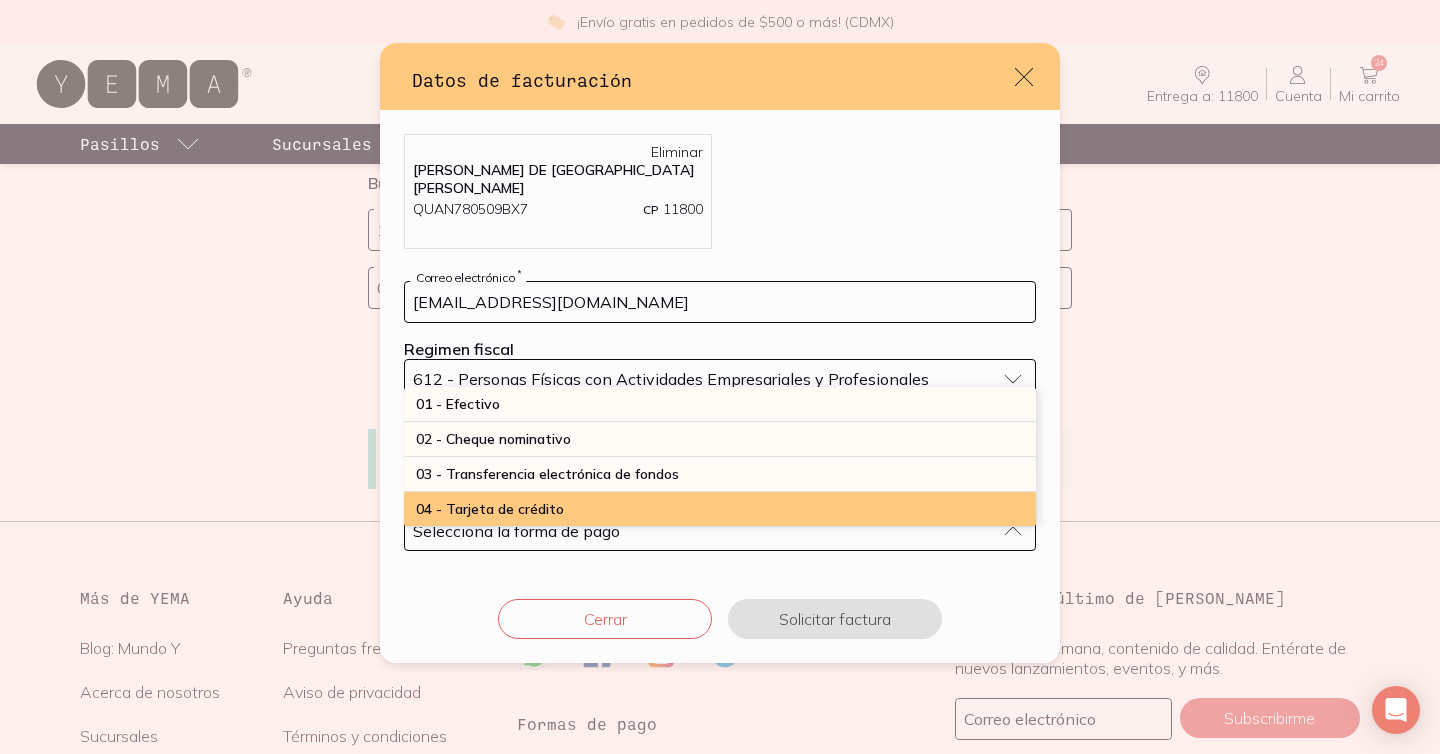 click on "04 - Tarjeta de crédito" at bounding box center [490, 509] 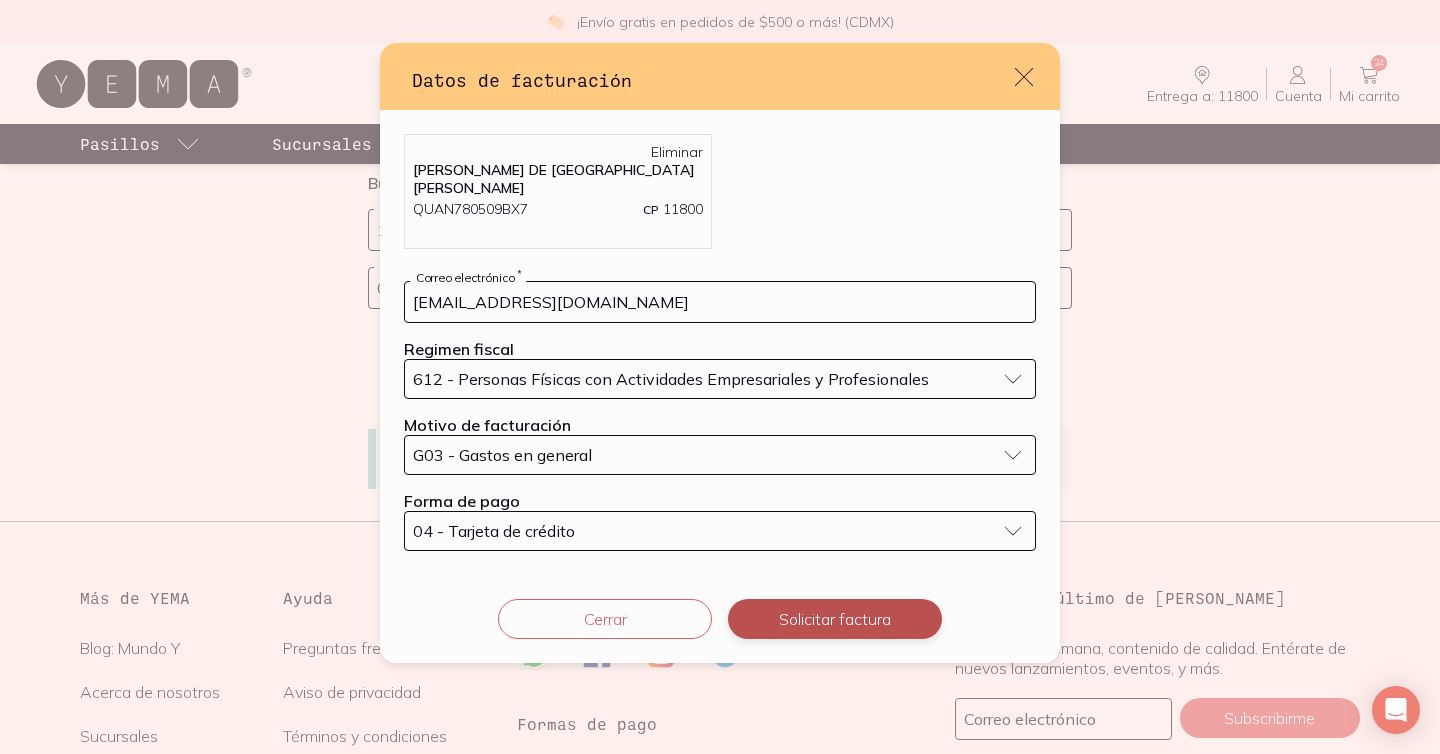 click on "Solicitar factura" at bounding box center (835, 619) 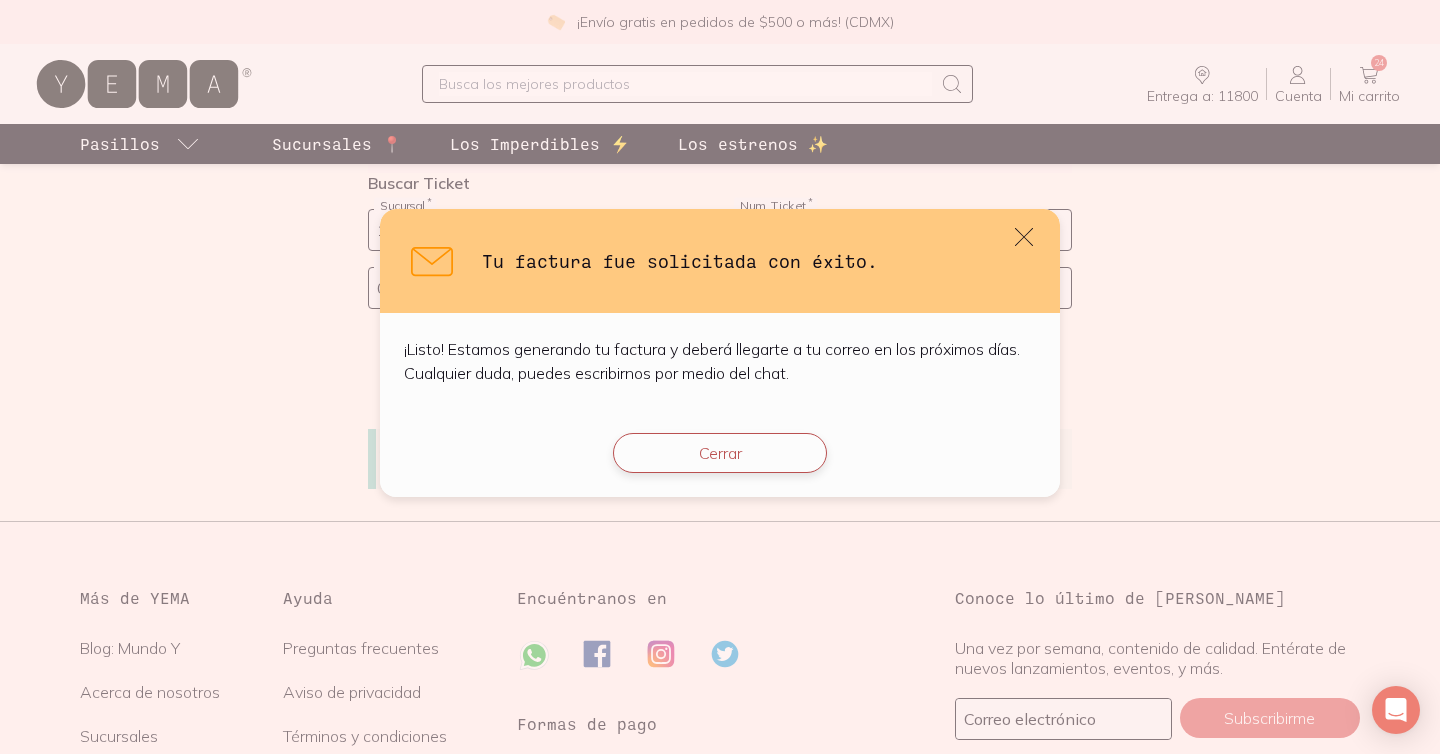 click on "Cerrar" at bounding box center [720, 453] 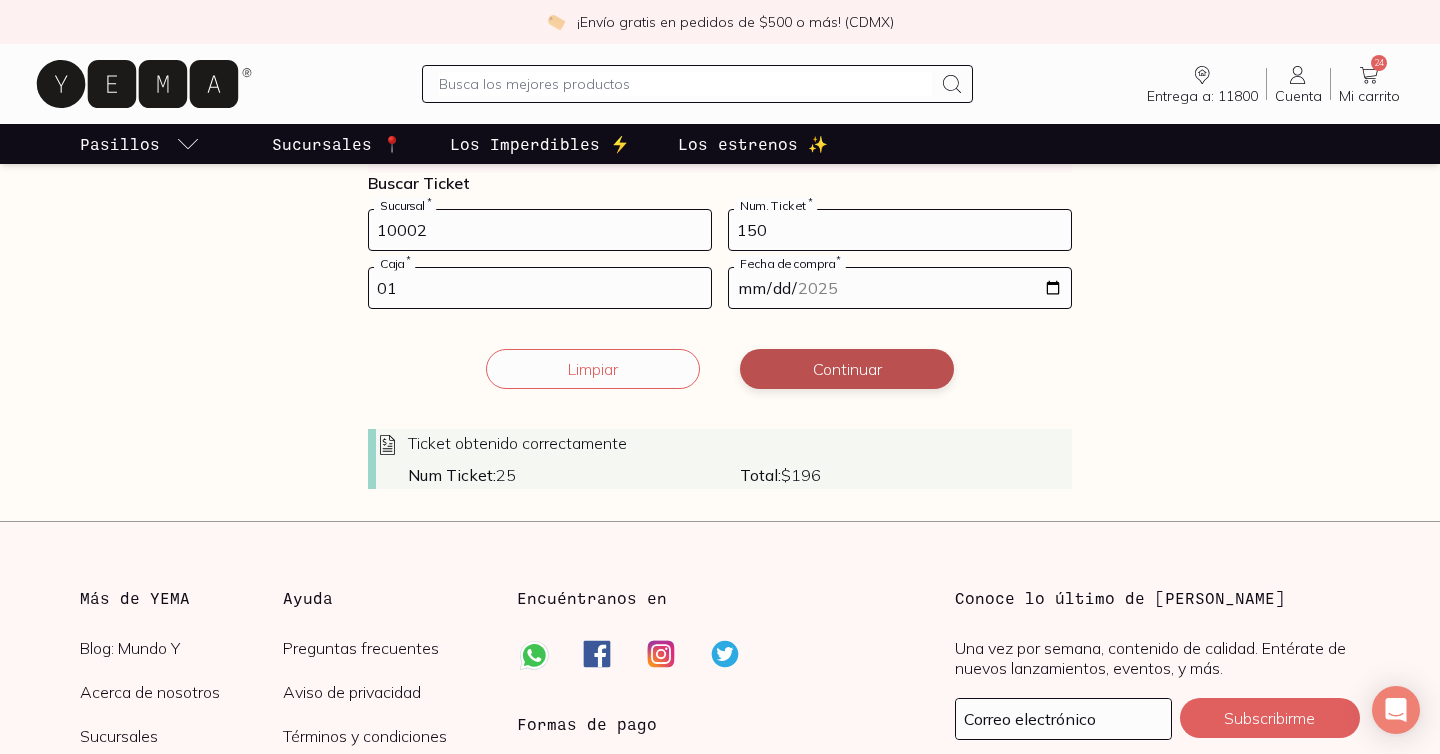 click on "Continuar" at bounding box center (847, 369) 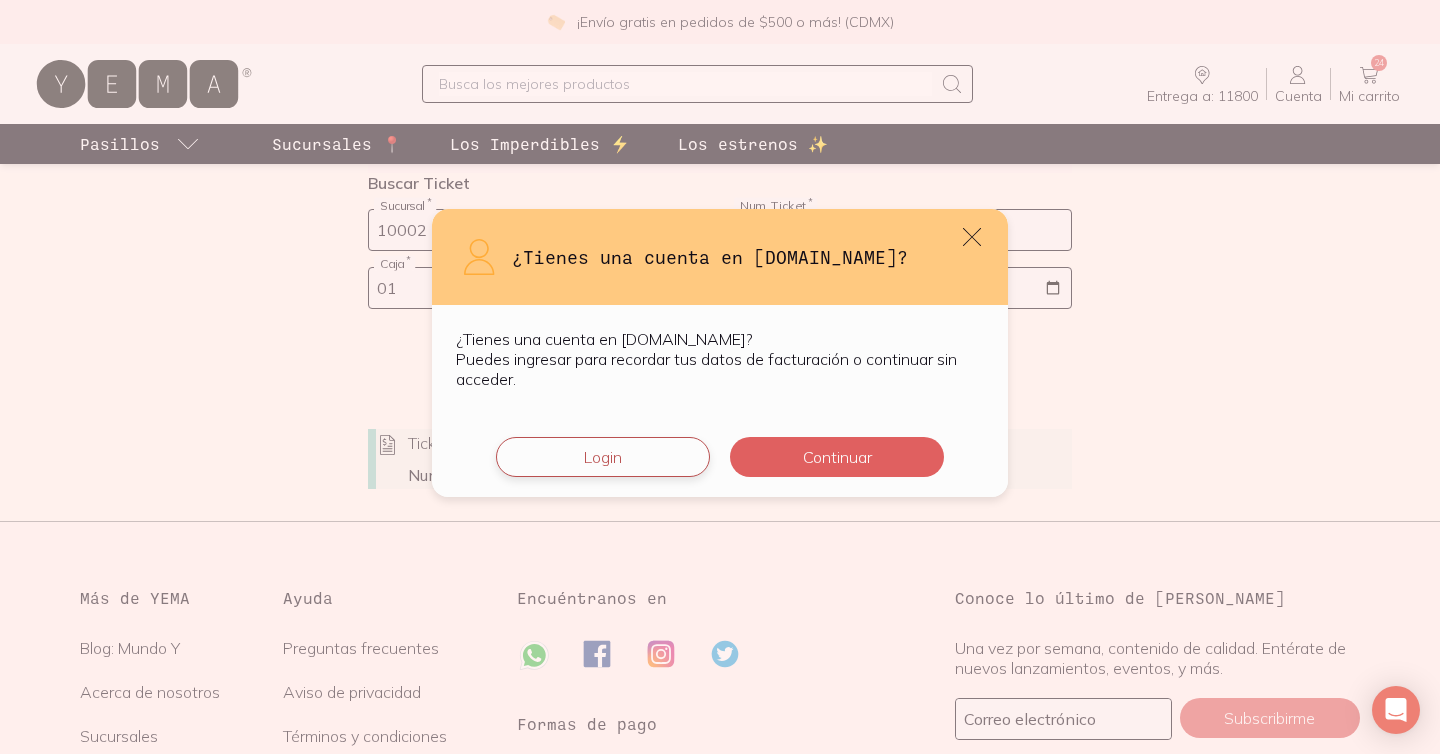 click on "Login" at bounding box center (603, 457) 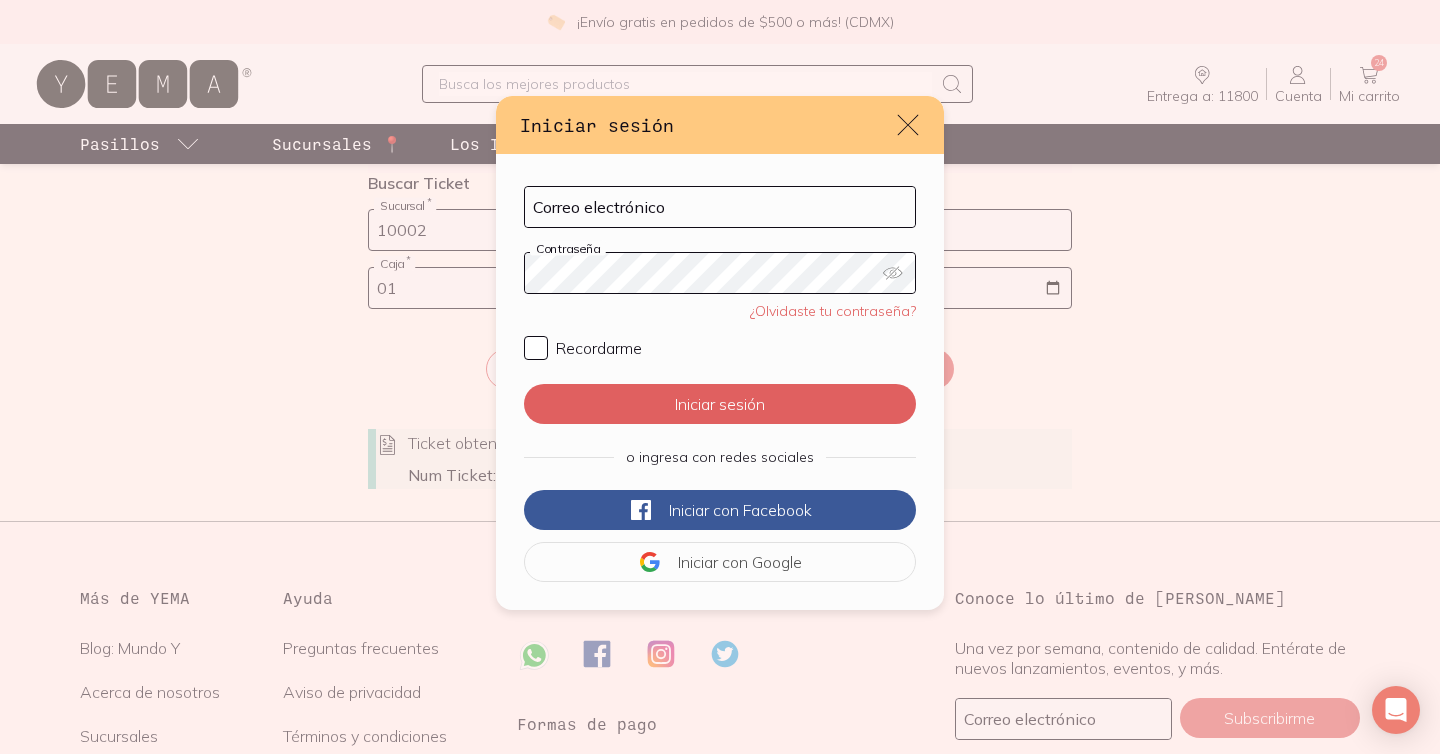 click 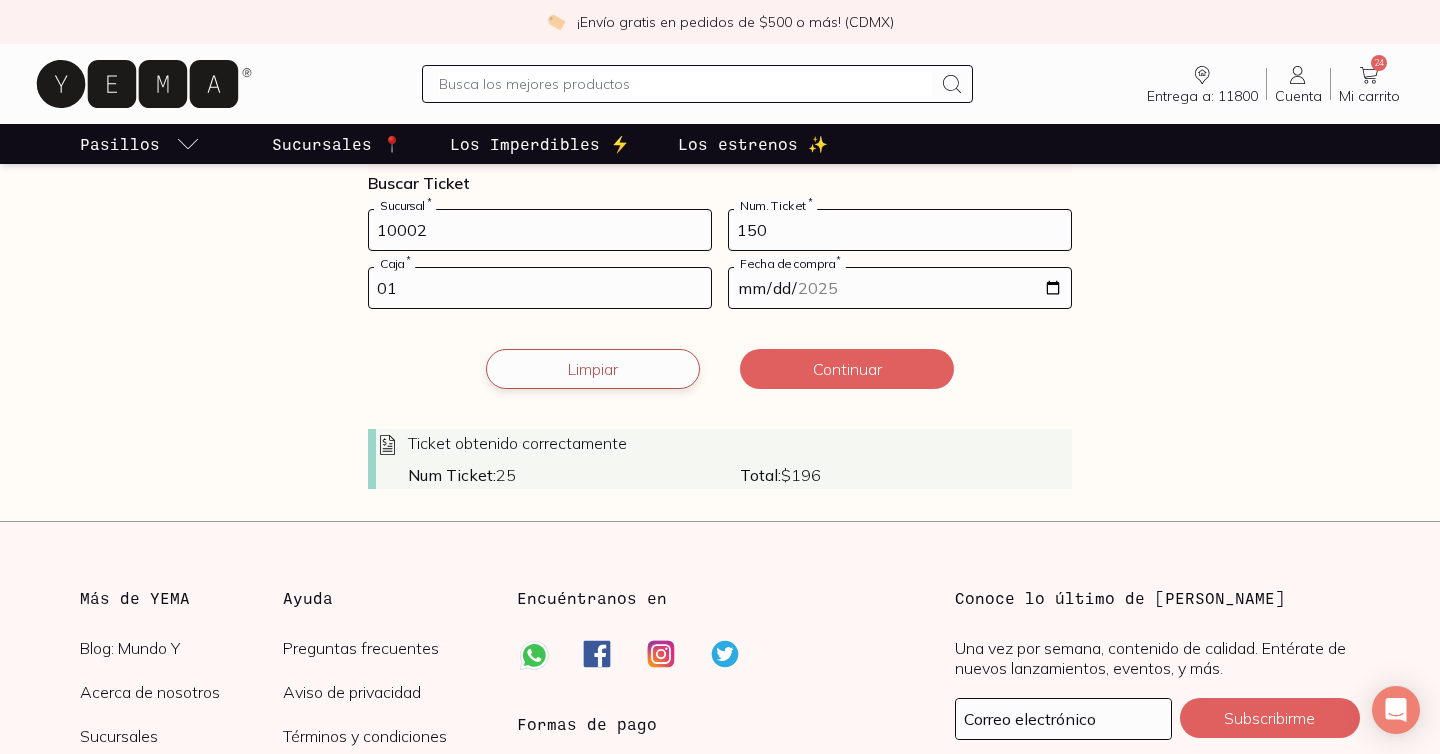 click on "Limpiar" at bounding box center [593, 369] 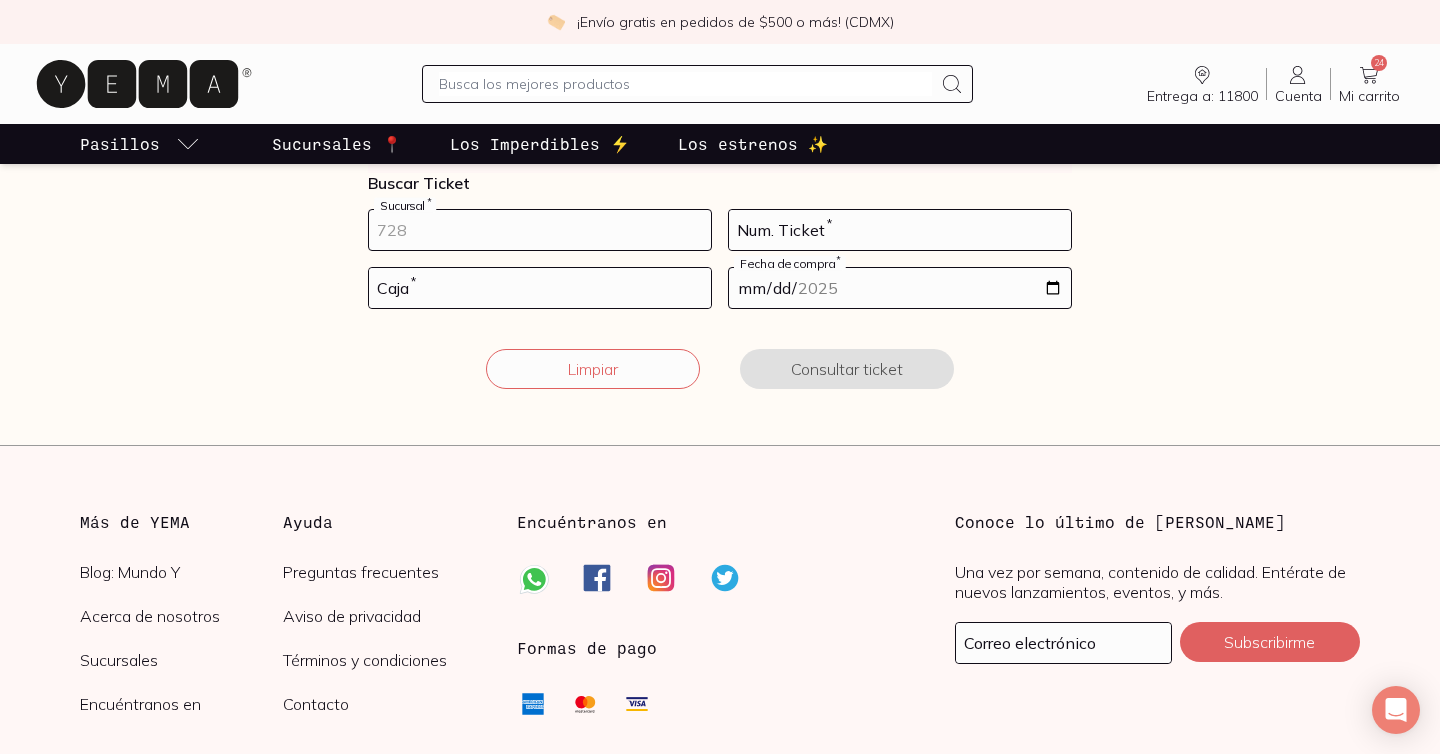 click at bounding box center [540, 230] 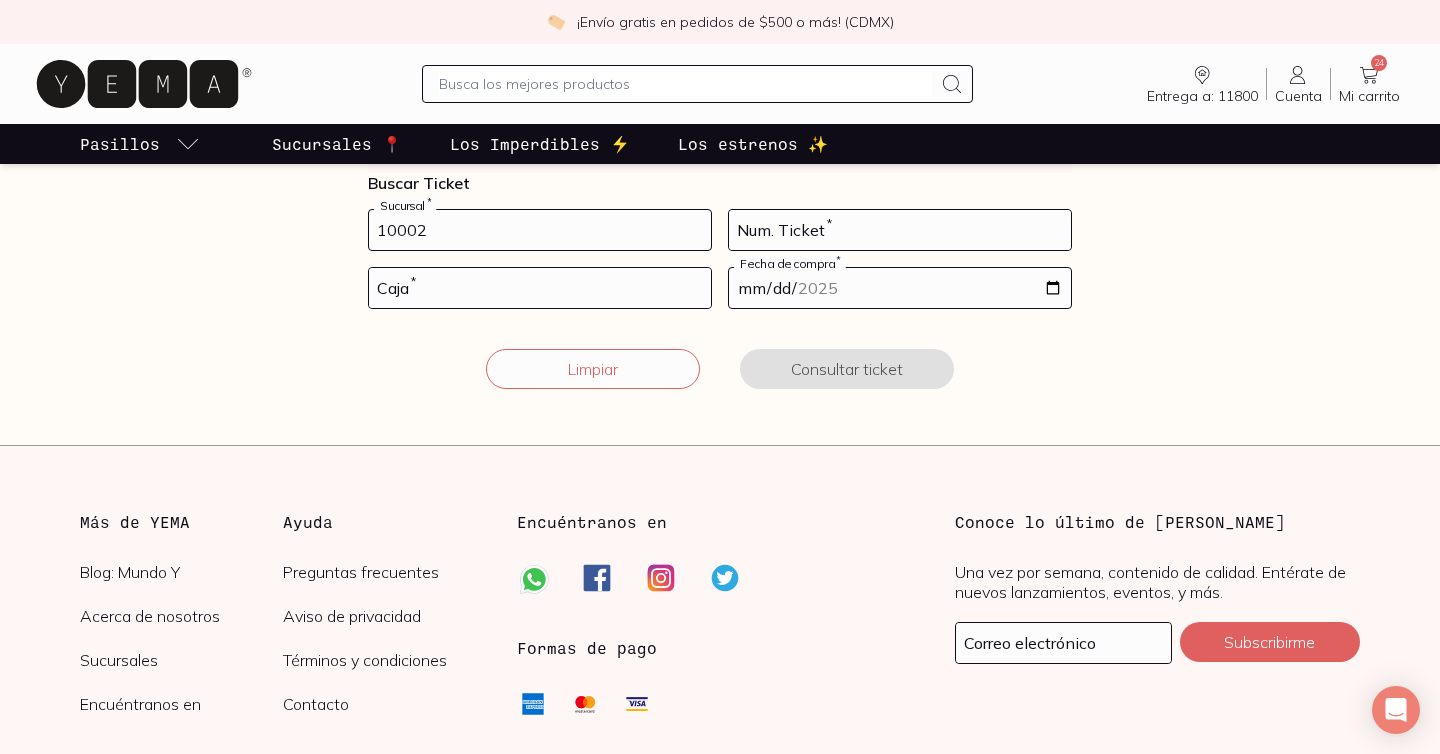 type on "10002" 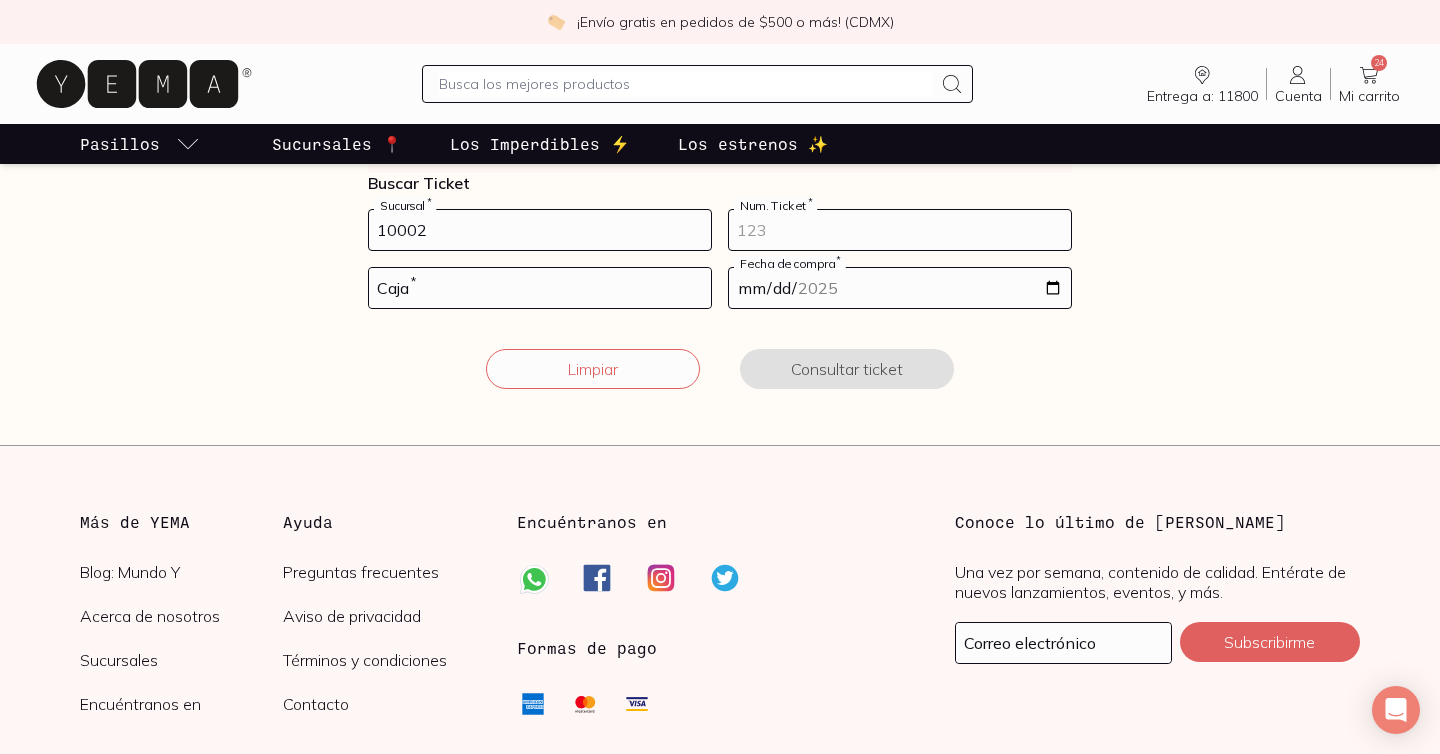 click at bounding box center [900, 230] 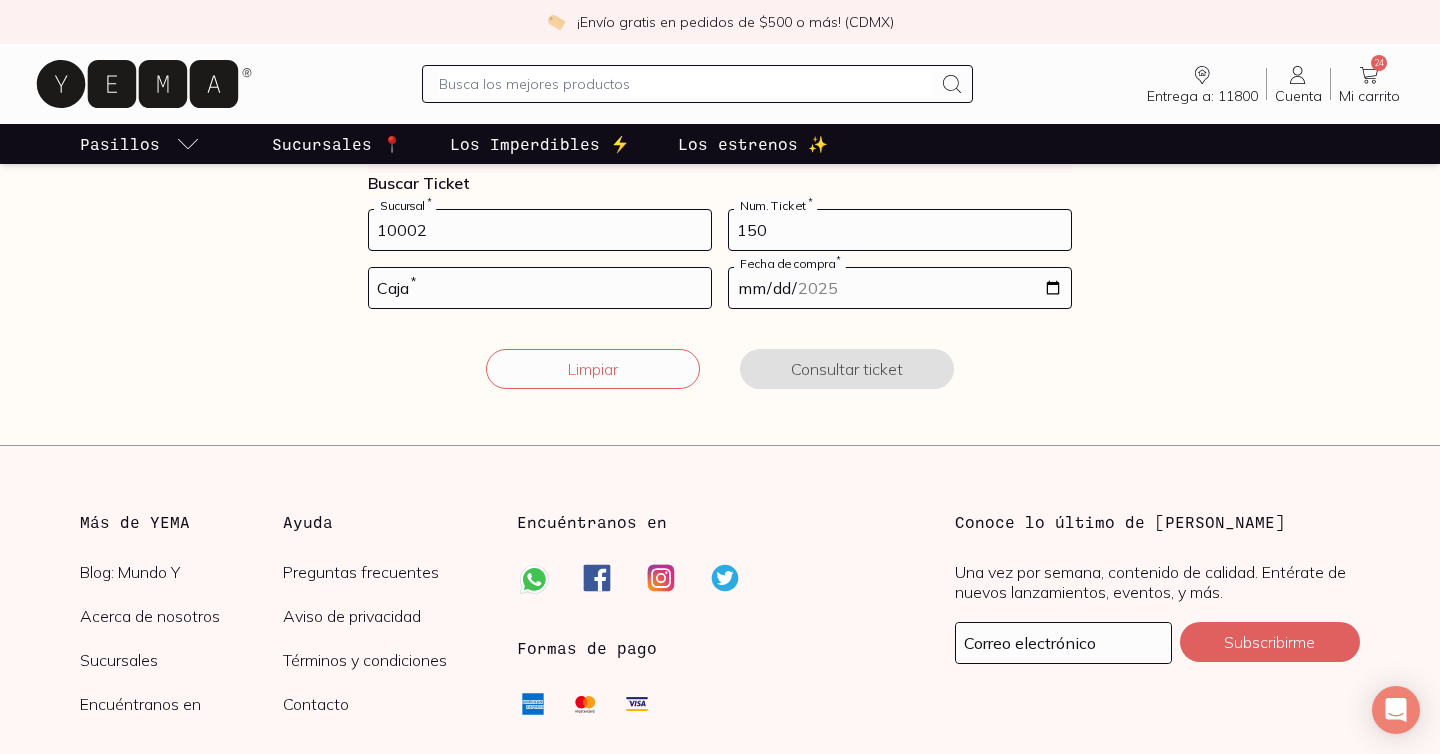 type on "150" 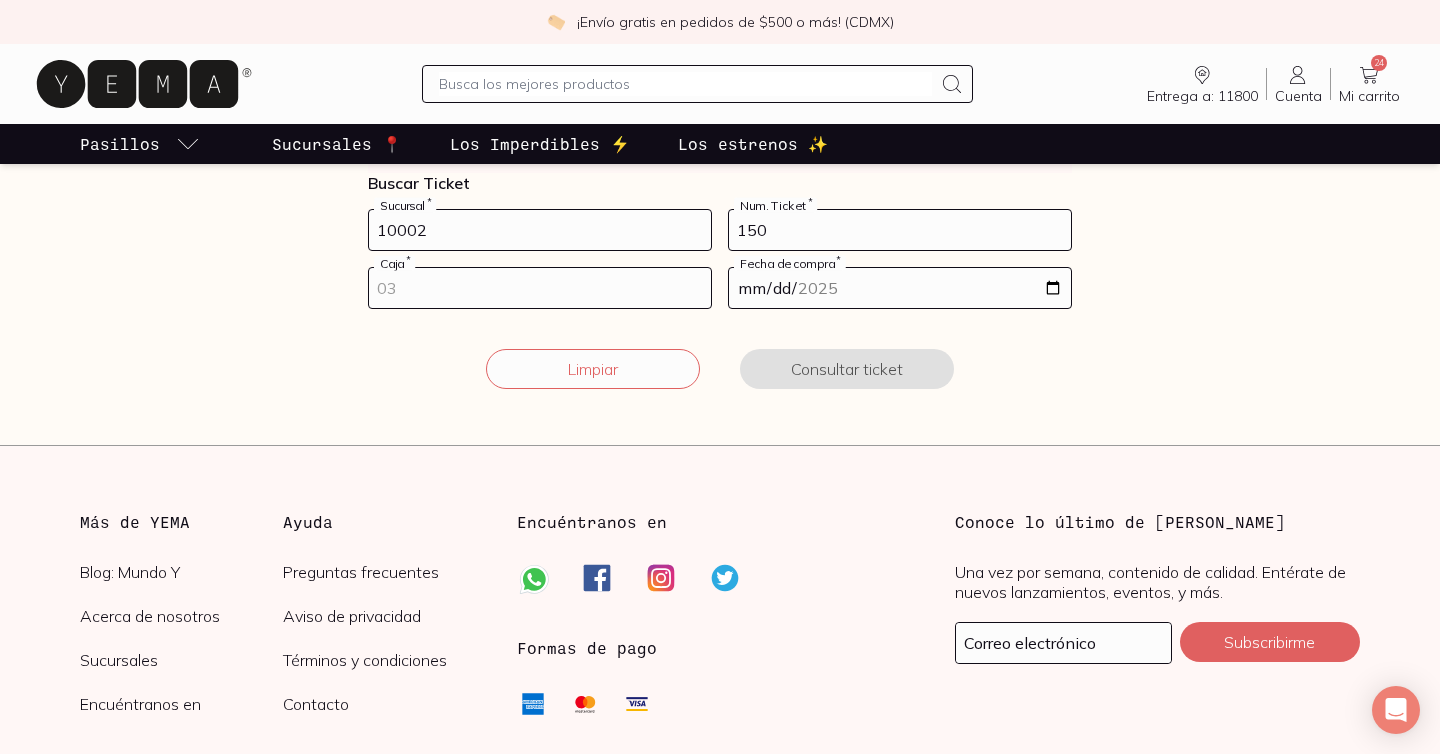 click at bounding box center (540, 288) 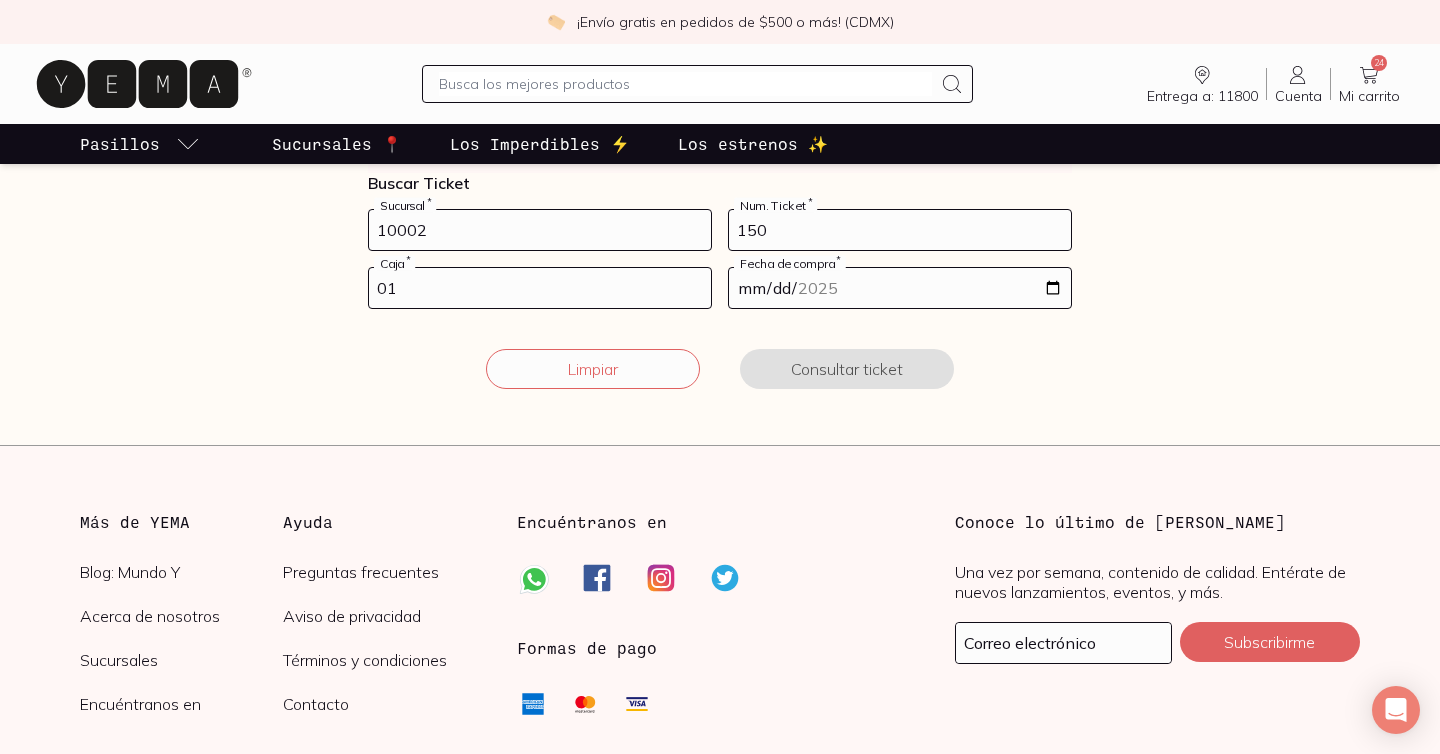 type on "01" 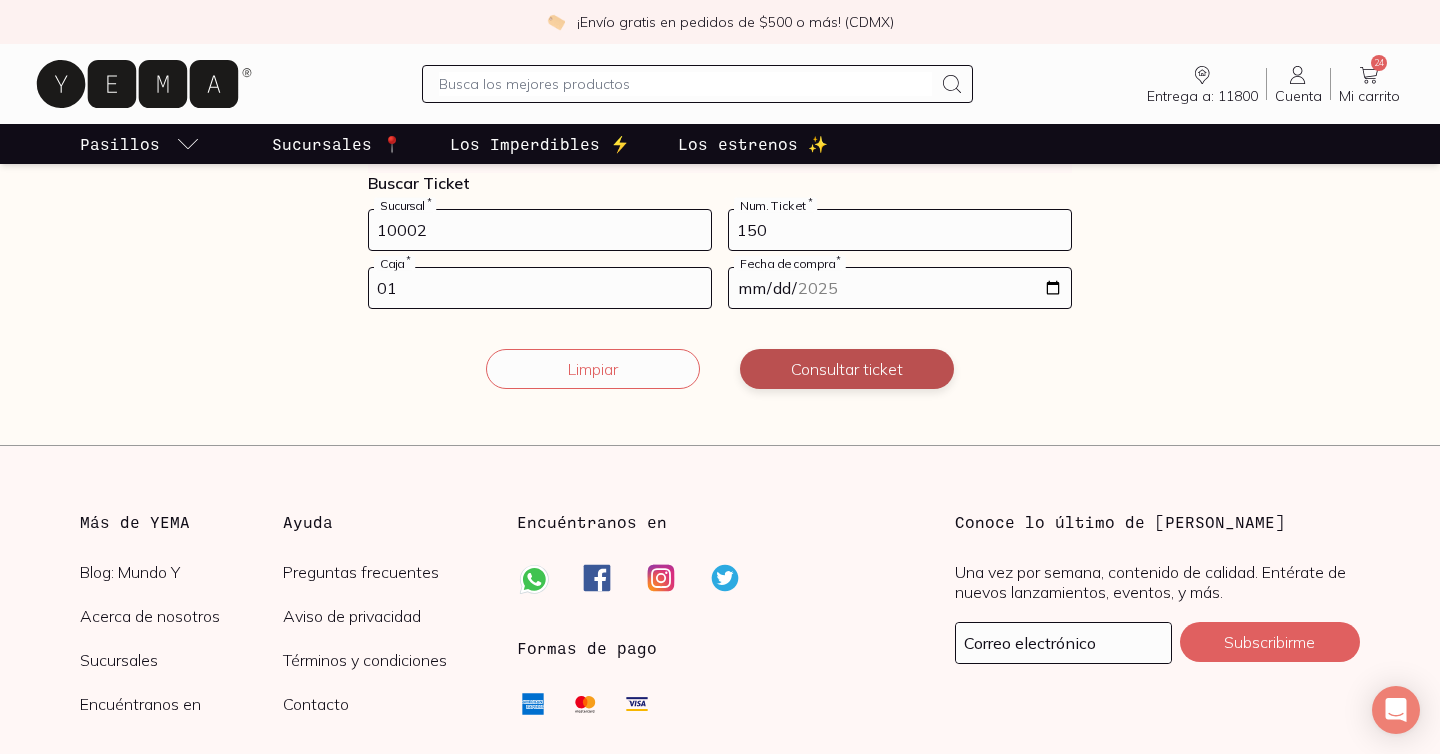 click on "Consultar ticket" at bounding box center [847, 369] 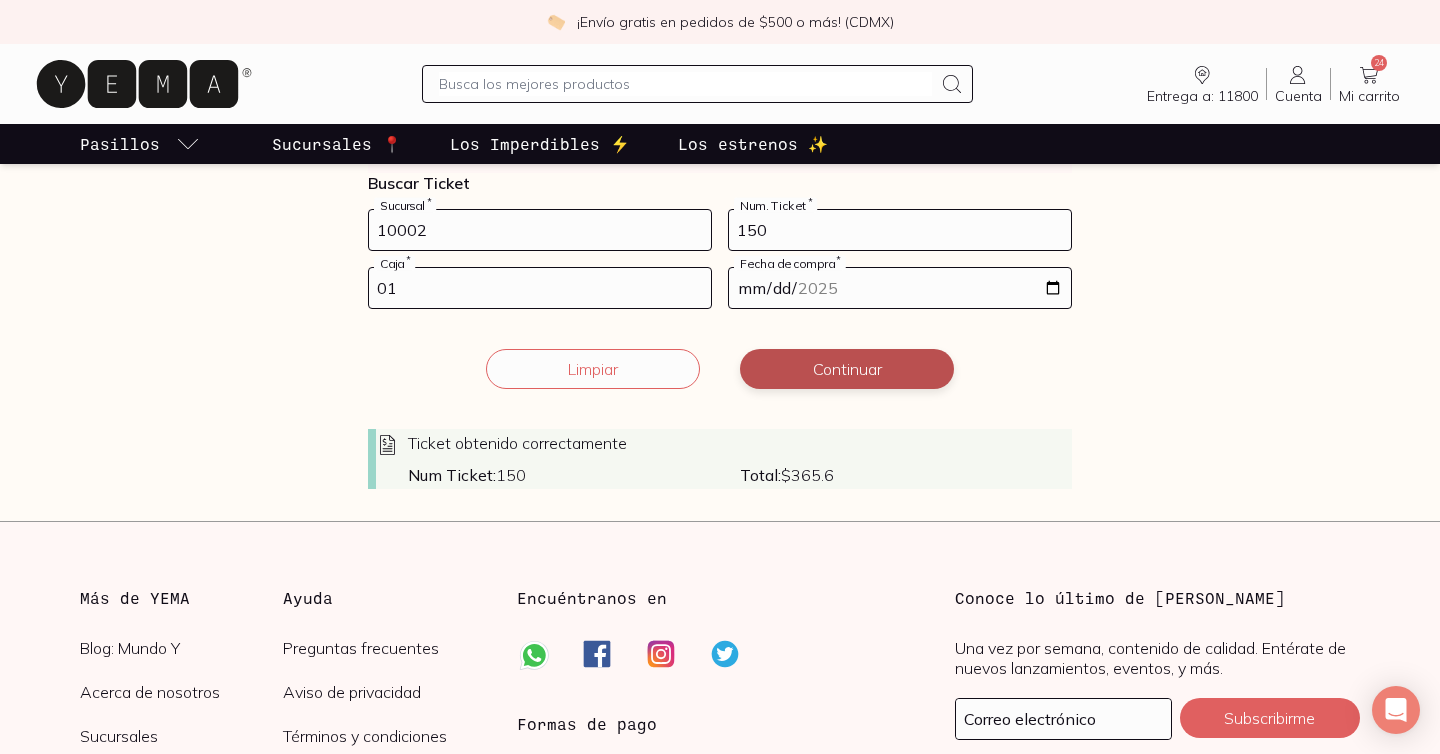 click on "Continuar" at bounding box center (847, 369) 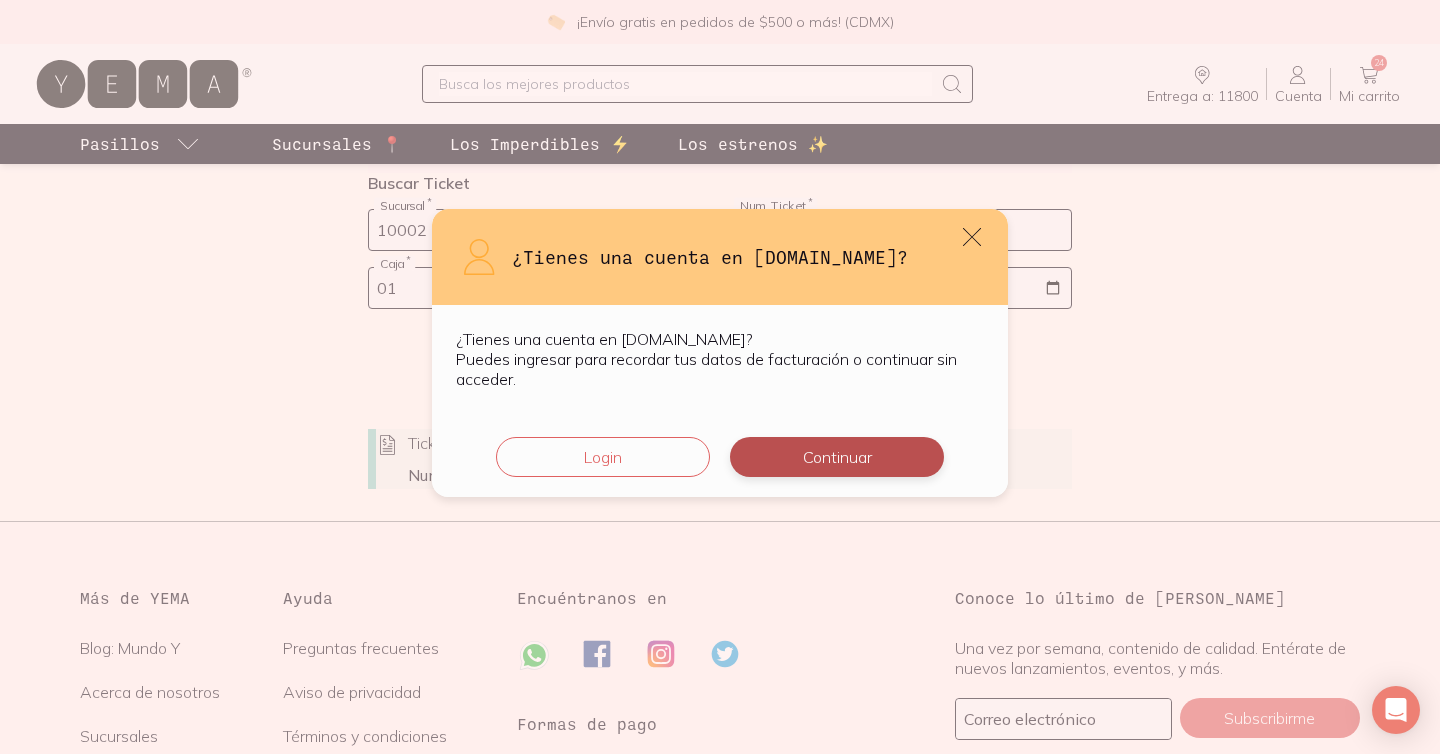 click on "Continuar" at bounding box center (837, 457) 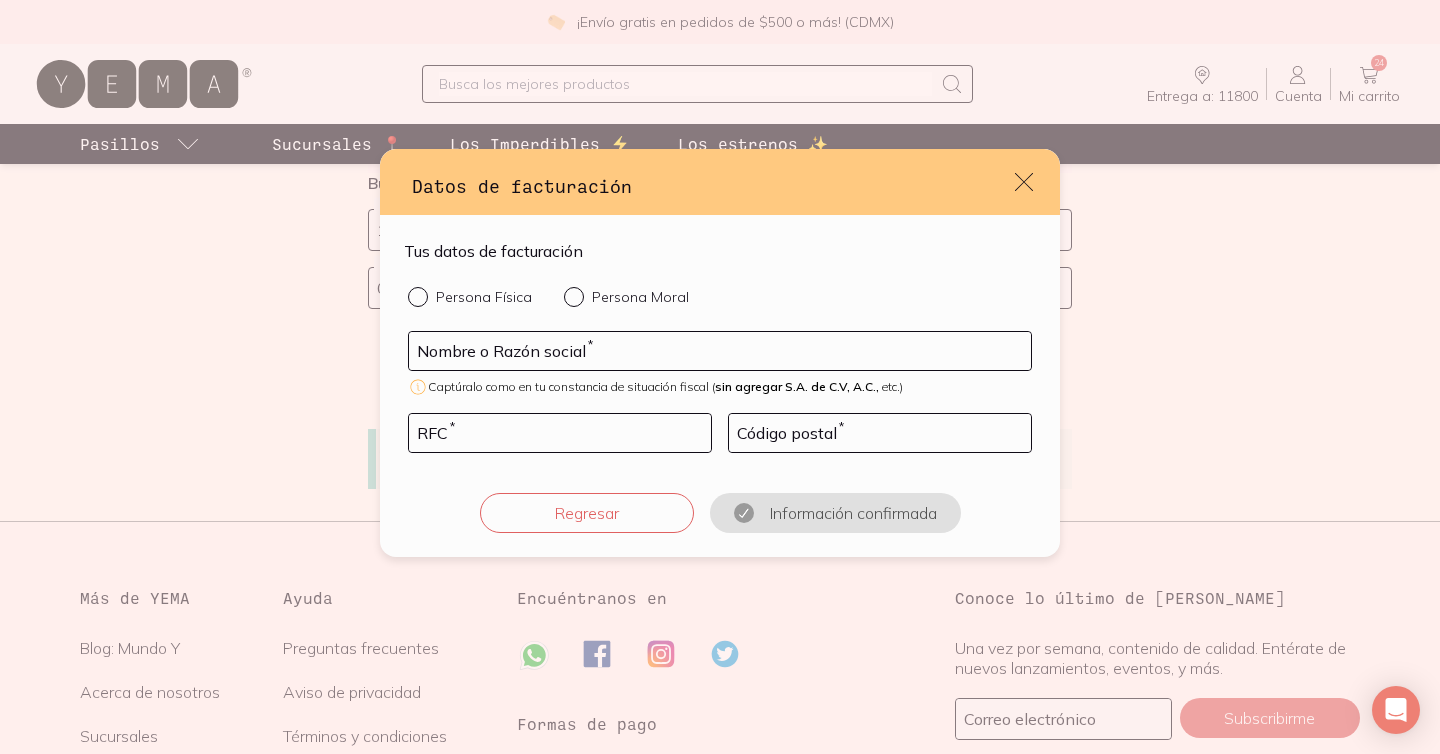 click at bounding box center [422, 297] 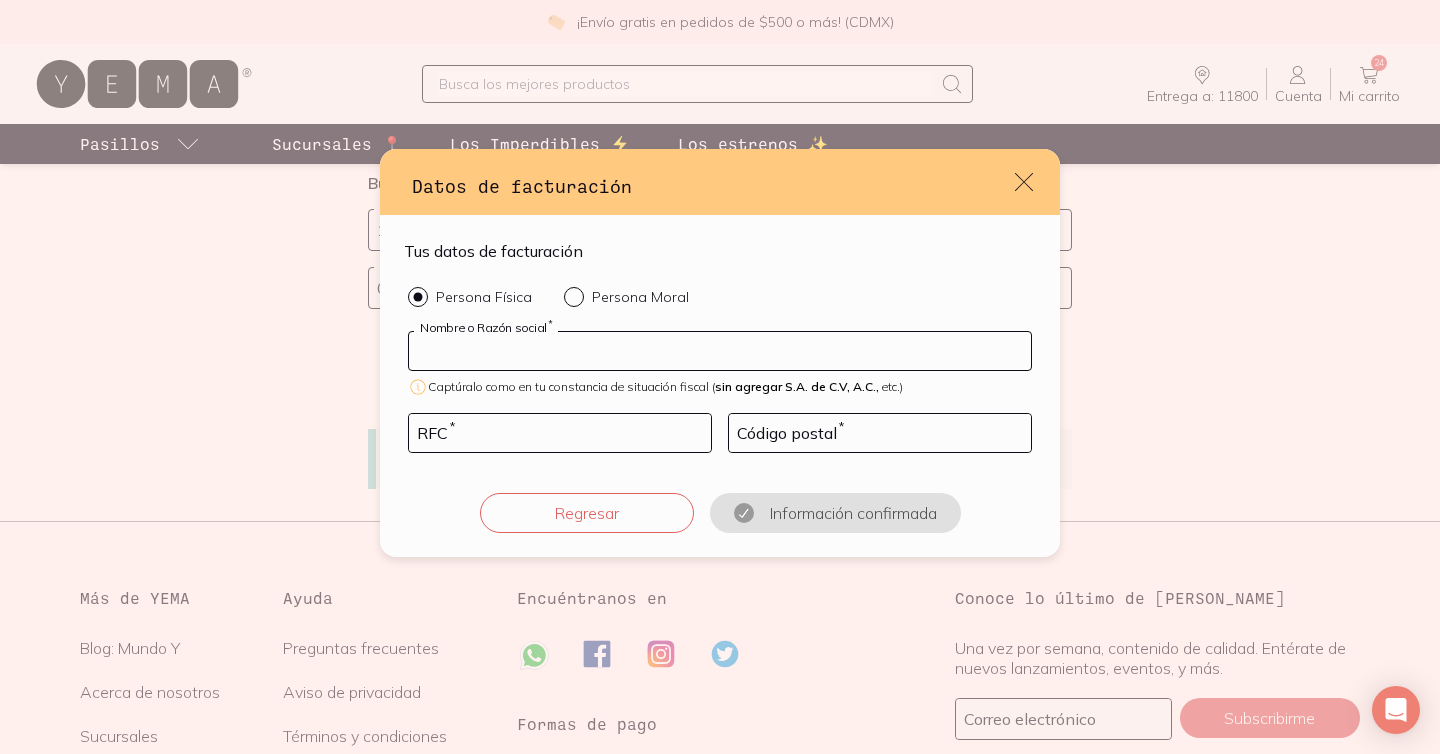click at bounding box center [720, 351] 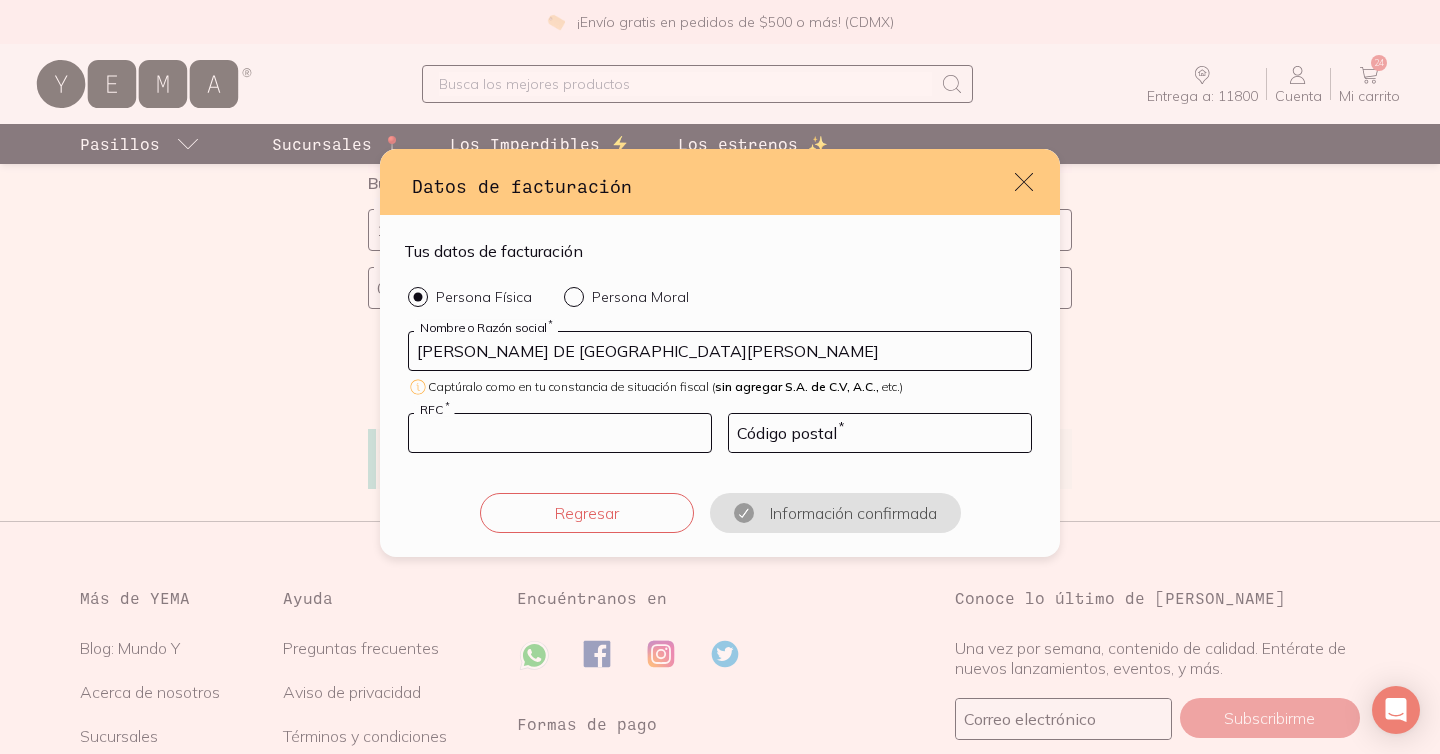 type on "QUAN780509BX7" 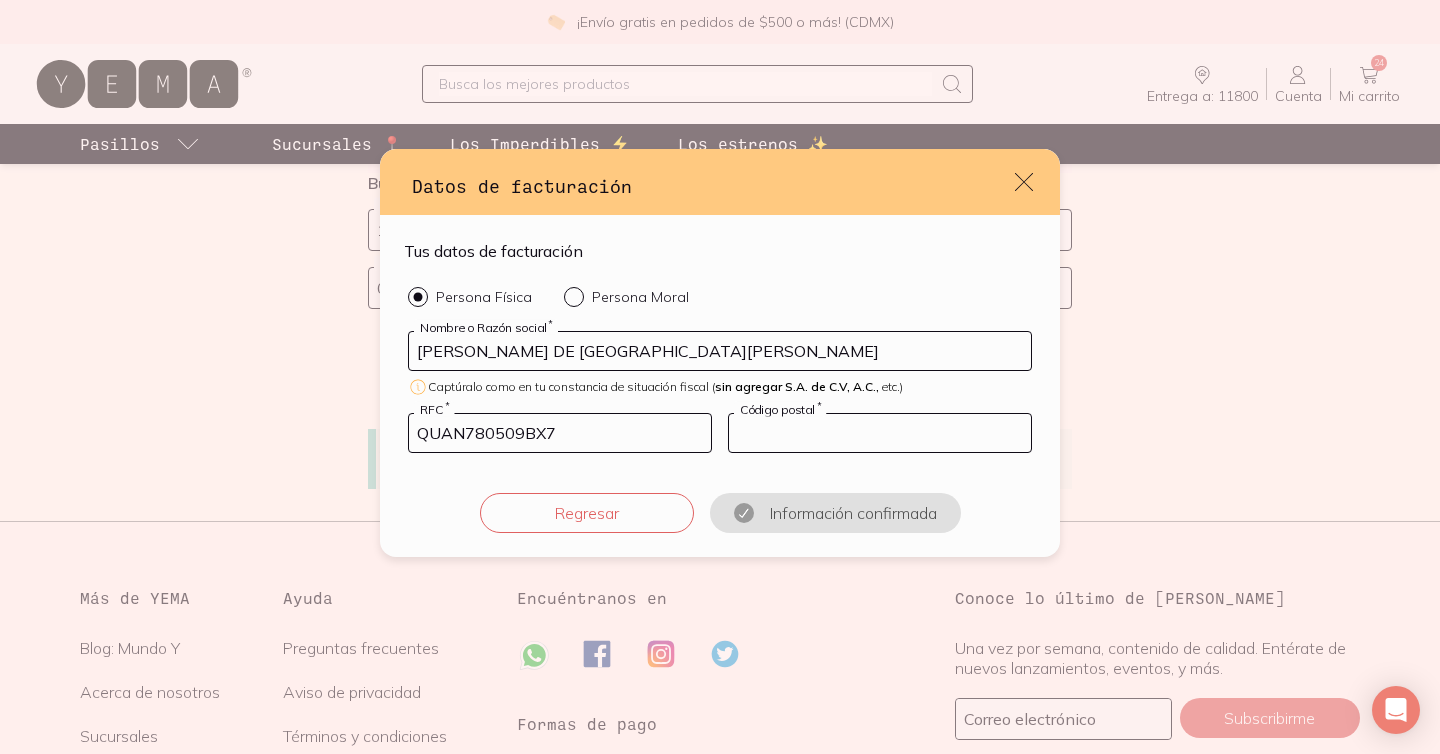 type on "11800" 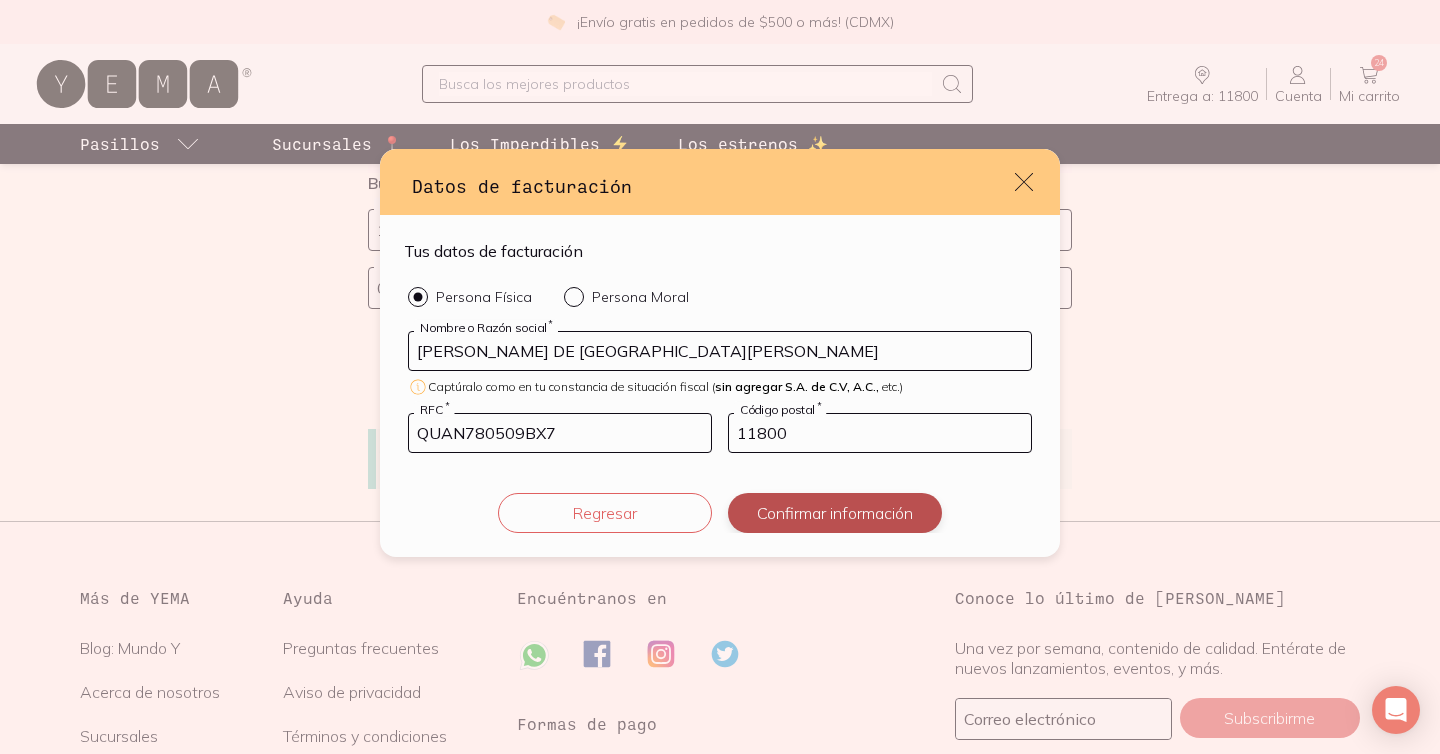 click on "Confirmar información" at bounding box center (835, 513) 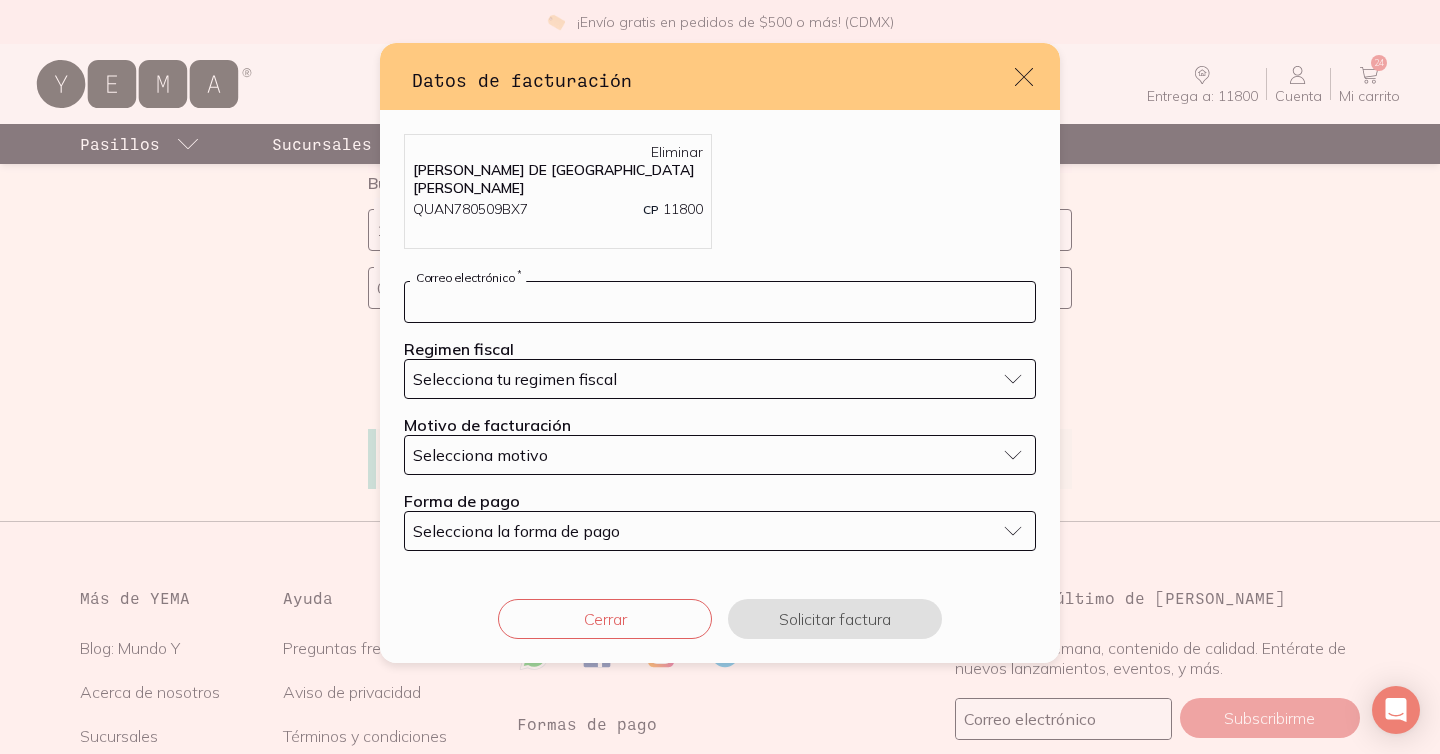click at bounding box center [720, 302] 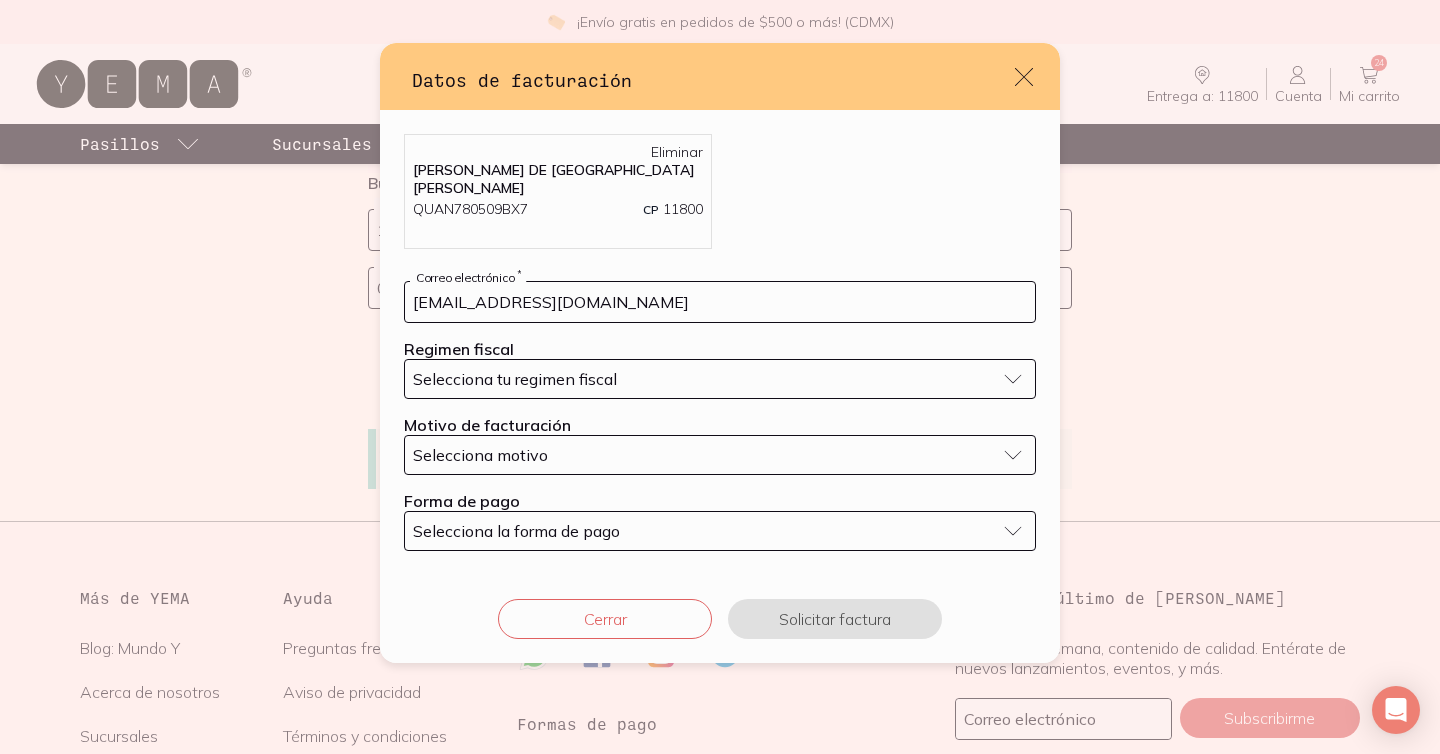 click on "Selecciona tu regimen fiscal" at bounding box center (515, 379) 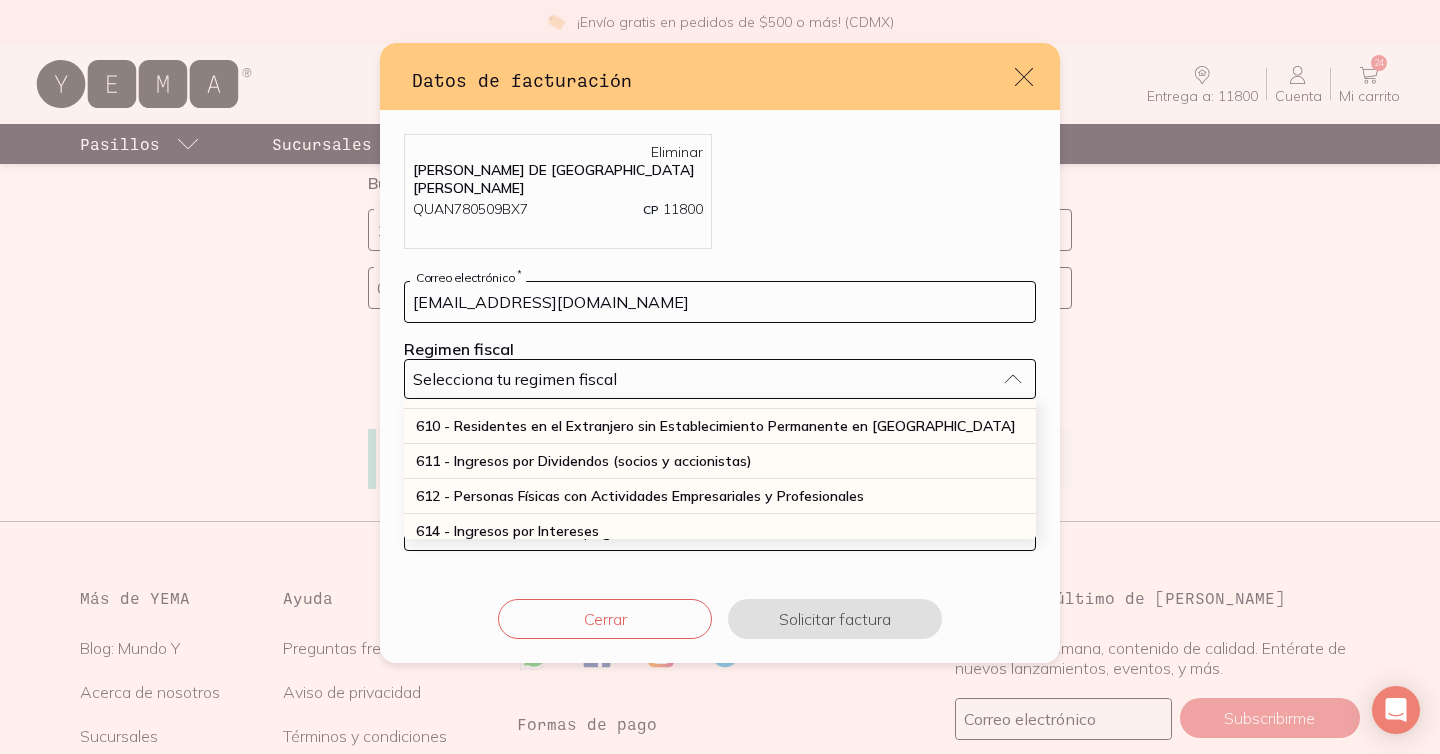 scroll, scrollTop: 204, scrollLeft: 0, axis: vertical 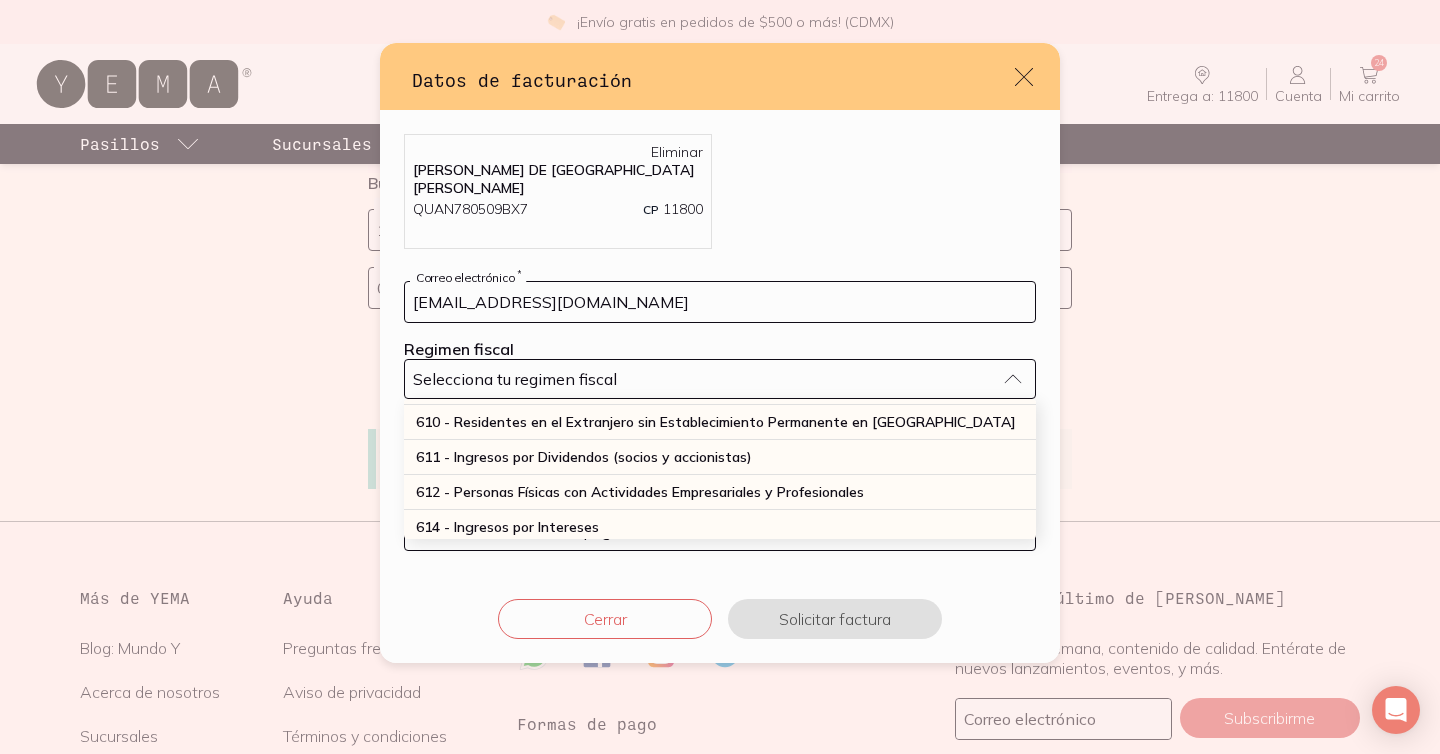 click on "612 - Personas Físicas con Actividades Empresariales y Profesionales" at bounding box center [640, 492] 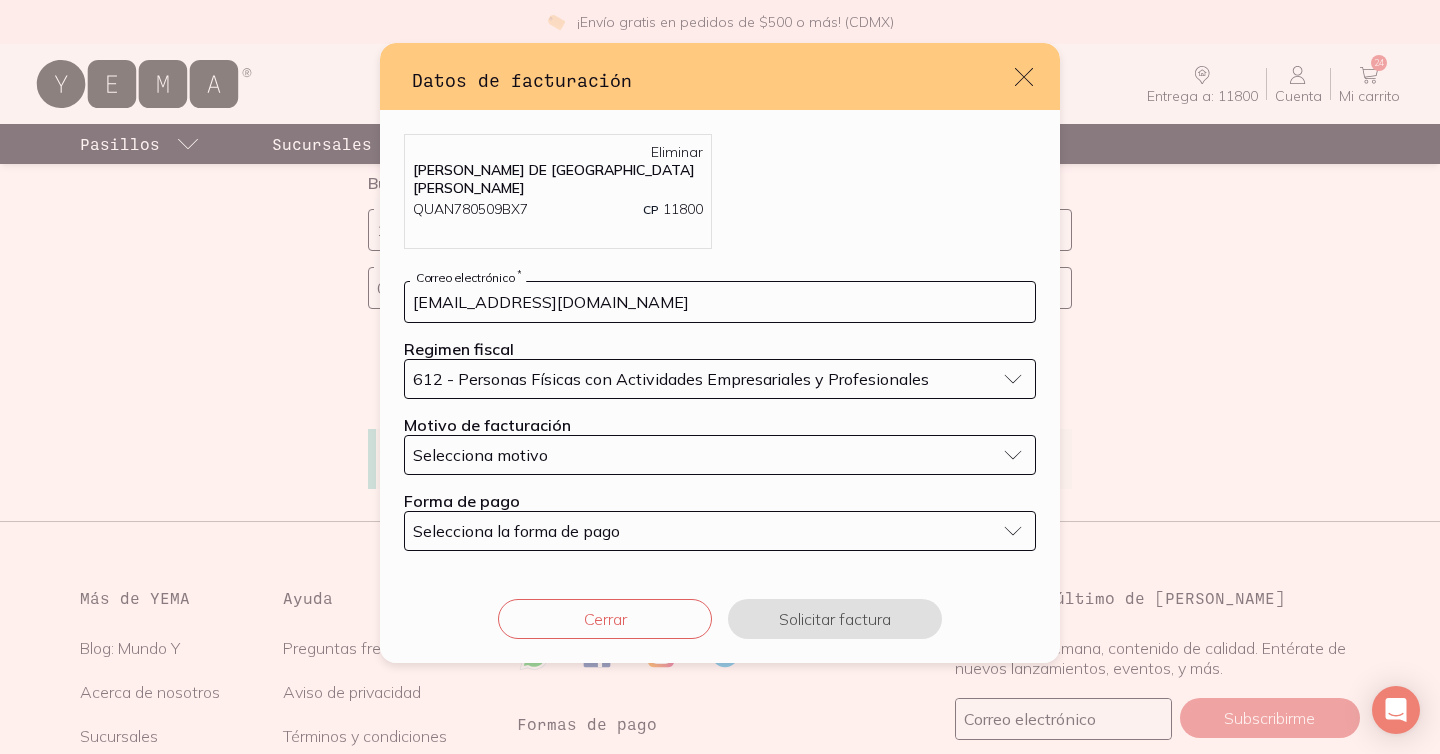 click on "Selecciona motivo" at bounding box center (480, 455) 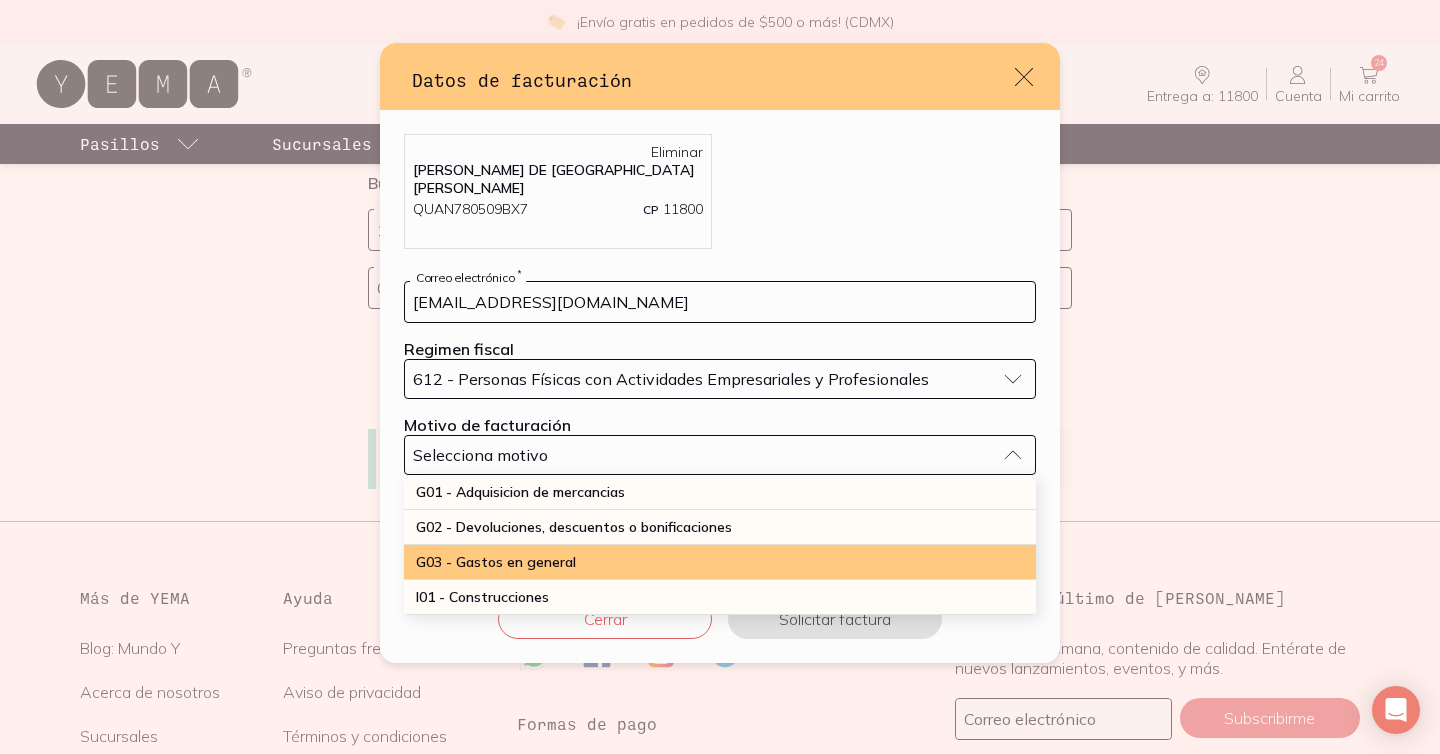 click on "G03 - Gastos en general" at bounding box center (496, 562) 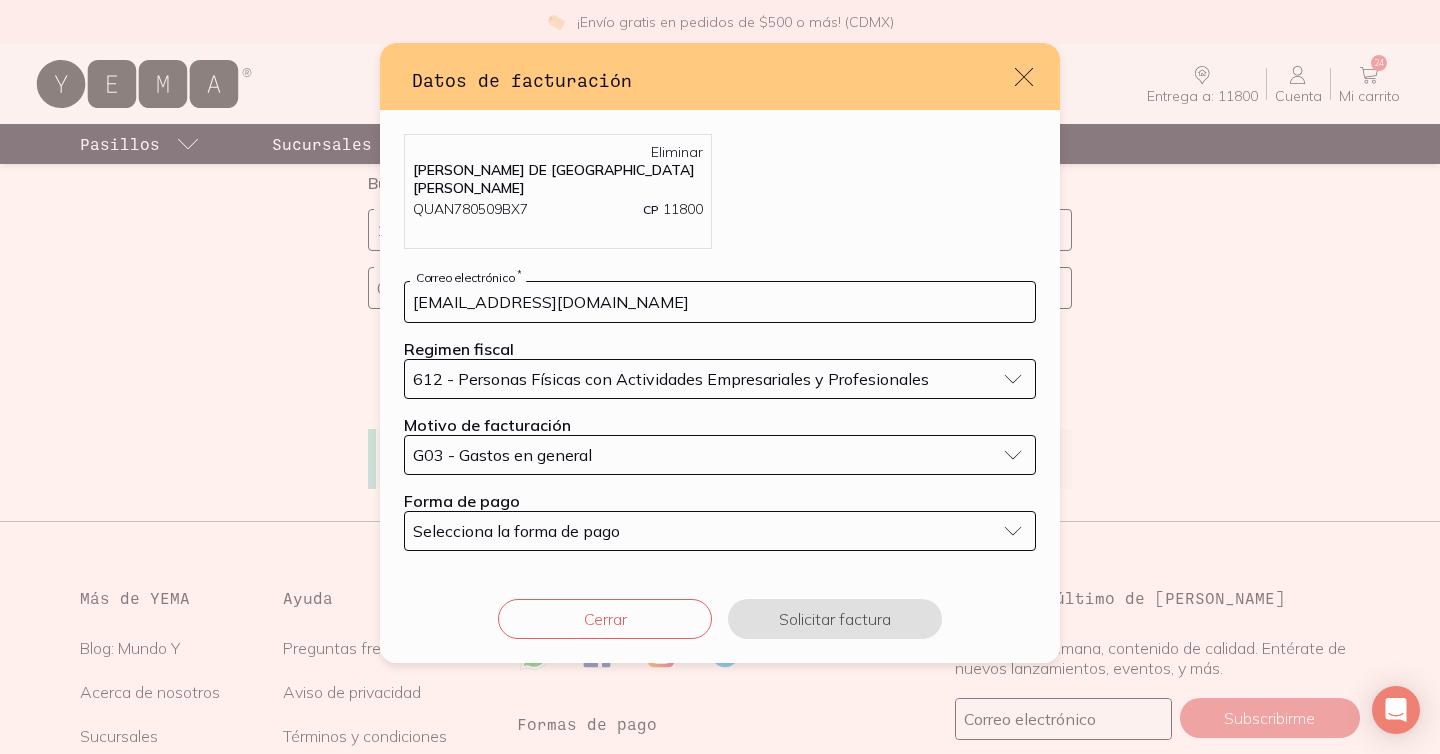 click on "Selecciona la forma de pago" at bounding box center (516, 531) 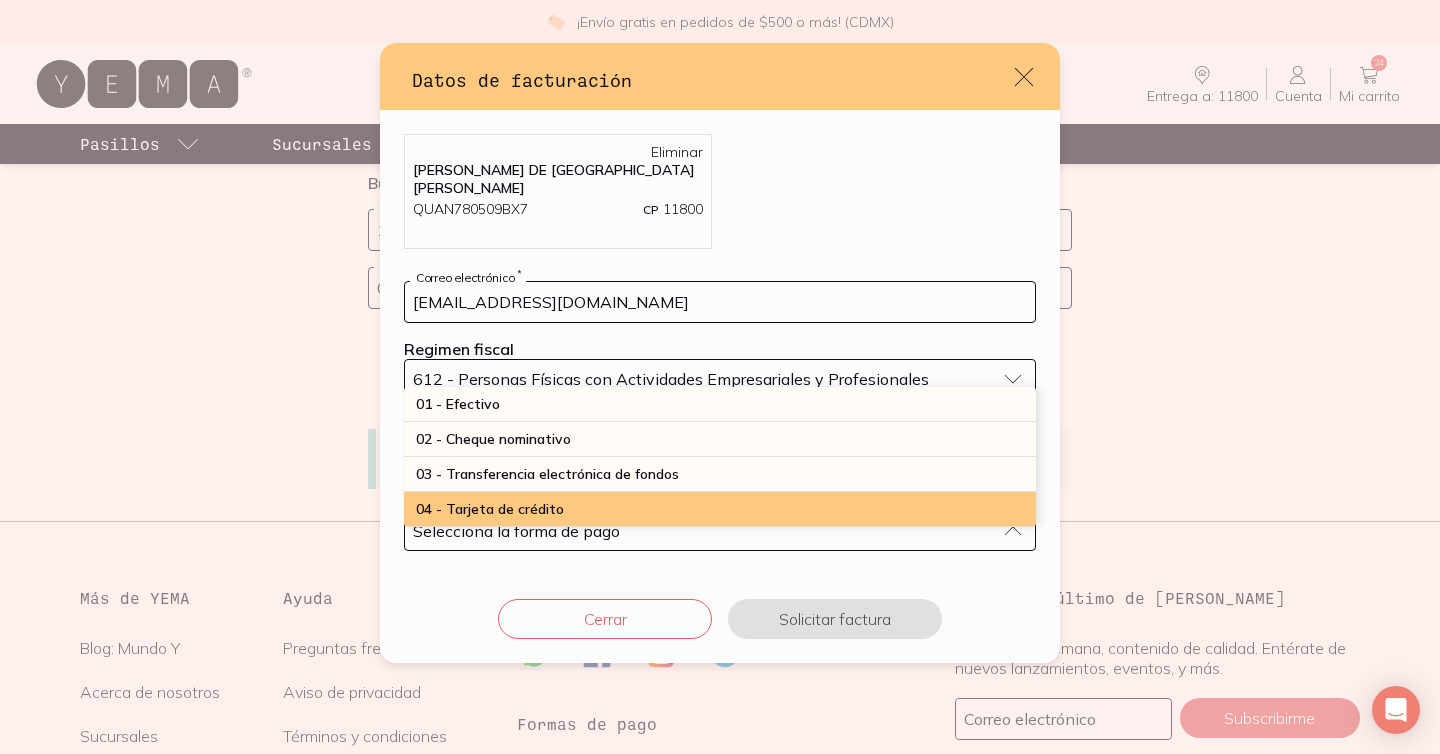 click on "04 - Tarjeta de crédito" at bounding box center (490, 509) 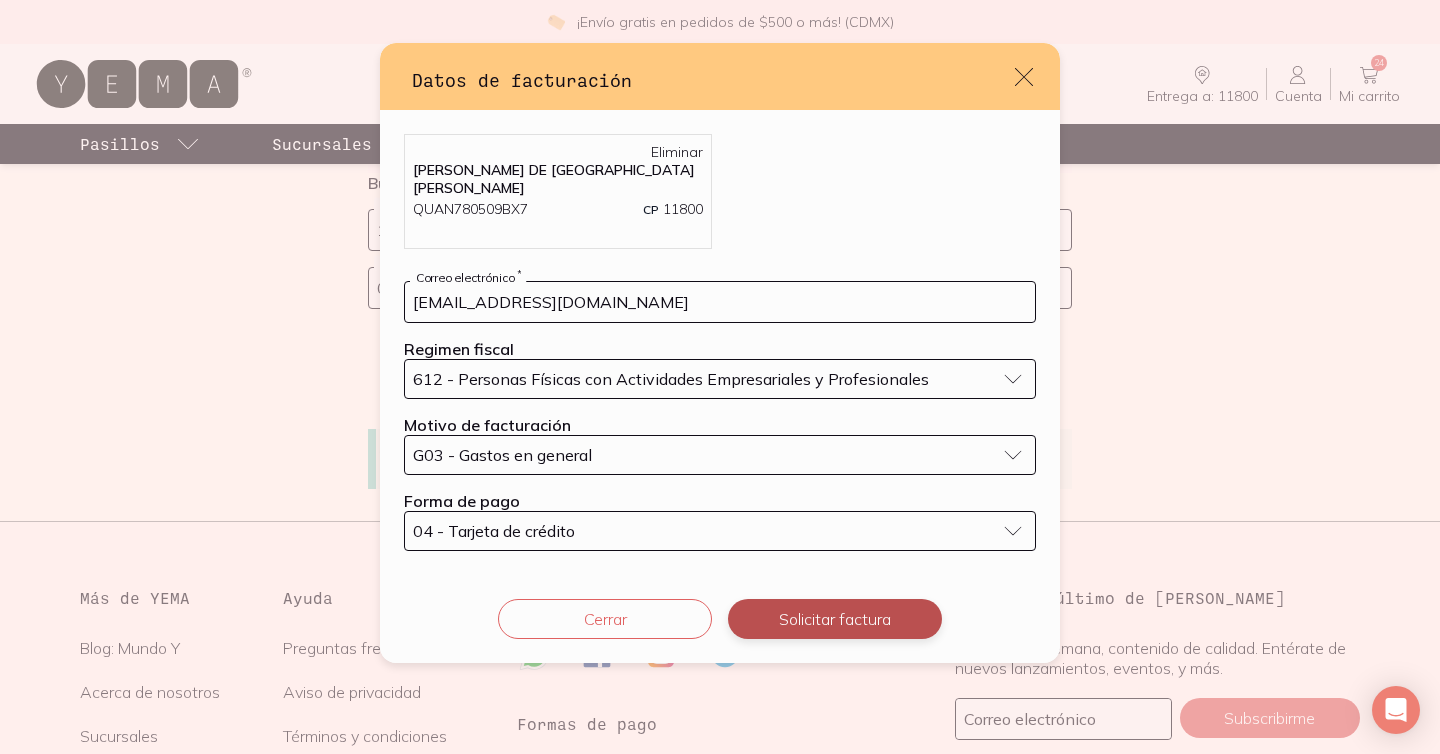 click on "Solicitar factura" at bounding box center (835, 619) 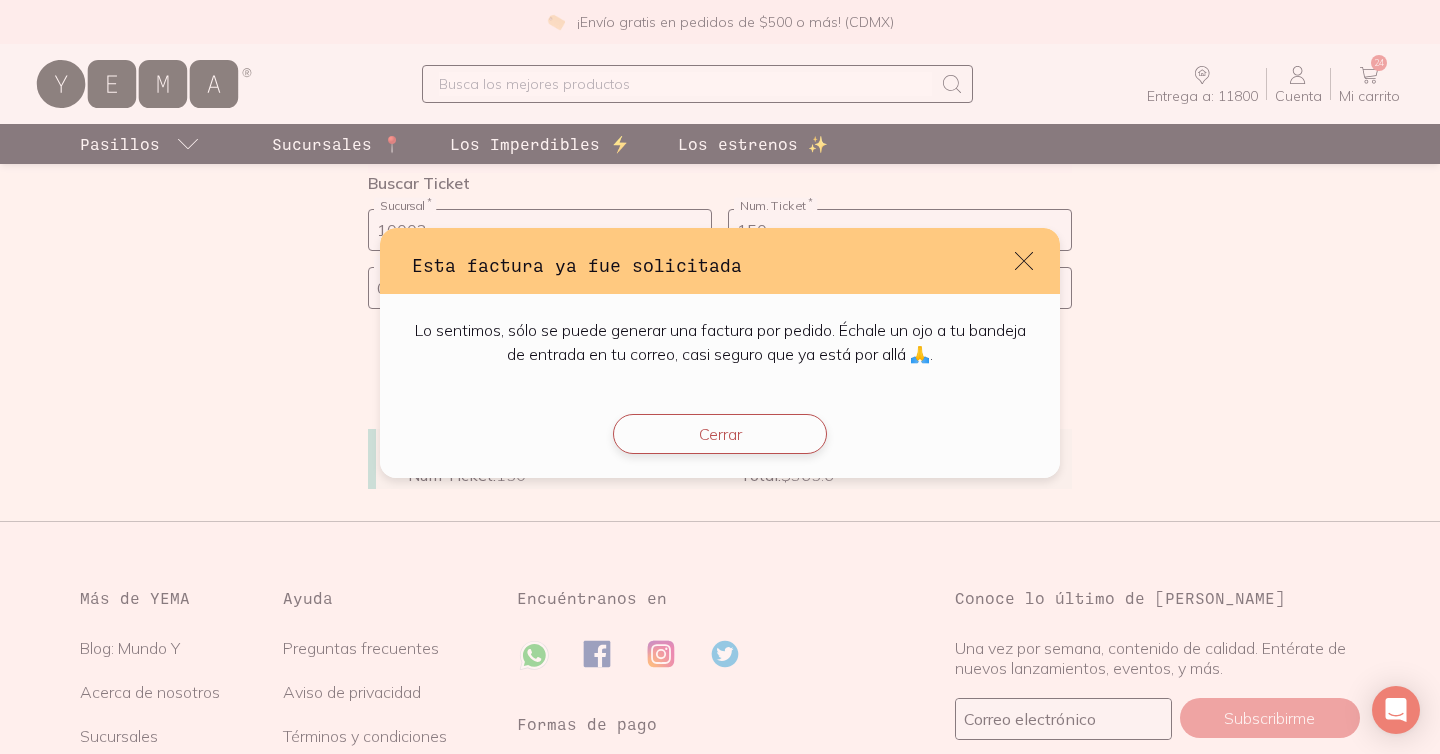 click on "Cerrar" at bounding box center (720, 434) 